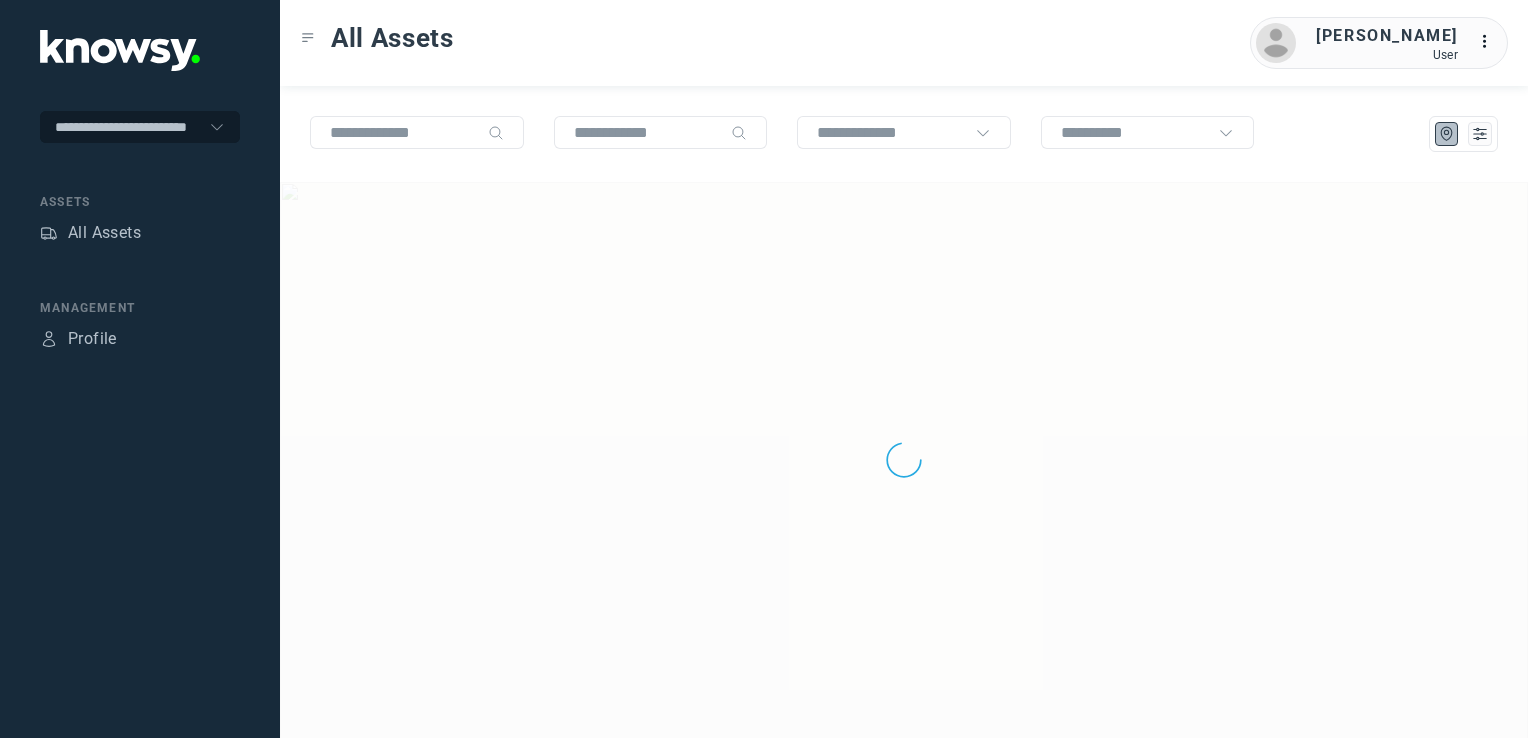 scroll, scrollTop: 0, scrollLeft: 0, axis: both 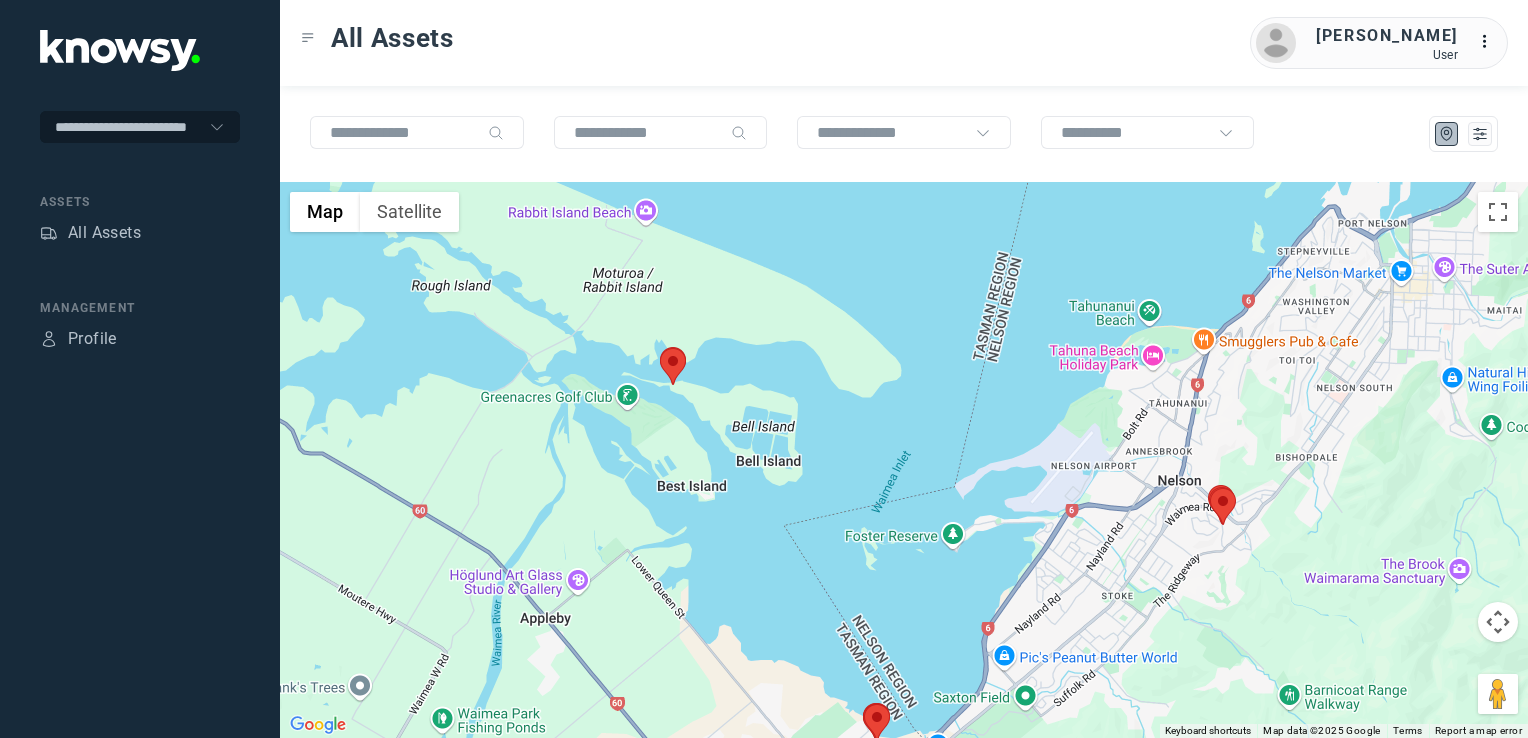 drag, startPoint x: 752, startPoint y: 425, endPoint x: 719, endPoint y: 357, distance: 75.58439 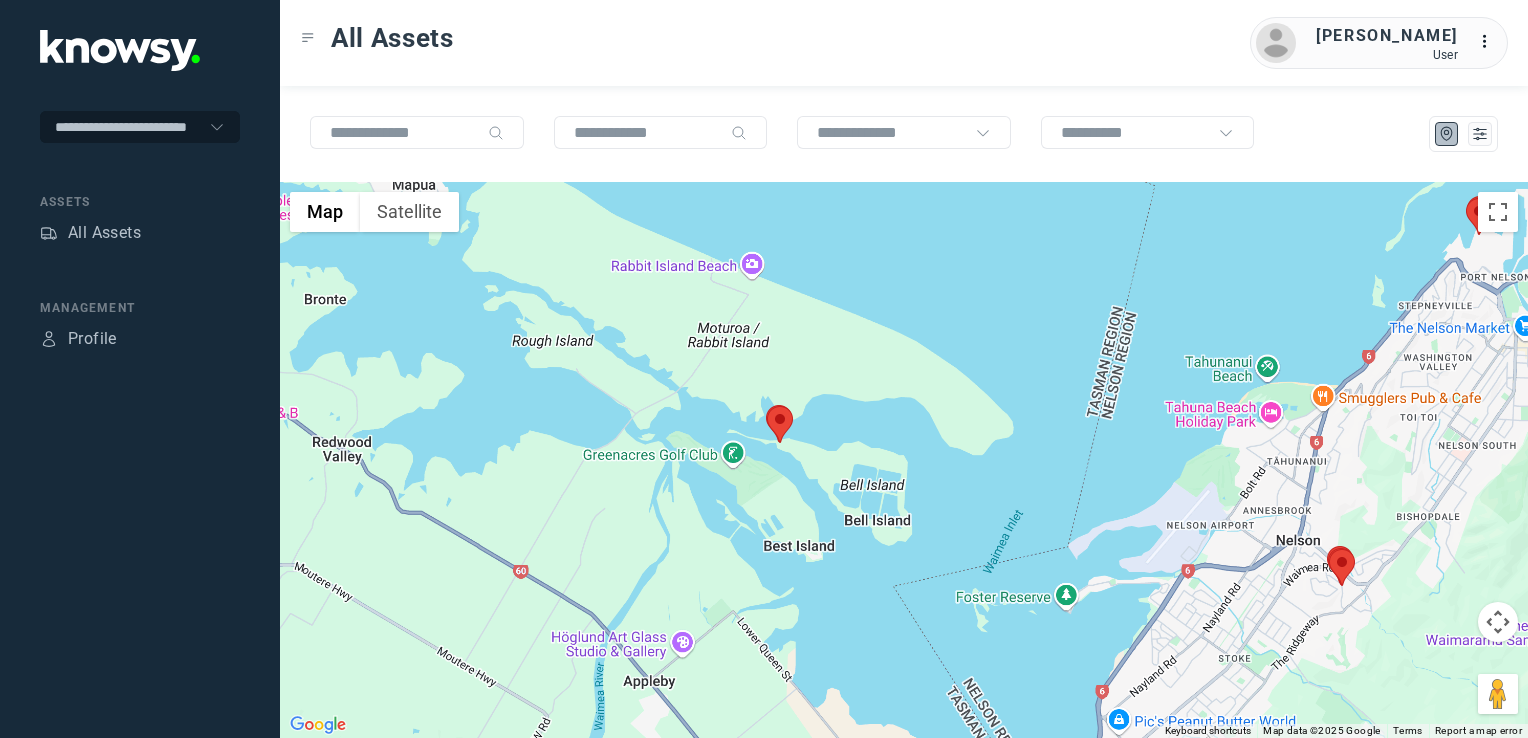 drag, startPoint x: 881, startPoint y: 534, endPoint x: 737, endPoint y: 327, distance: 252.16066 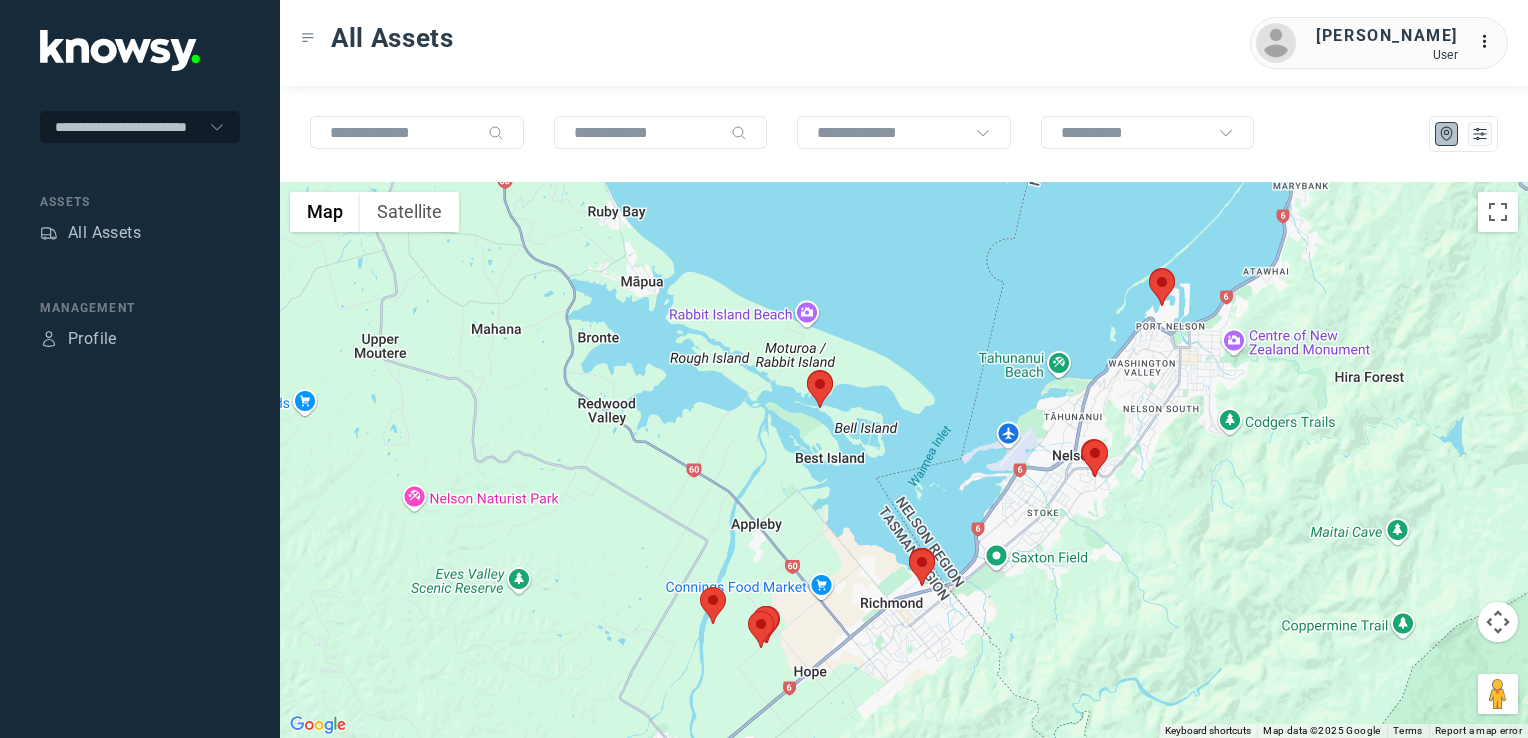 drag, startPoint x: 818, startPoint y: 385, endPoint x: 1034, endPoint y: 598, distance: 303.35623 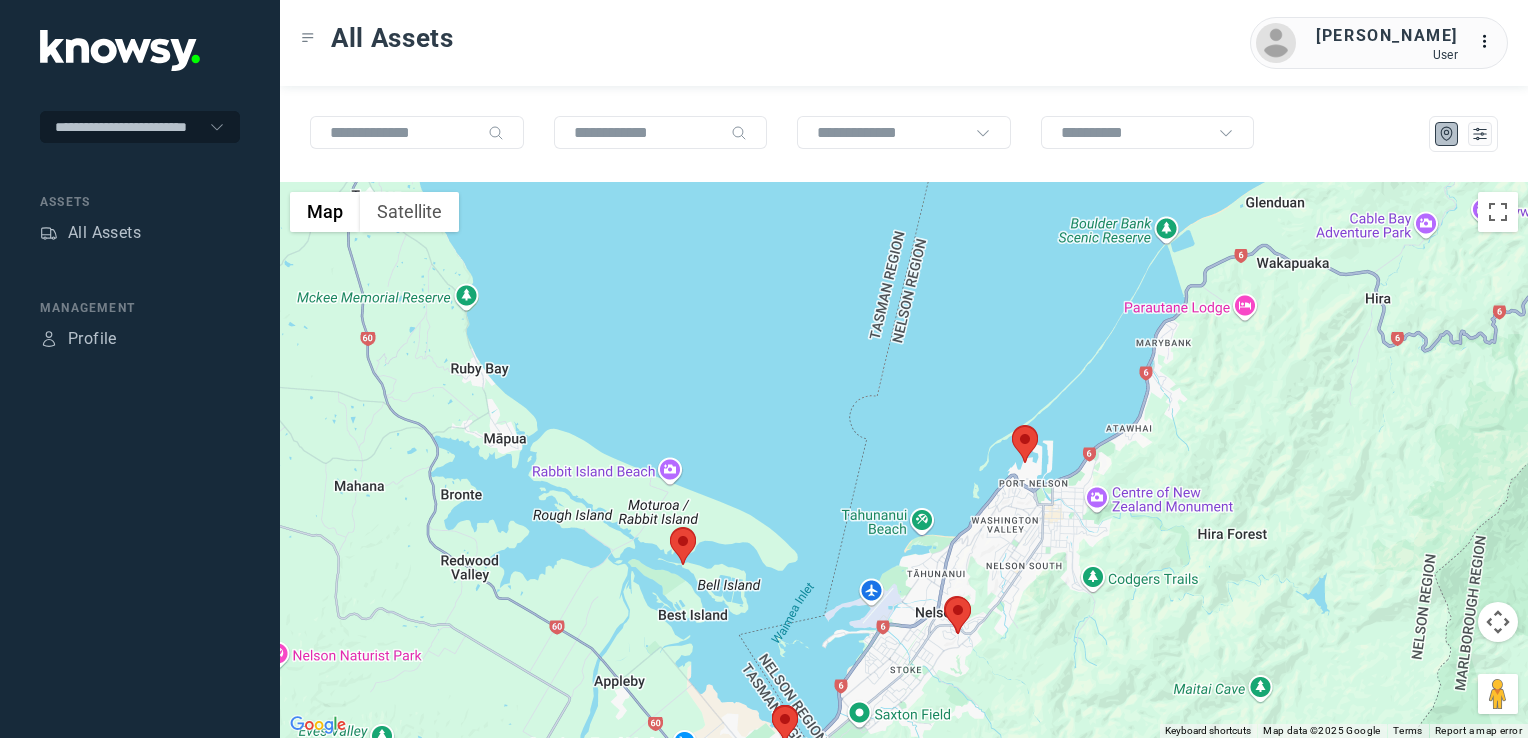 drag, startPoint x: 1060, startPoint y: 578, endPoint x: 932, endPoint y: 716, distance: 188.22327 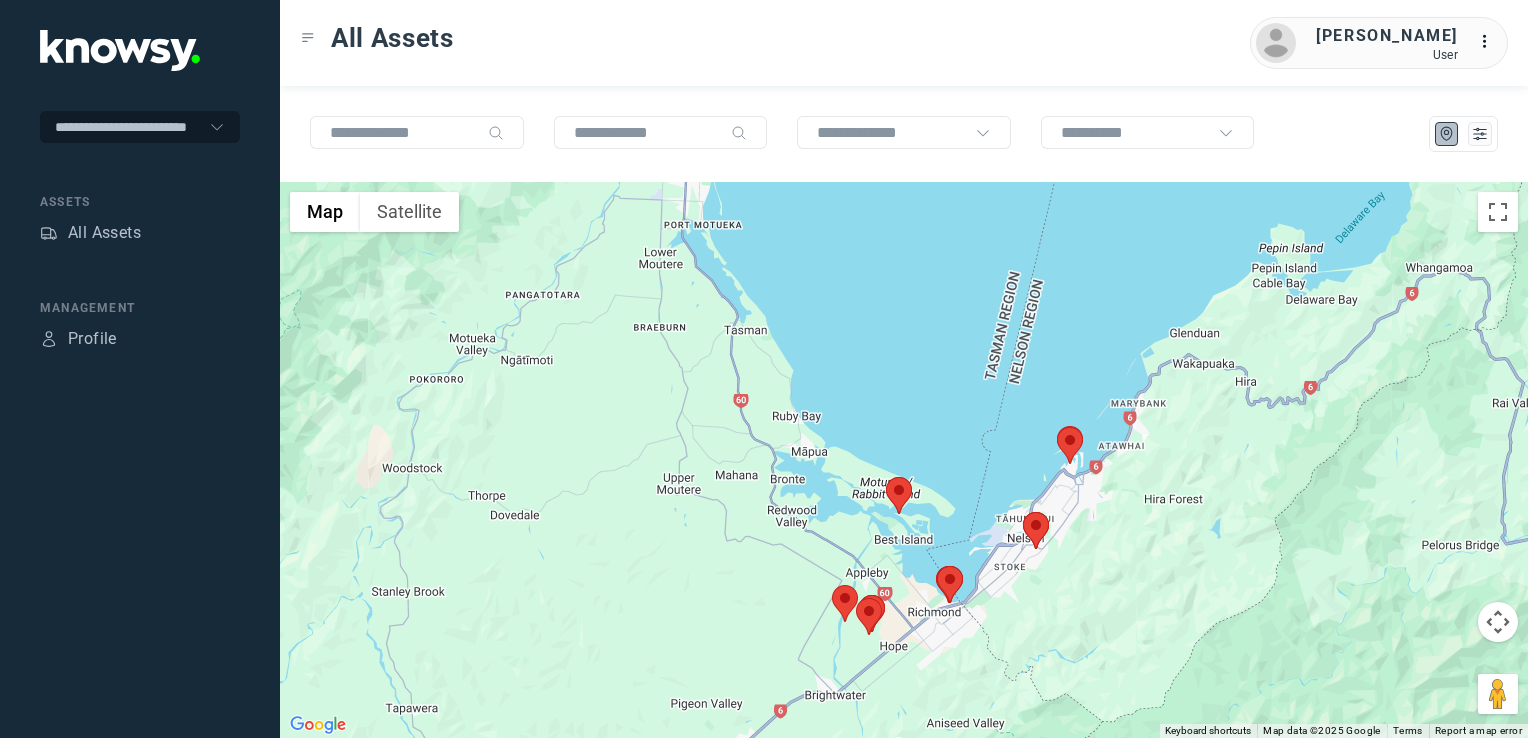 drag, startPoint x: 1050, startPoint y: 582, endPoint x: 1089, endPoint y: 517, distance: 75.802376 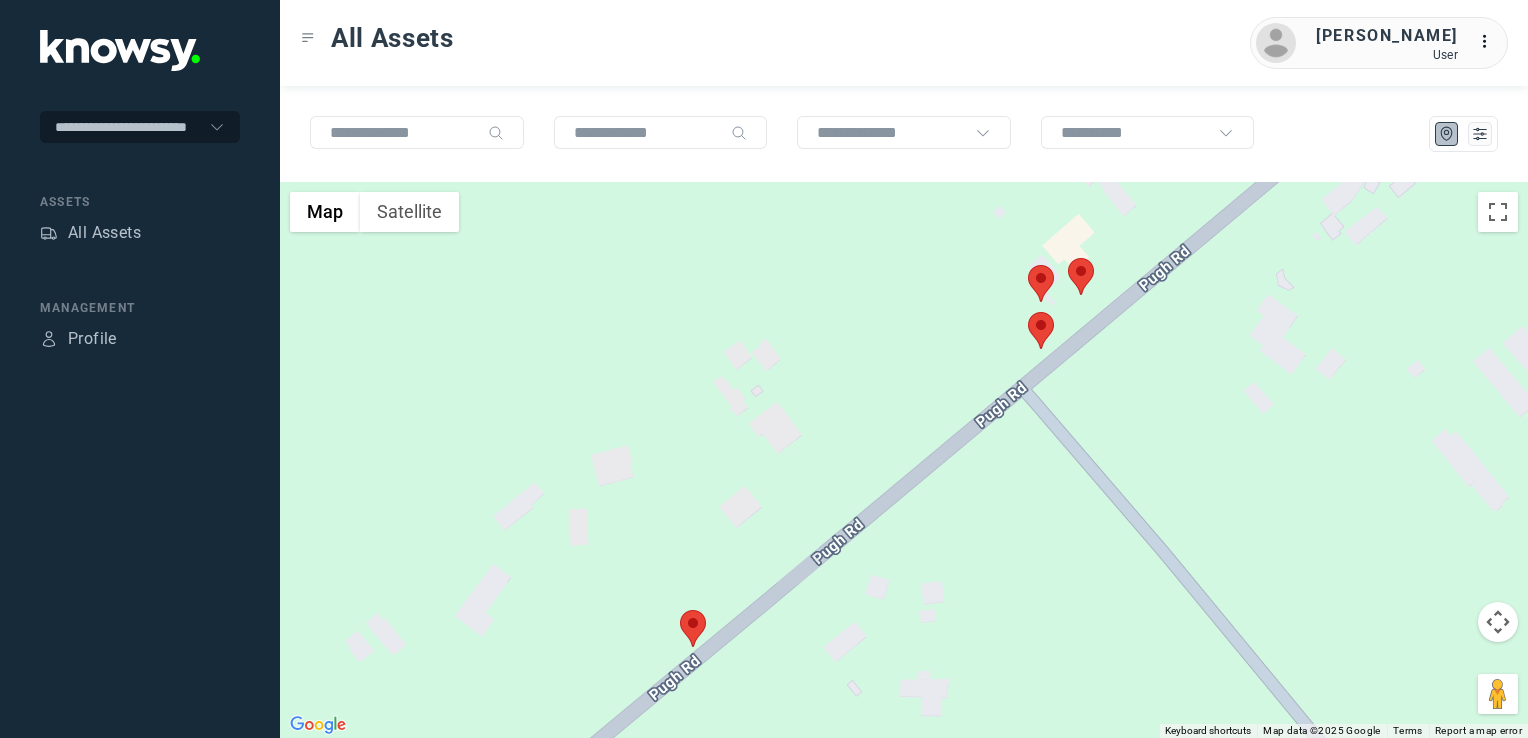 click 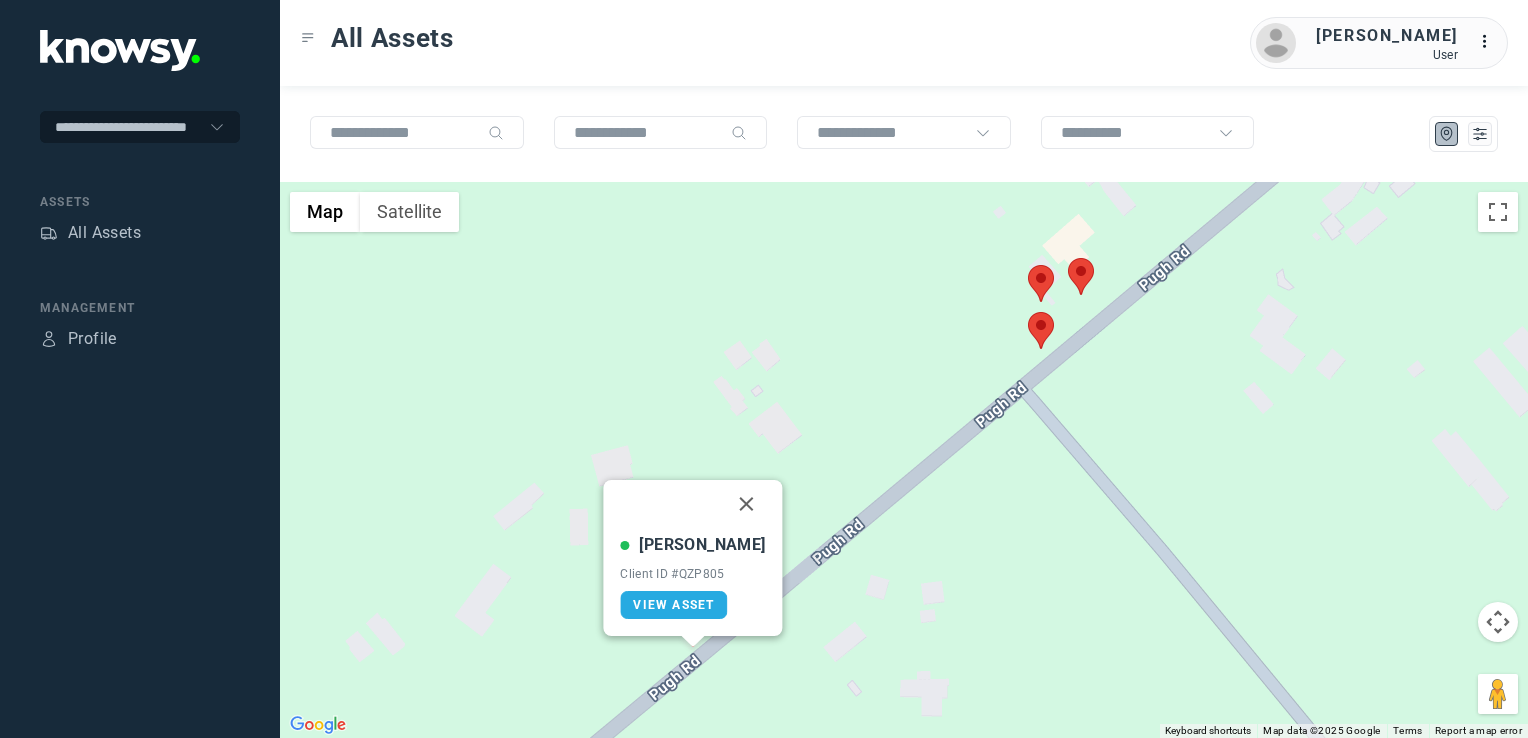 click 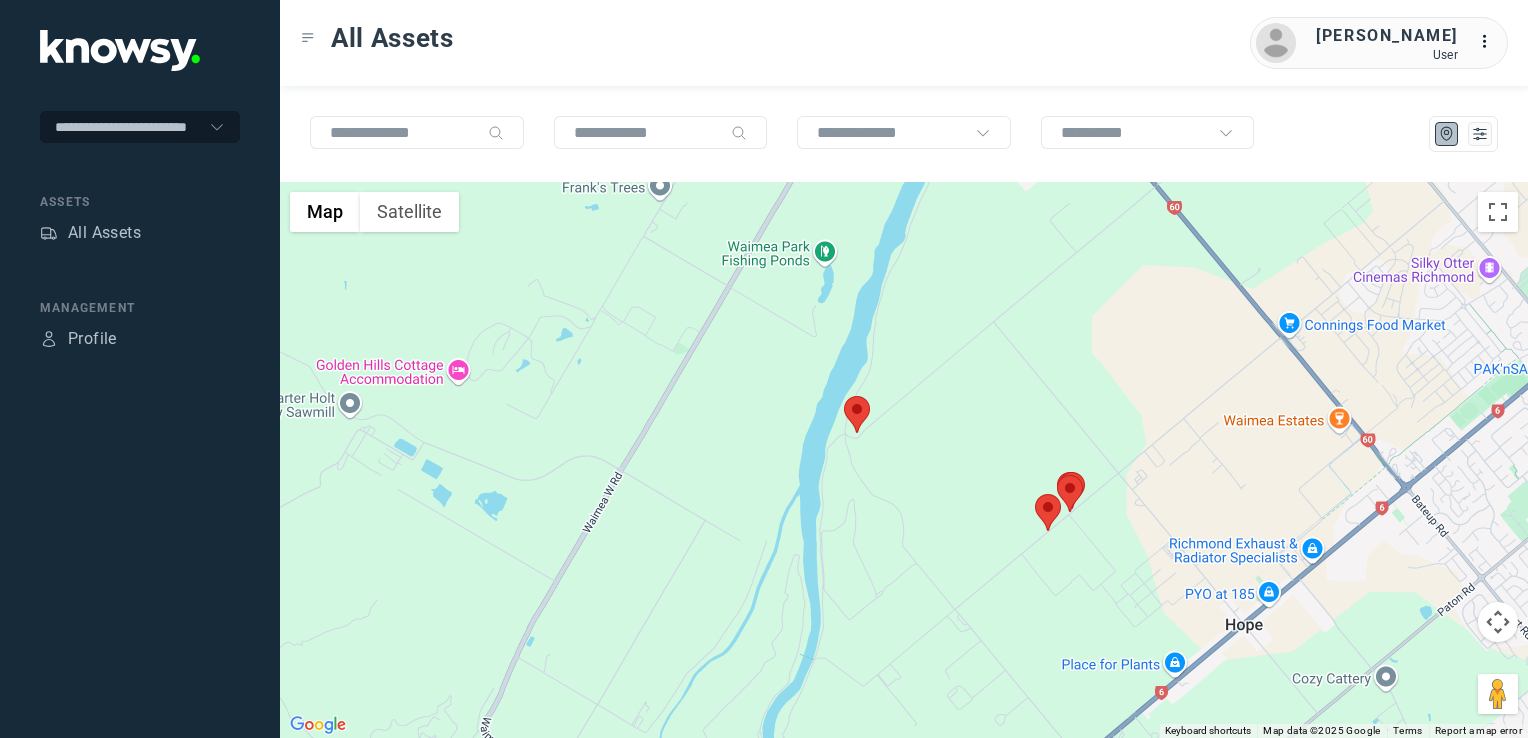 drag, startPoint x: 1112, startPoint y: 494, endPoint x: 921, endPoint y: 653, distance: 248.51962 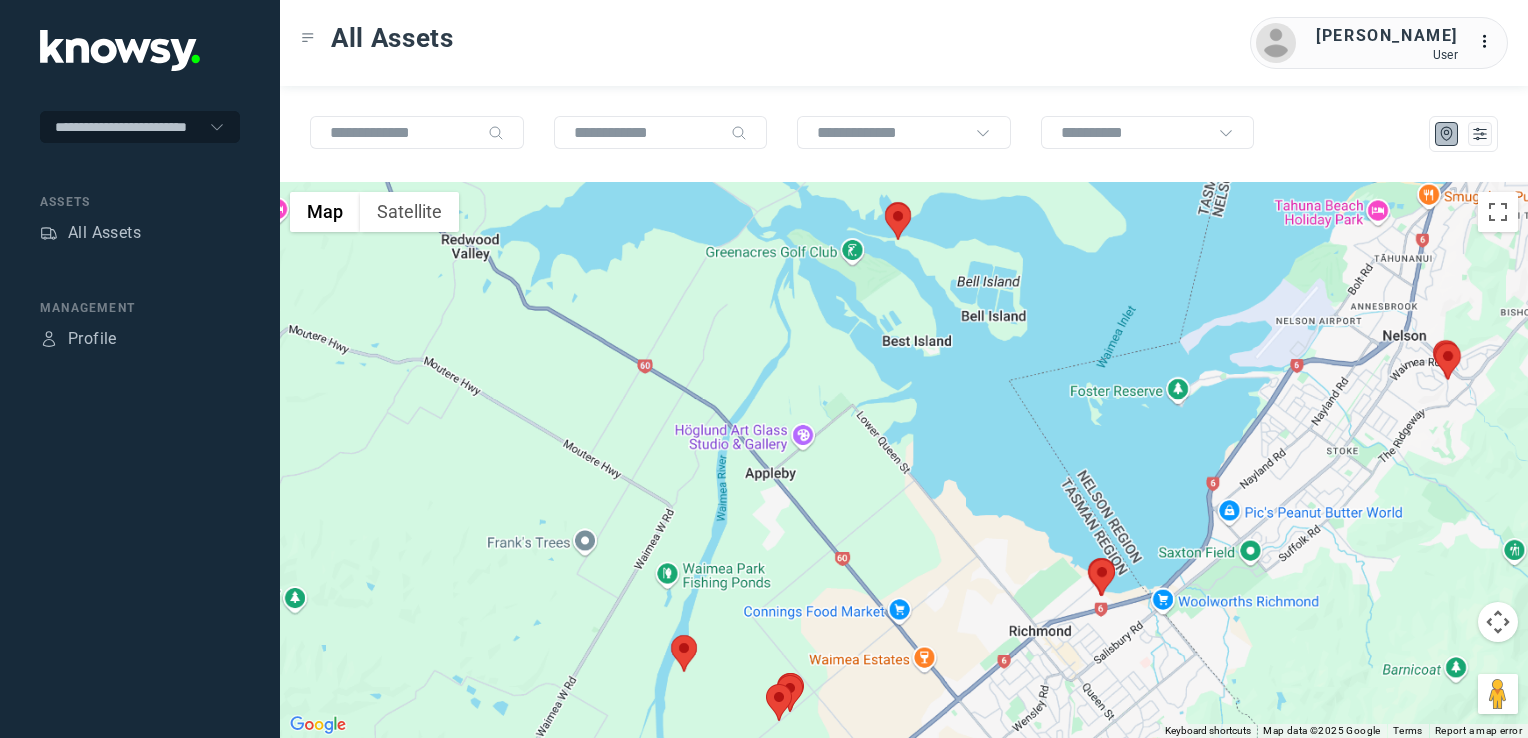 drag, startPoint x: 1042, startPoint y: 614, endPoint x: 984, endPoint y: 622, distance: 58.549126 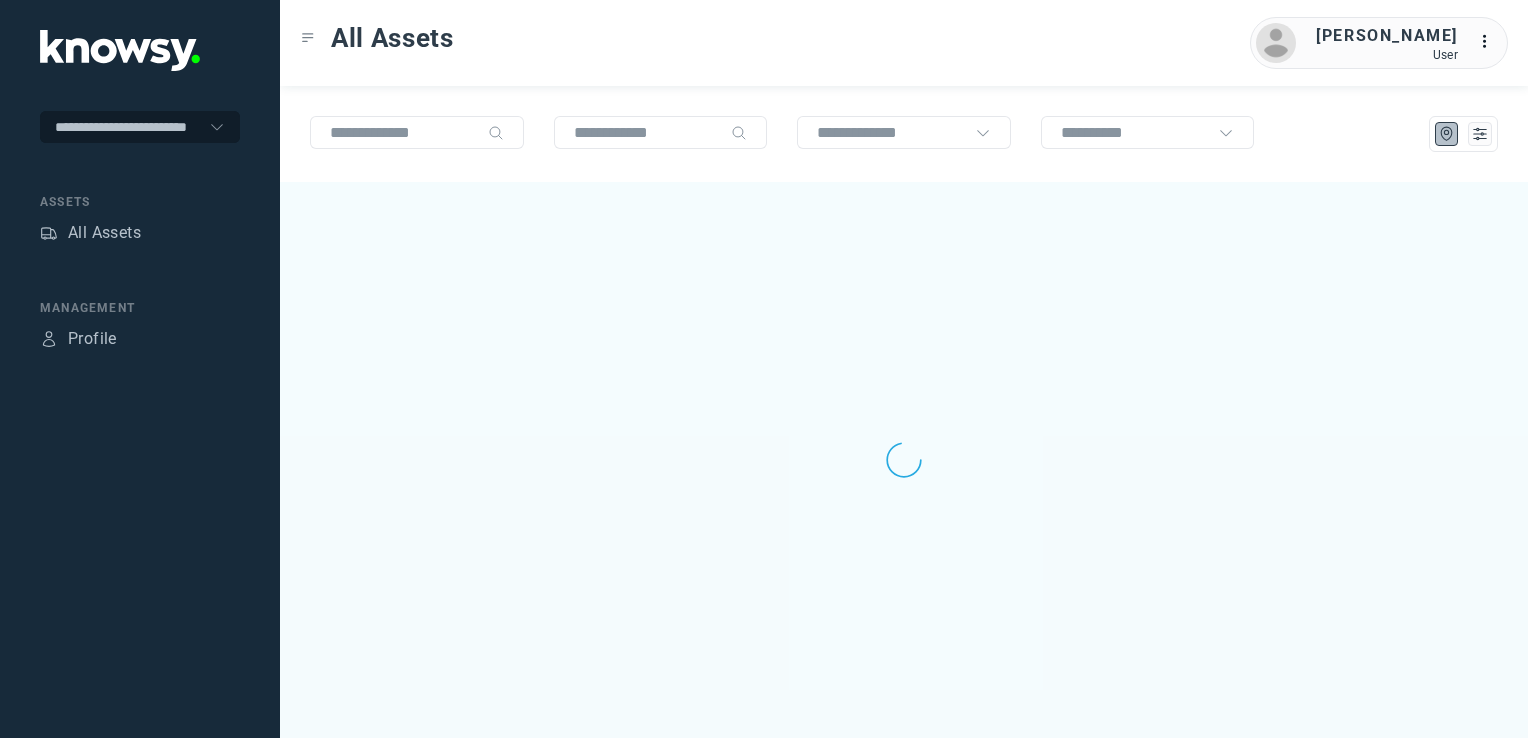 scroll, scrollTop: 0, scrollLeft: 0, axis: both 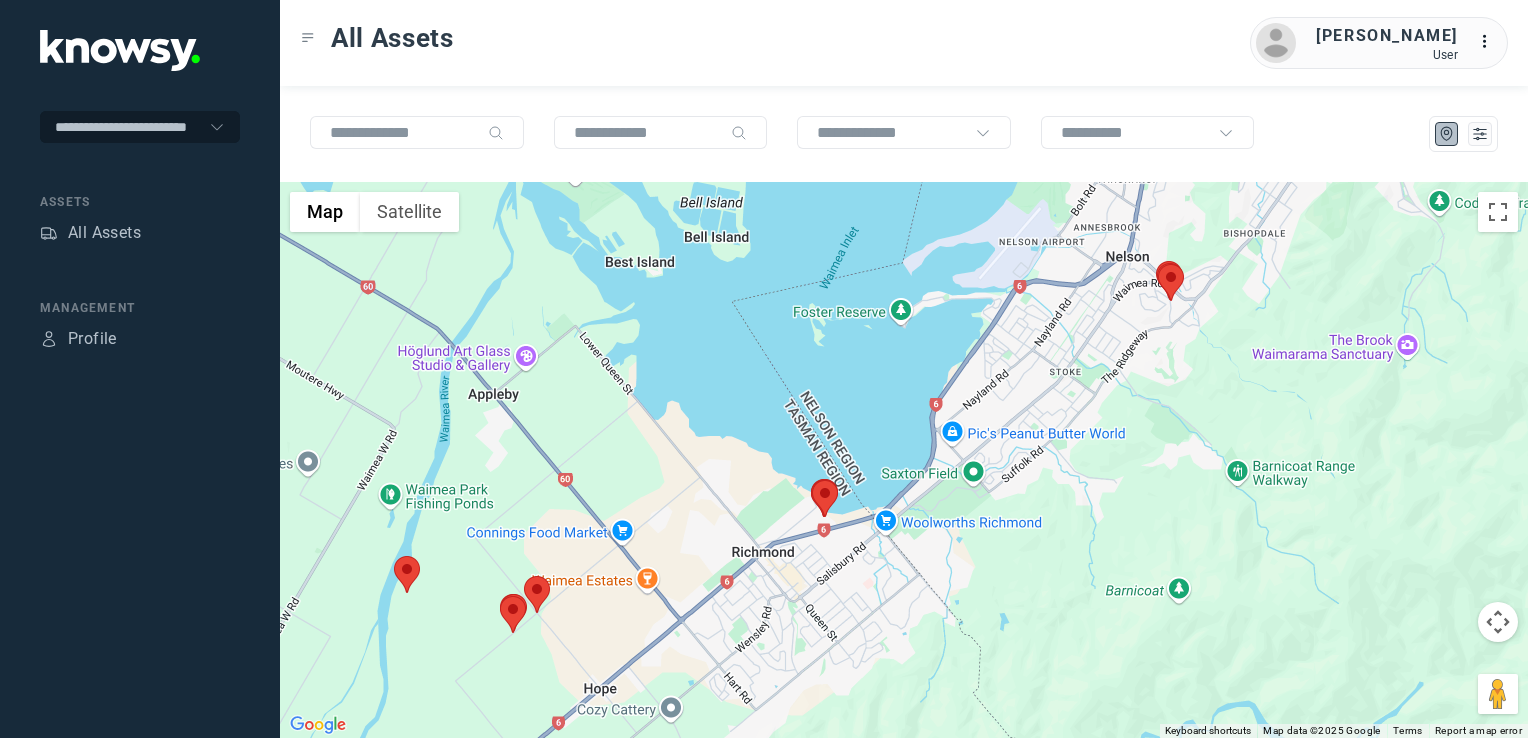drag, startPoint x: 589, startPoint y: 614, endPoint x: 704, endPoint y: 562, distance: 126.210144 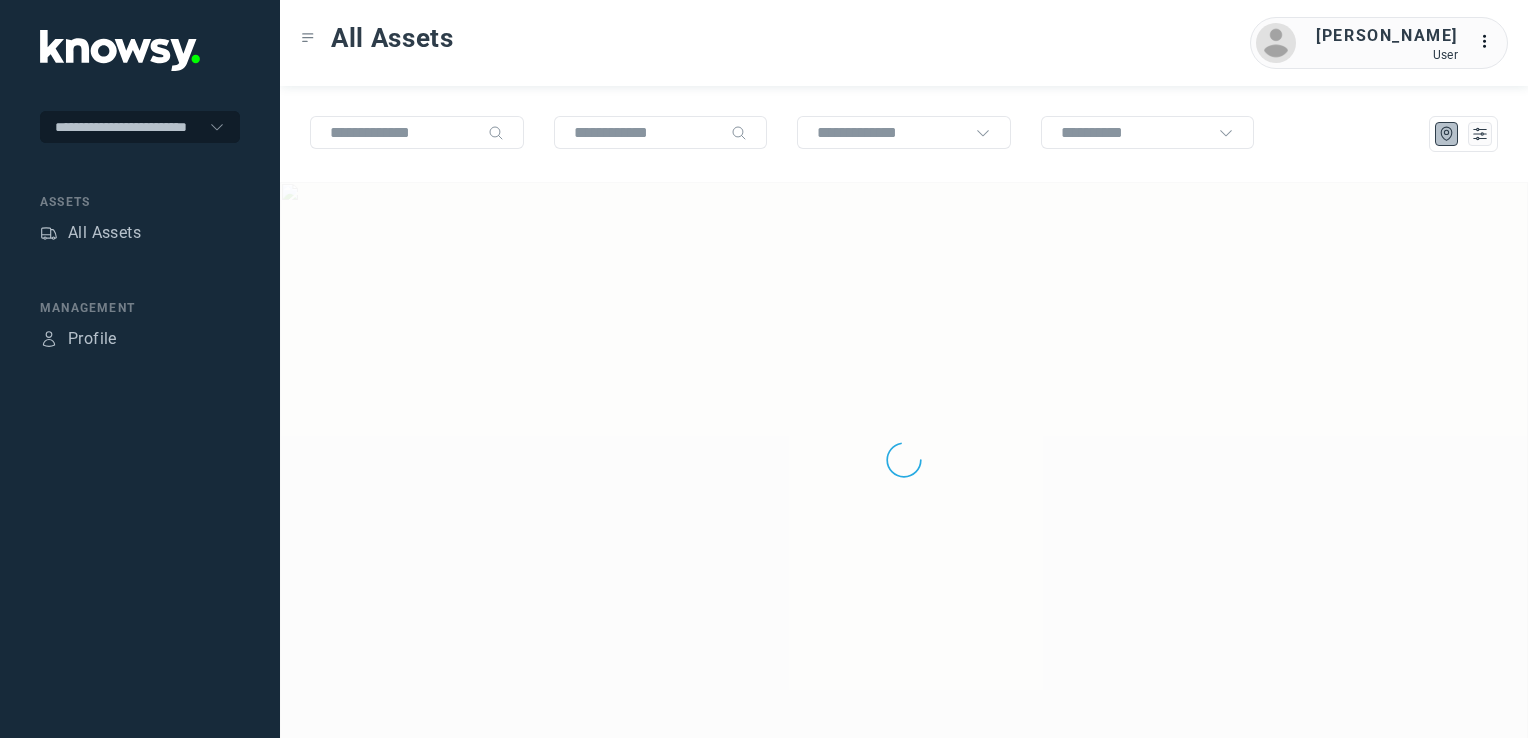 scroll, scrollTop: 0, scrollLeft: 0, axis: both 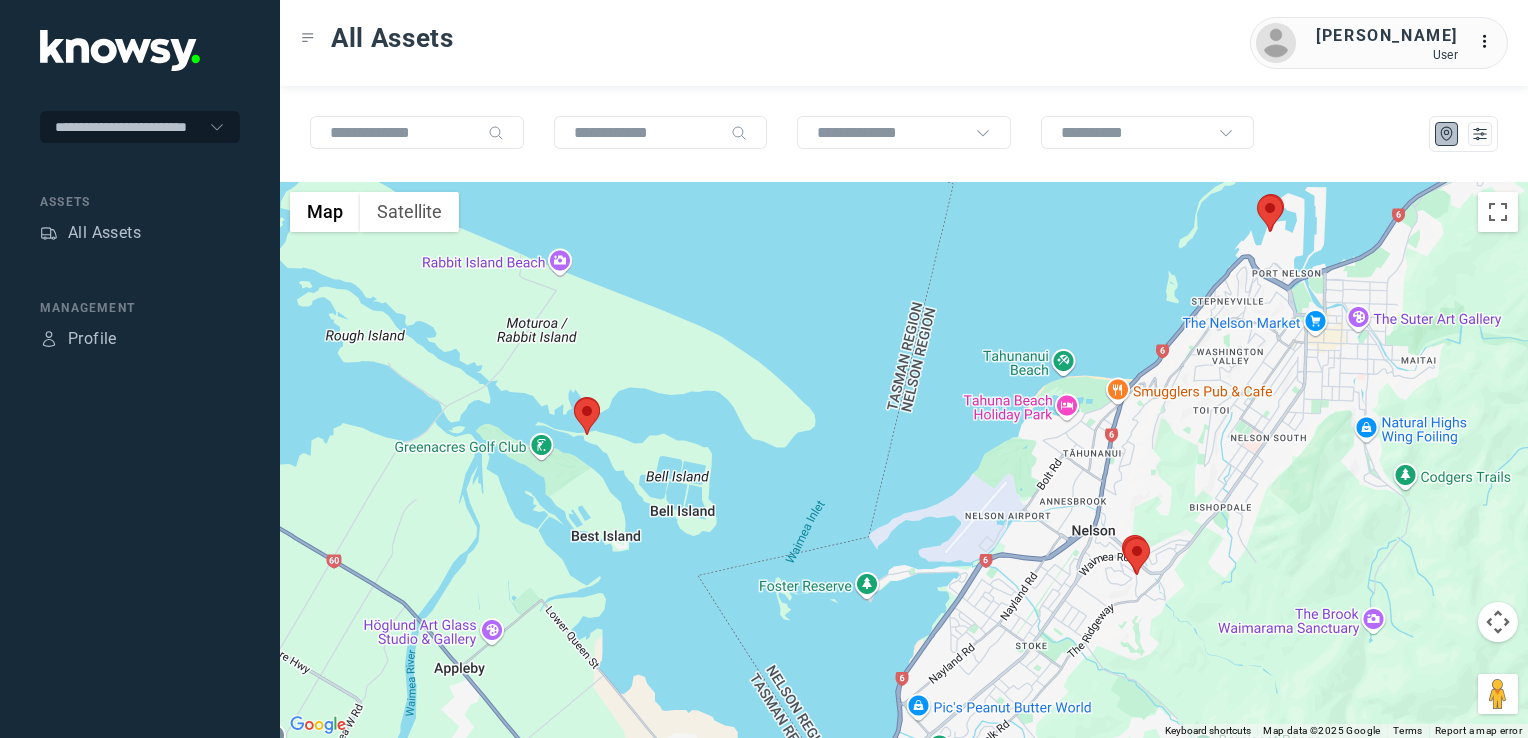 drag, startPoint x: 1049, startPoint y: 606, endPoint x: 923, endPoint y: 625, distance: 127.424484 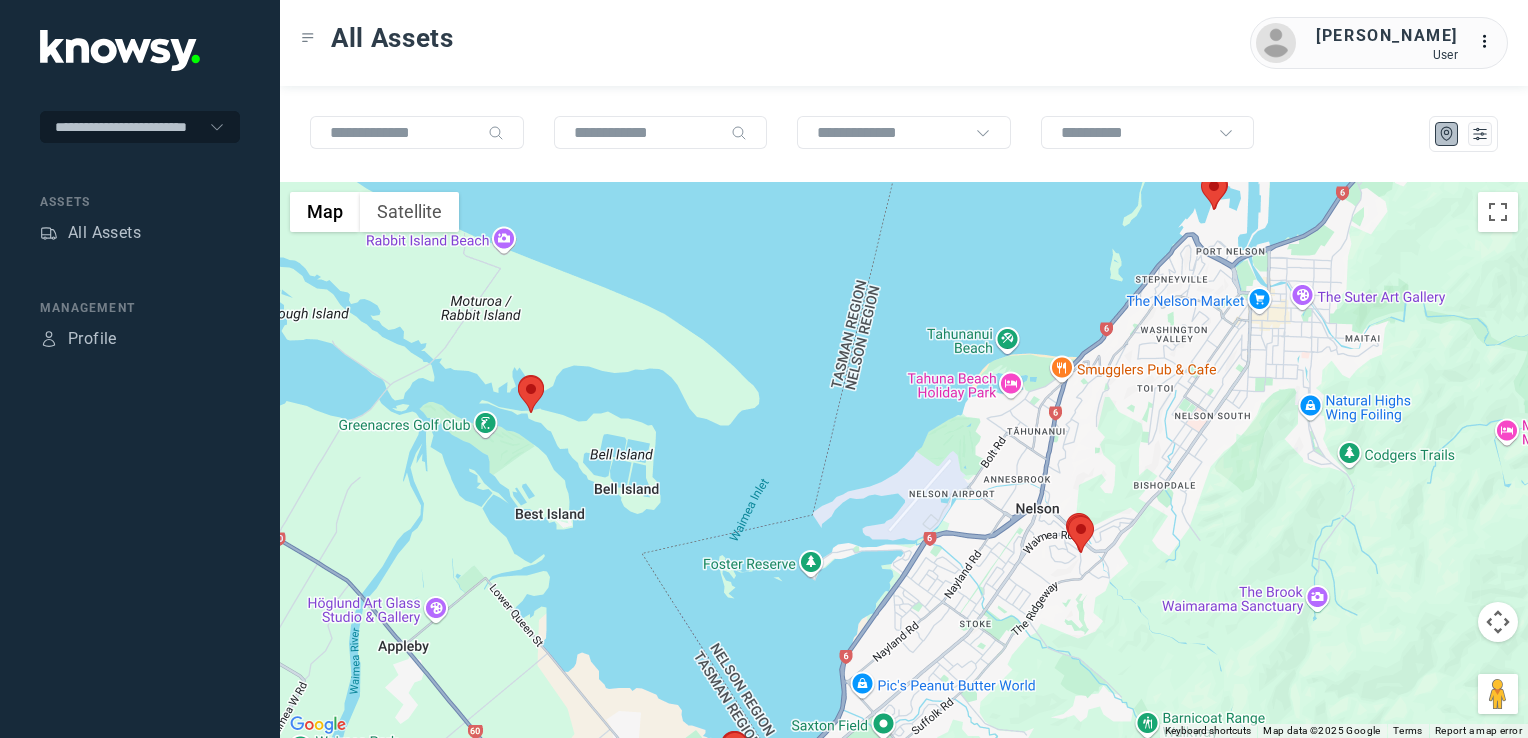 drag, startPoint x: 1001, startPoint y: 378, endPoint x: 875, endPoint y: 375, distance: 126.035706 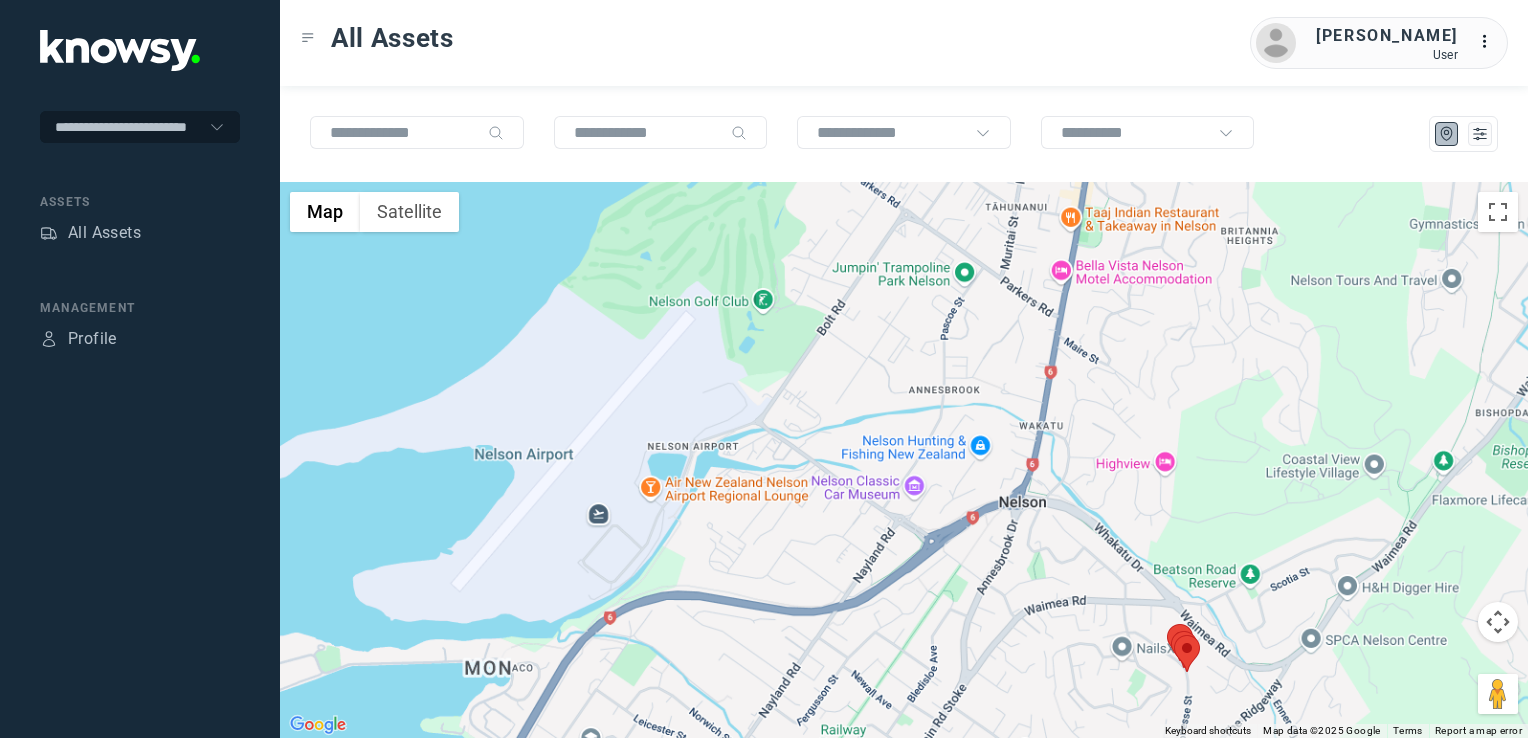click on "To navigate, press the arrow keys." 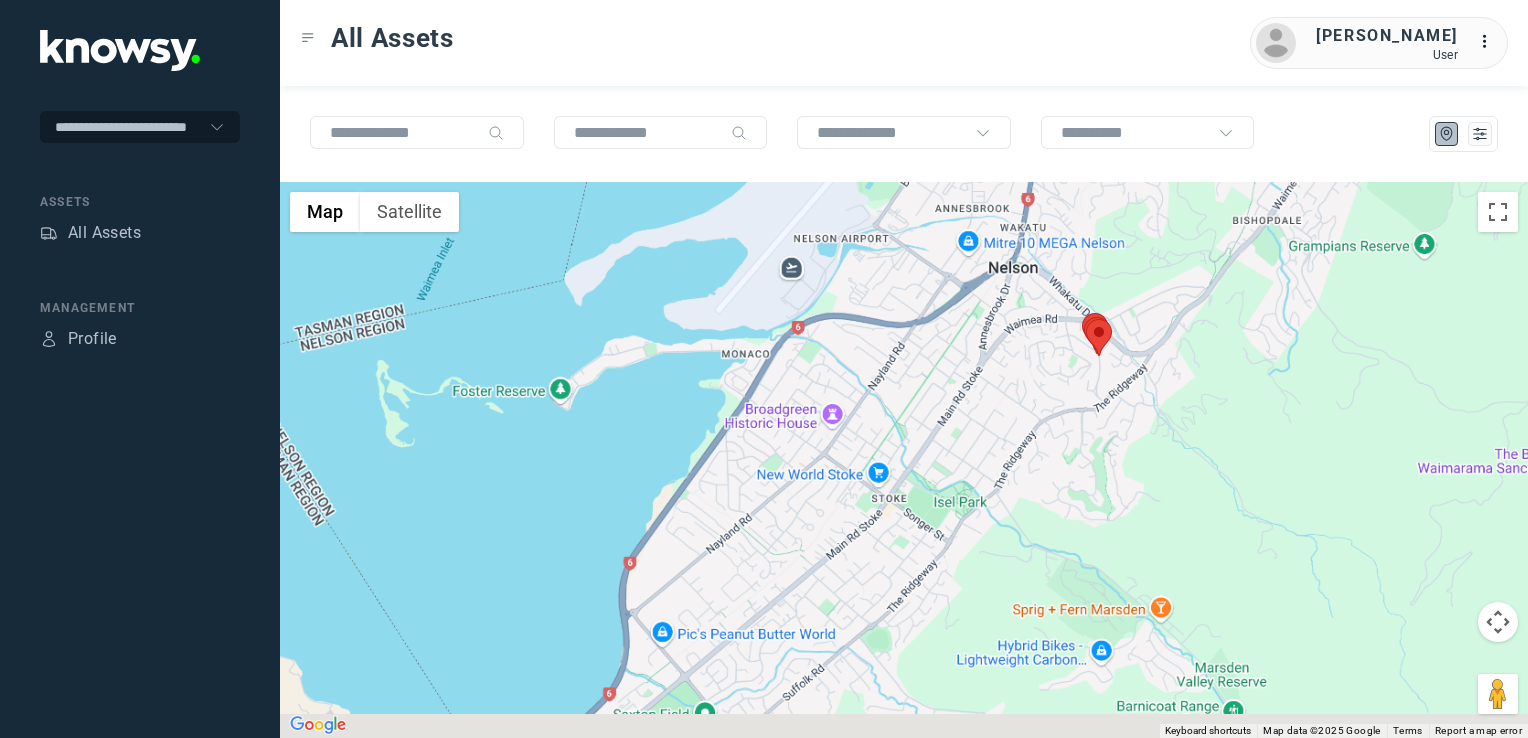 drag, startPoint x: 907, startPoint y: 483, endPoint x: 1004, endPoint y: 386, distance: 137.17871 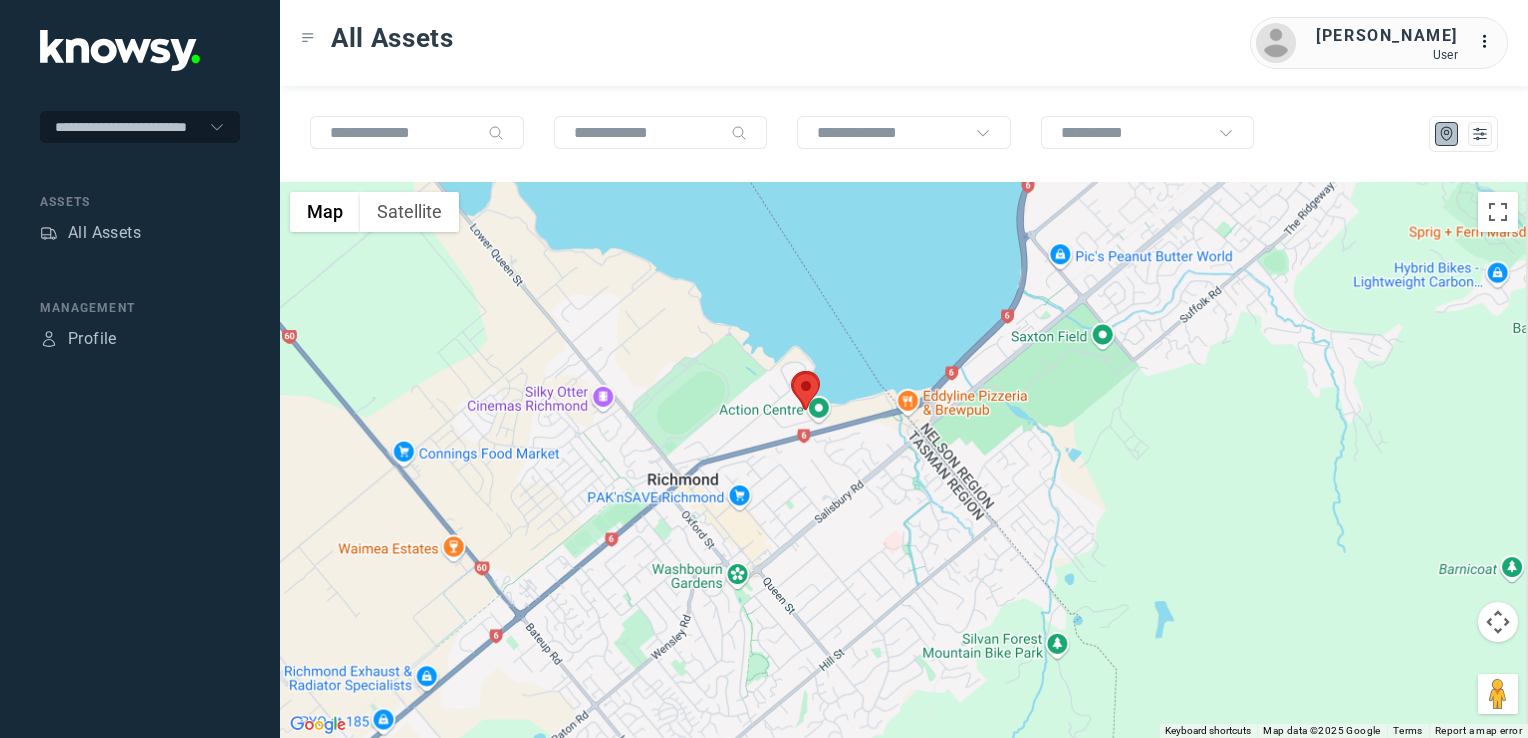 drag, startPoint x: 718, startPoint y: 550, endPoint x: 920, endPoint y: 449, distance: 225.84286 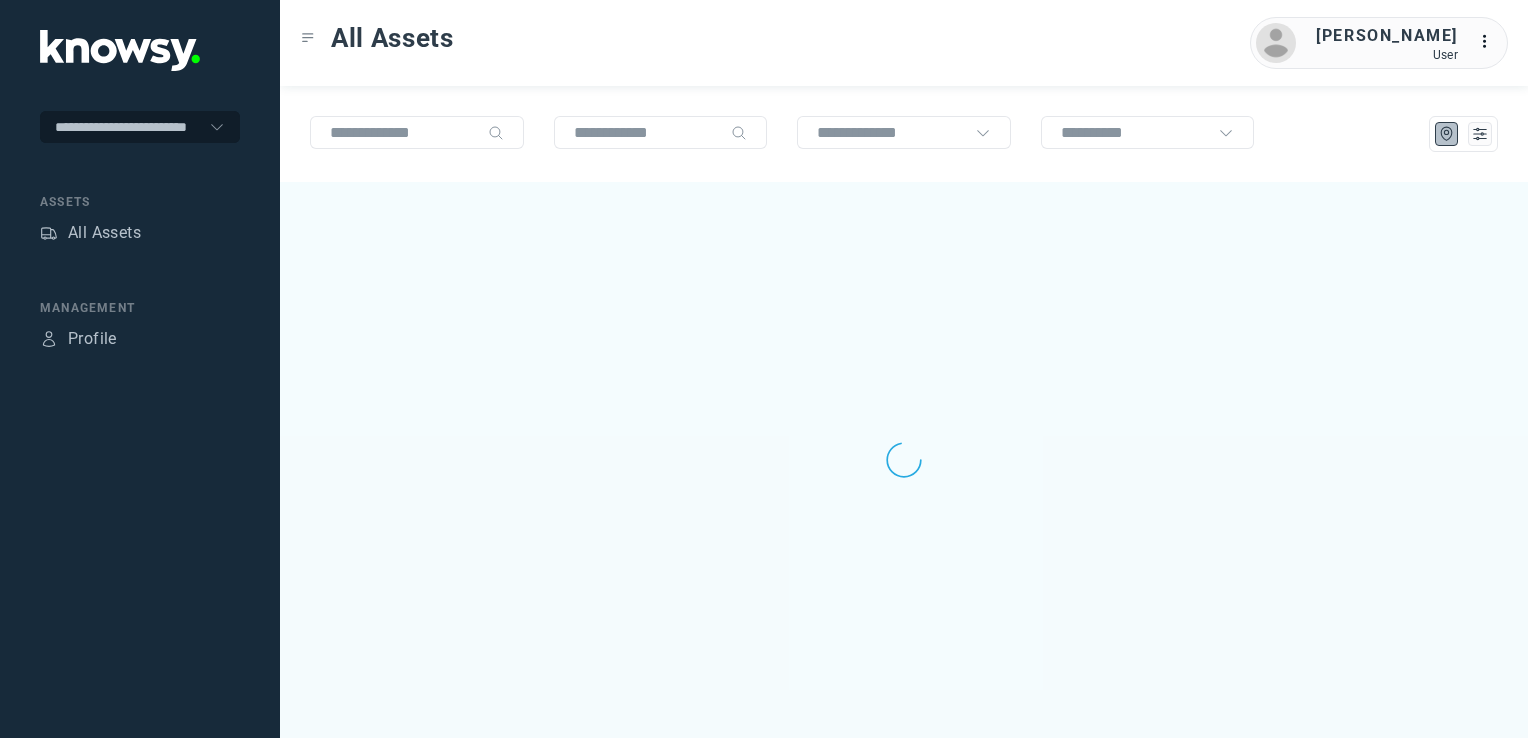 scroll, scrollTop: 0, scrollLeft: 0, axis: both 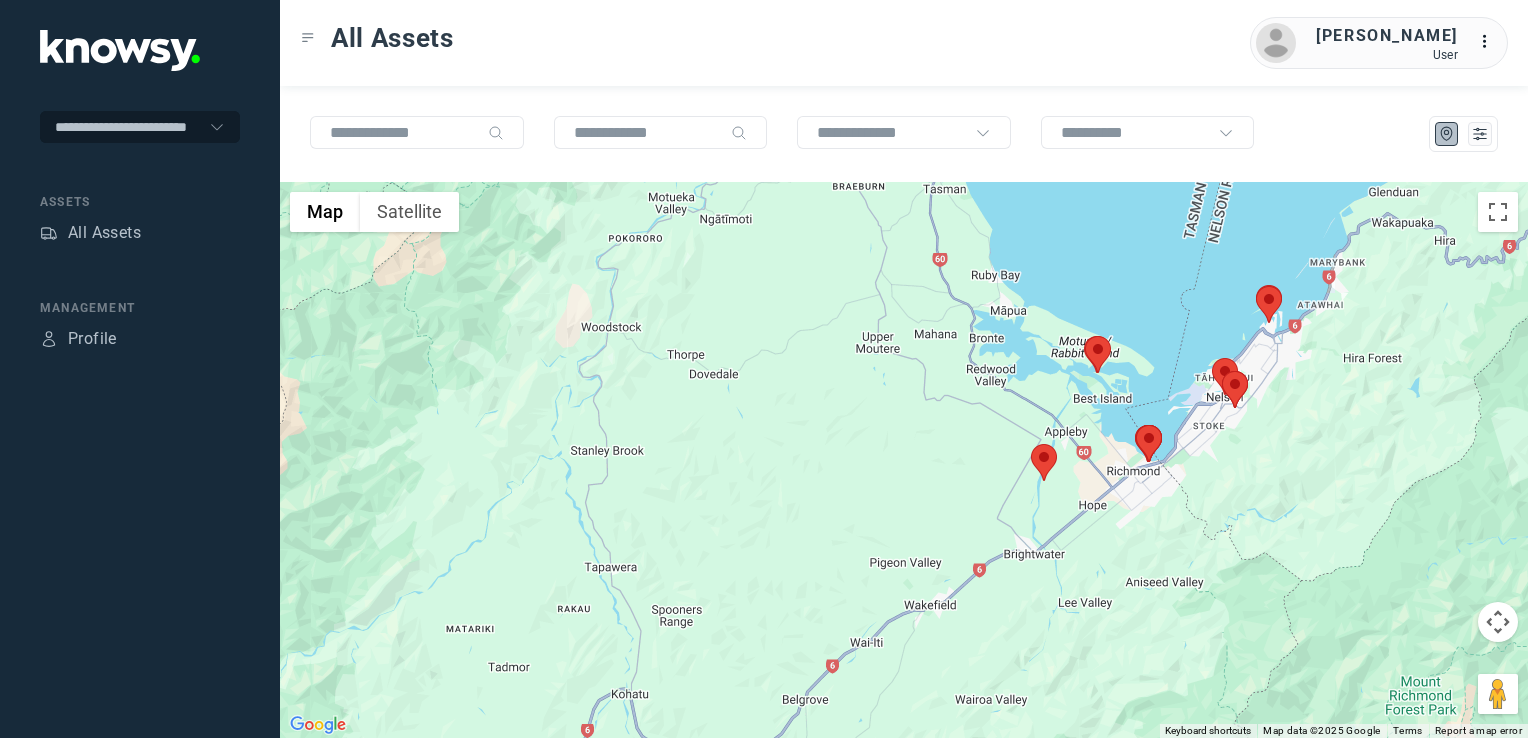drag, startPoint x: 1336, startPoint y: 402, endPoint x: 1295, endPoint y: 471, distance: 80.26207 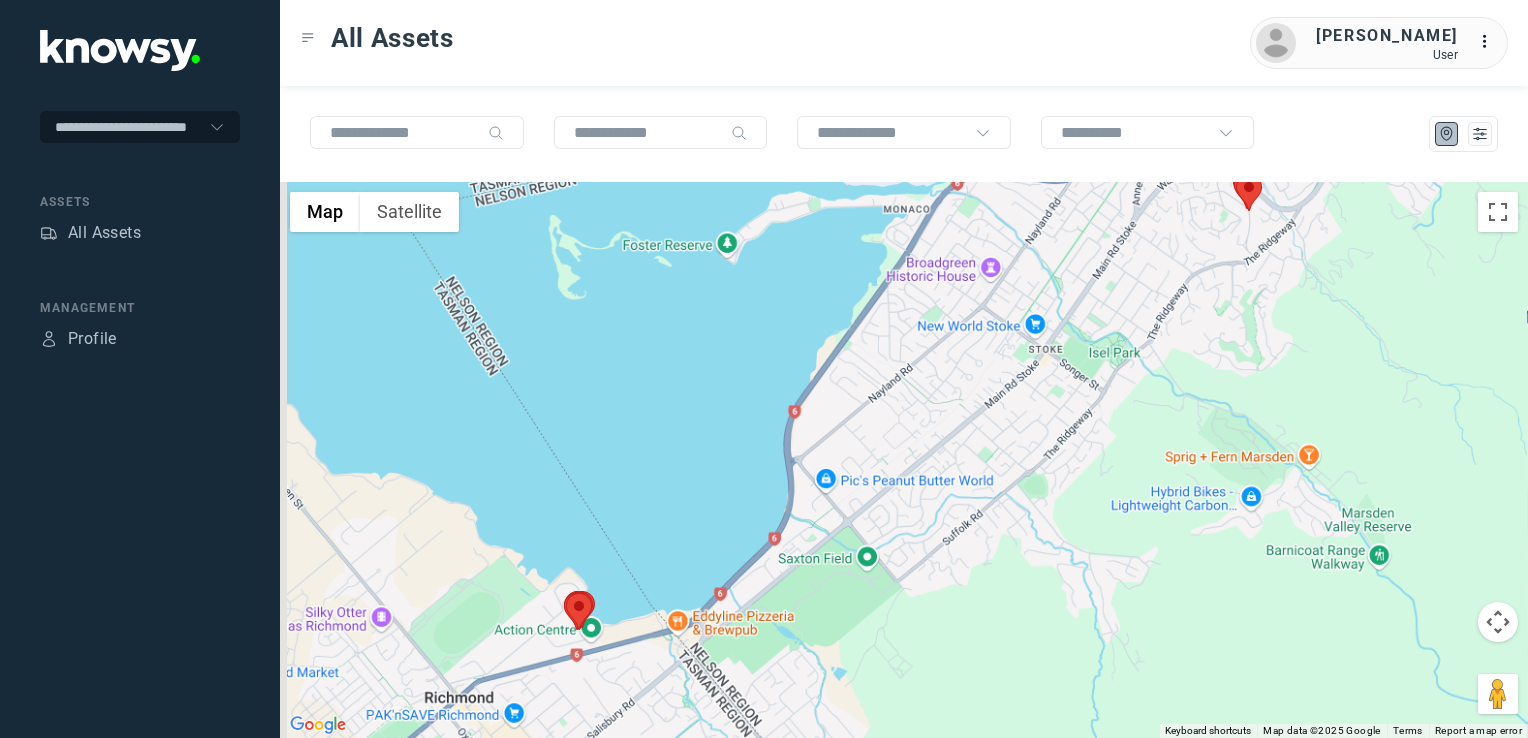 click on "To navigate, press the arrow keys." 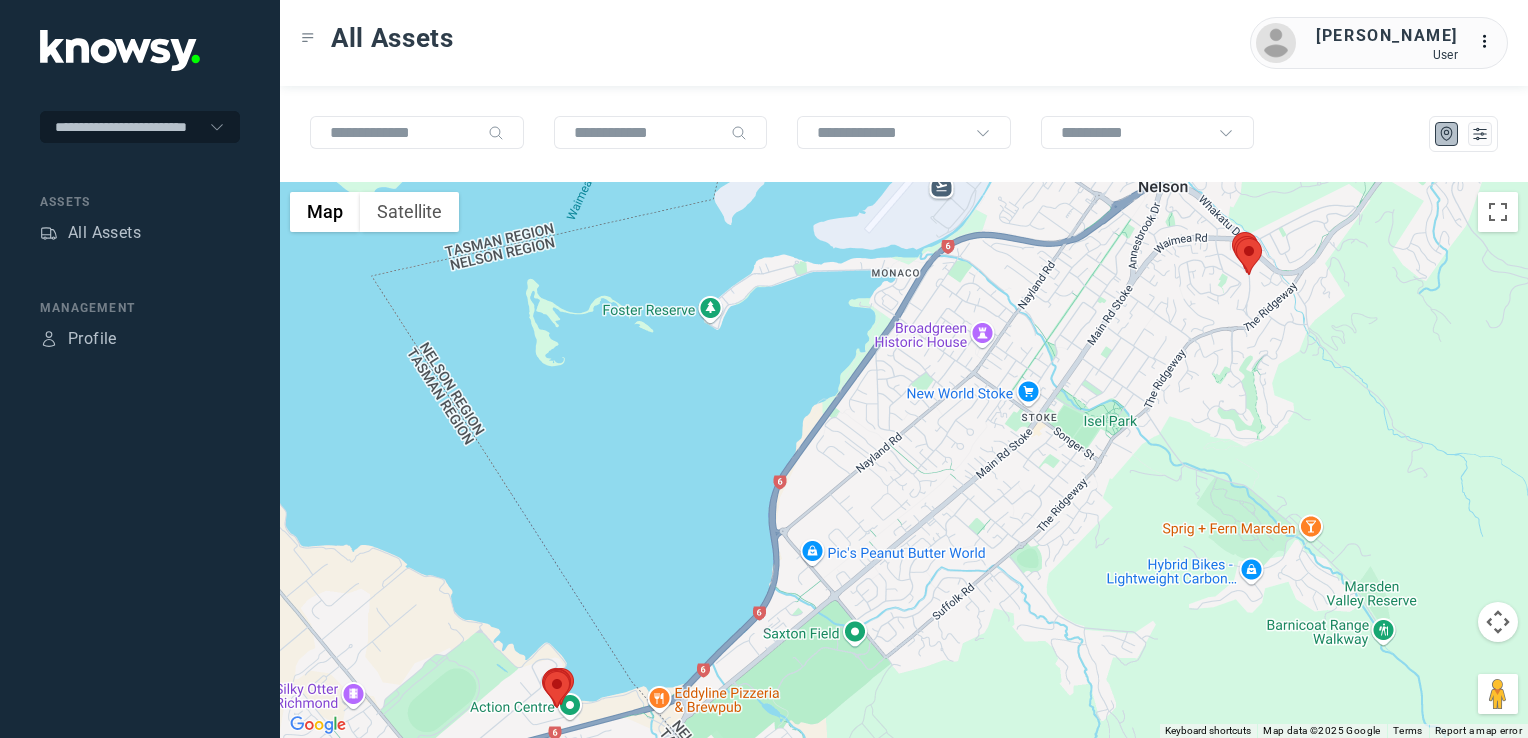 drag, startPoint x: 1171, startPoint y: 398, endPoint x: 1169, endPoint y: 410, distance: 12.165525 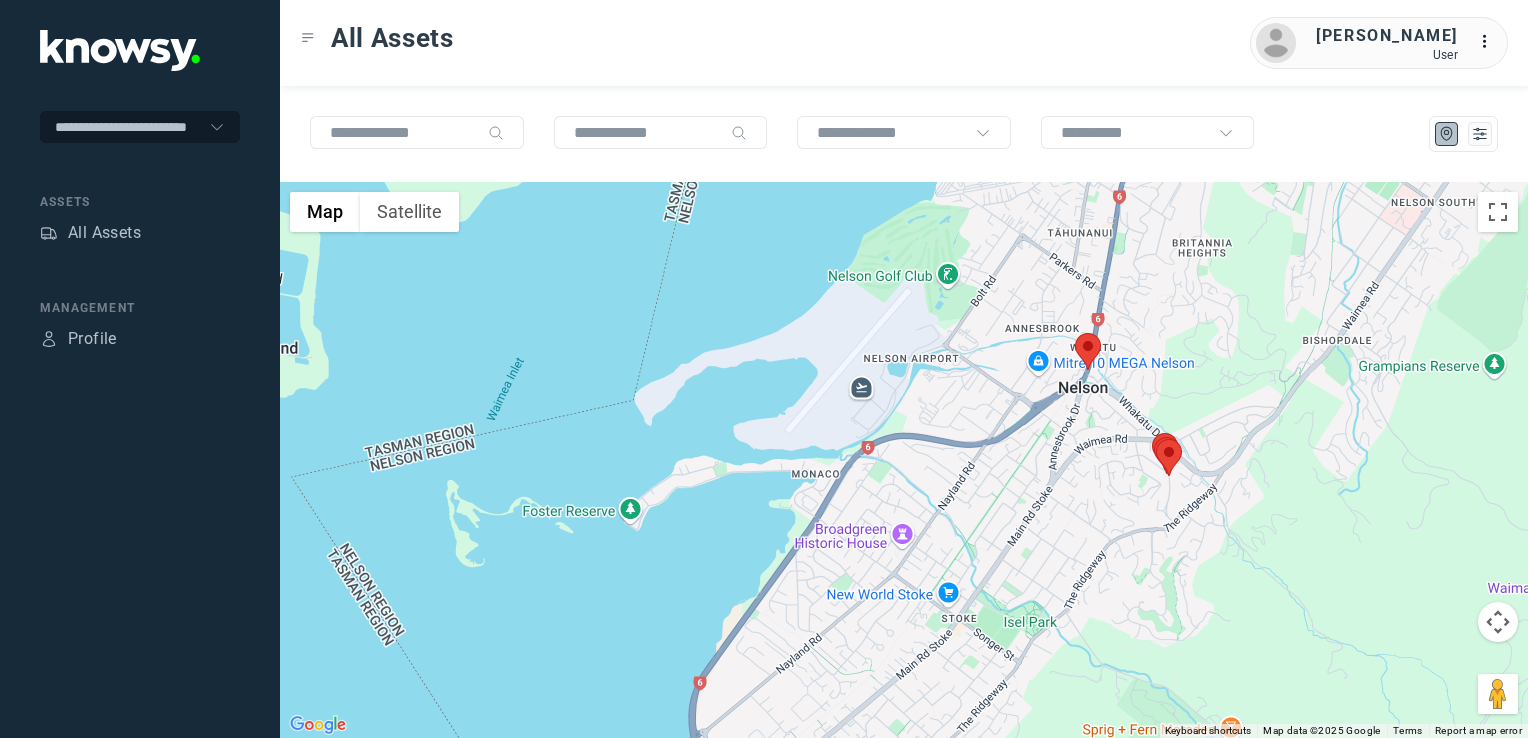 click 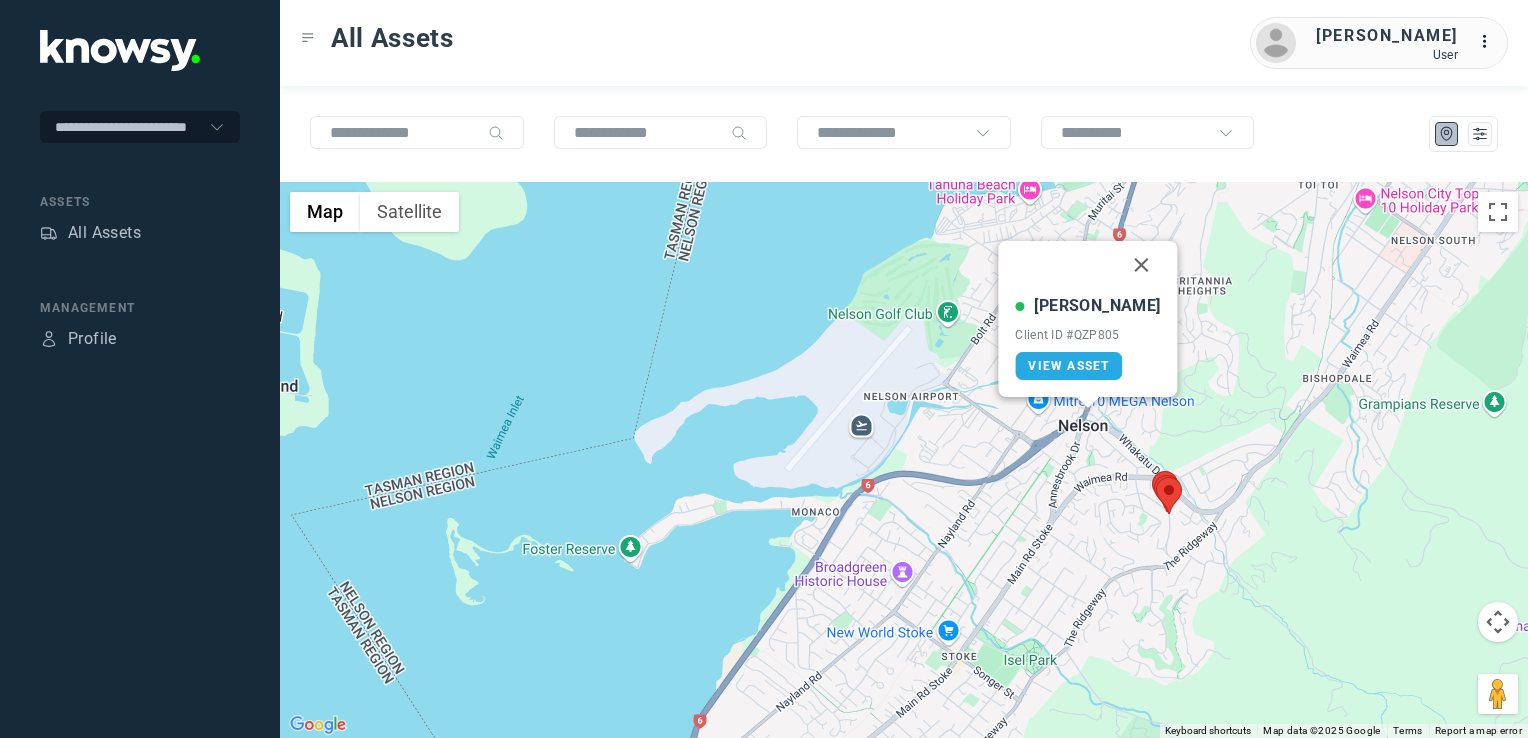click 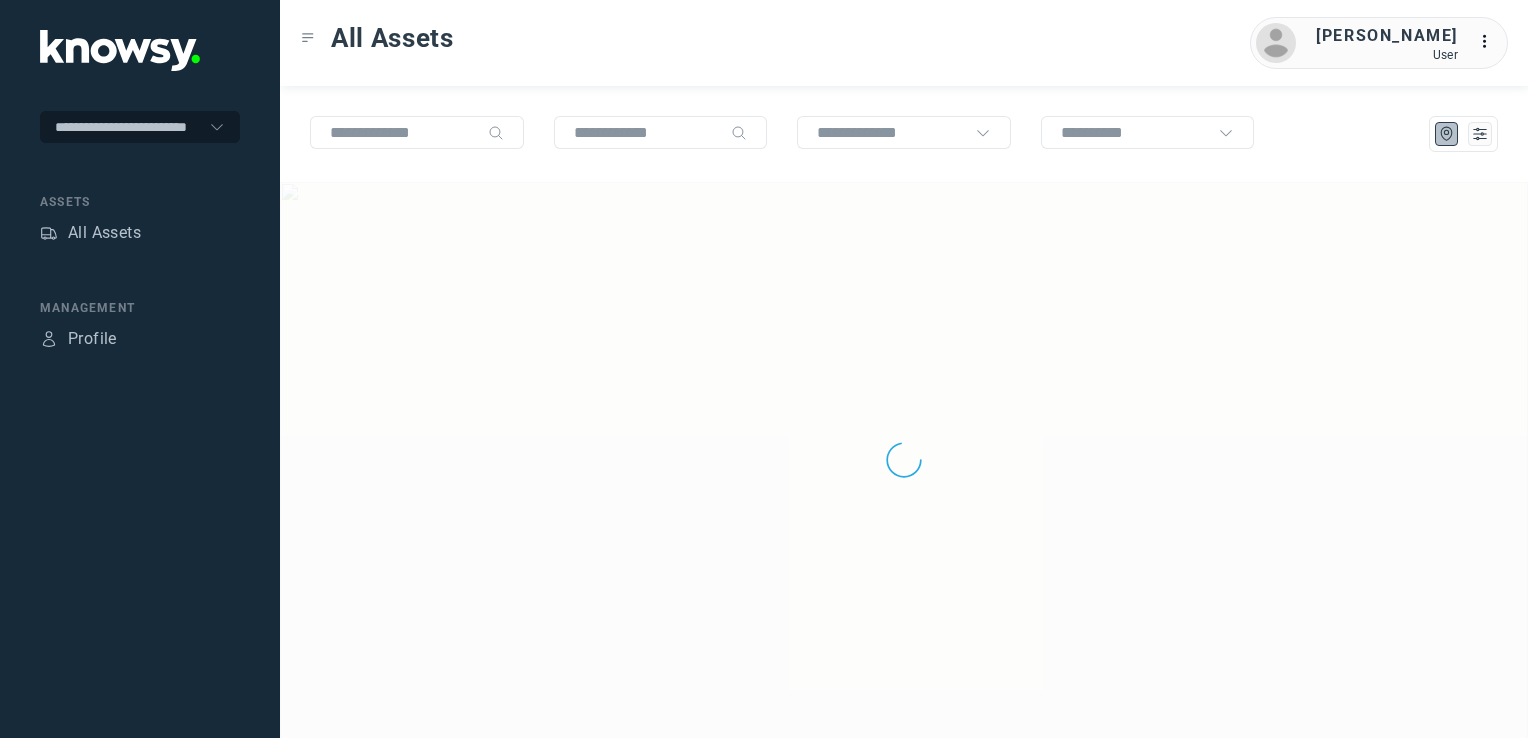 scroll, scrollTop: 0, scrollLeft: 0, axis: both 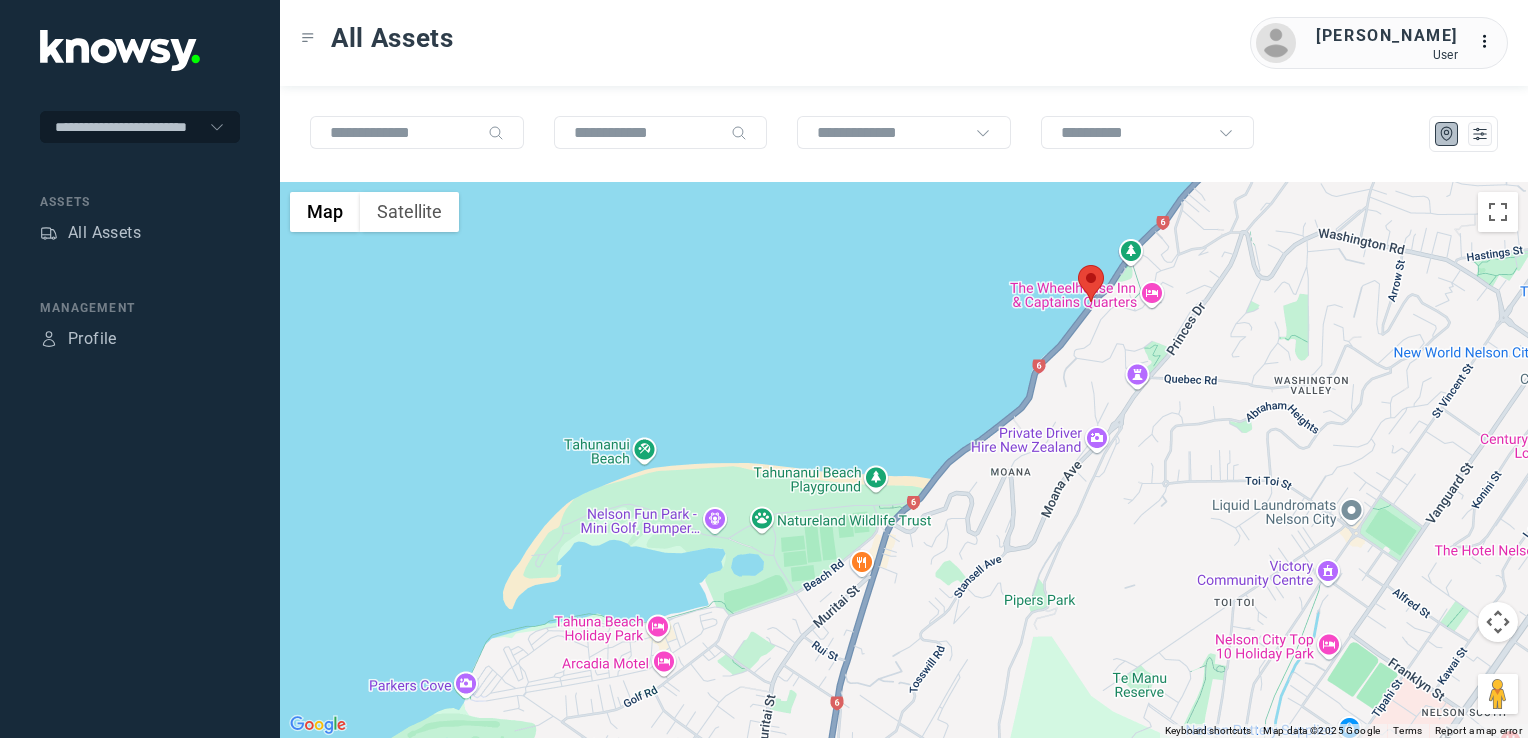 click 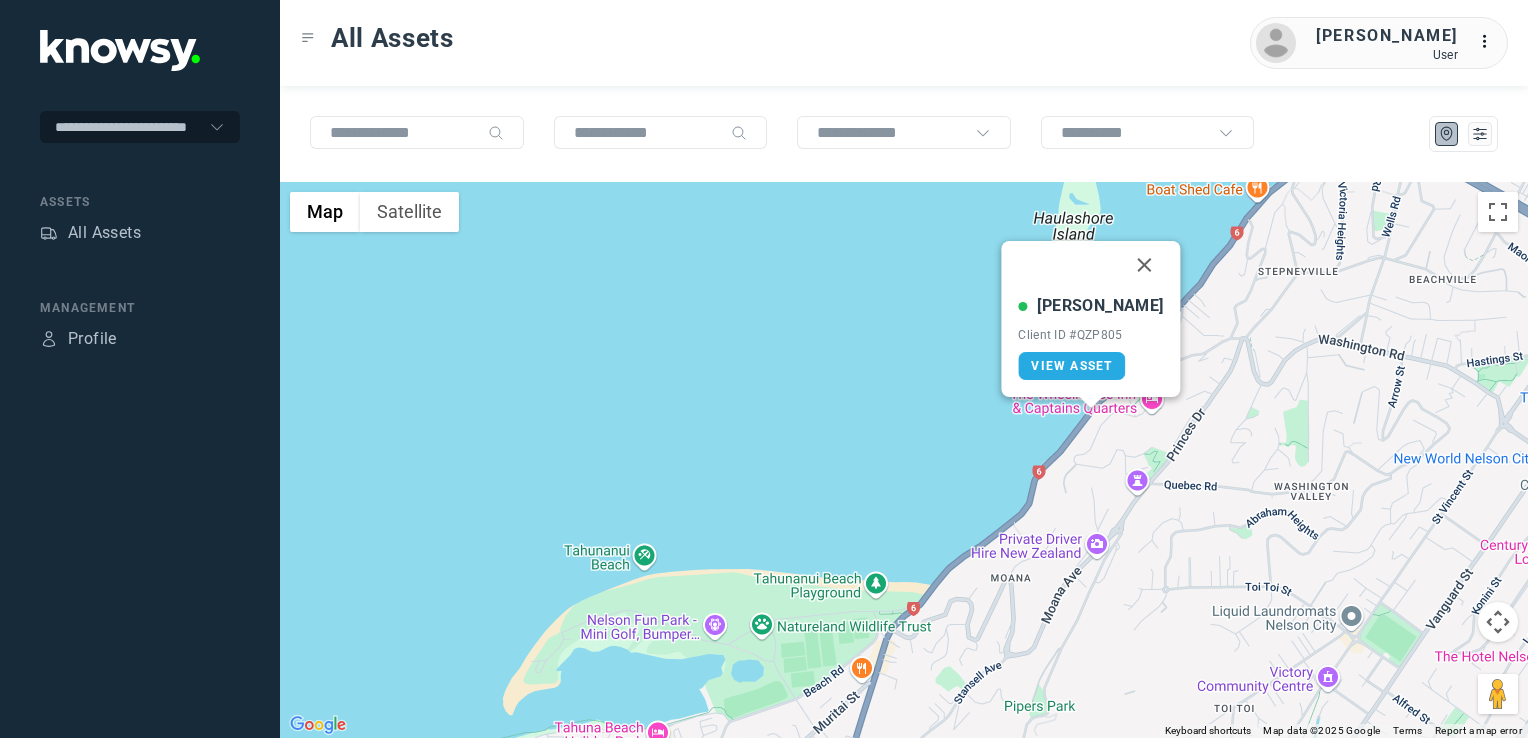 click 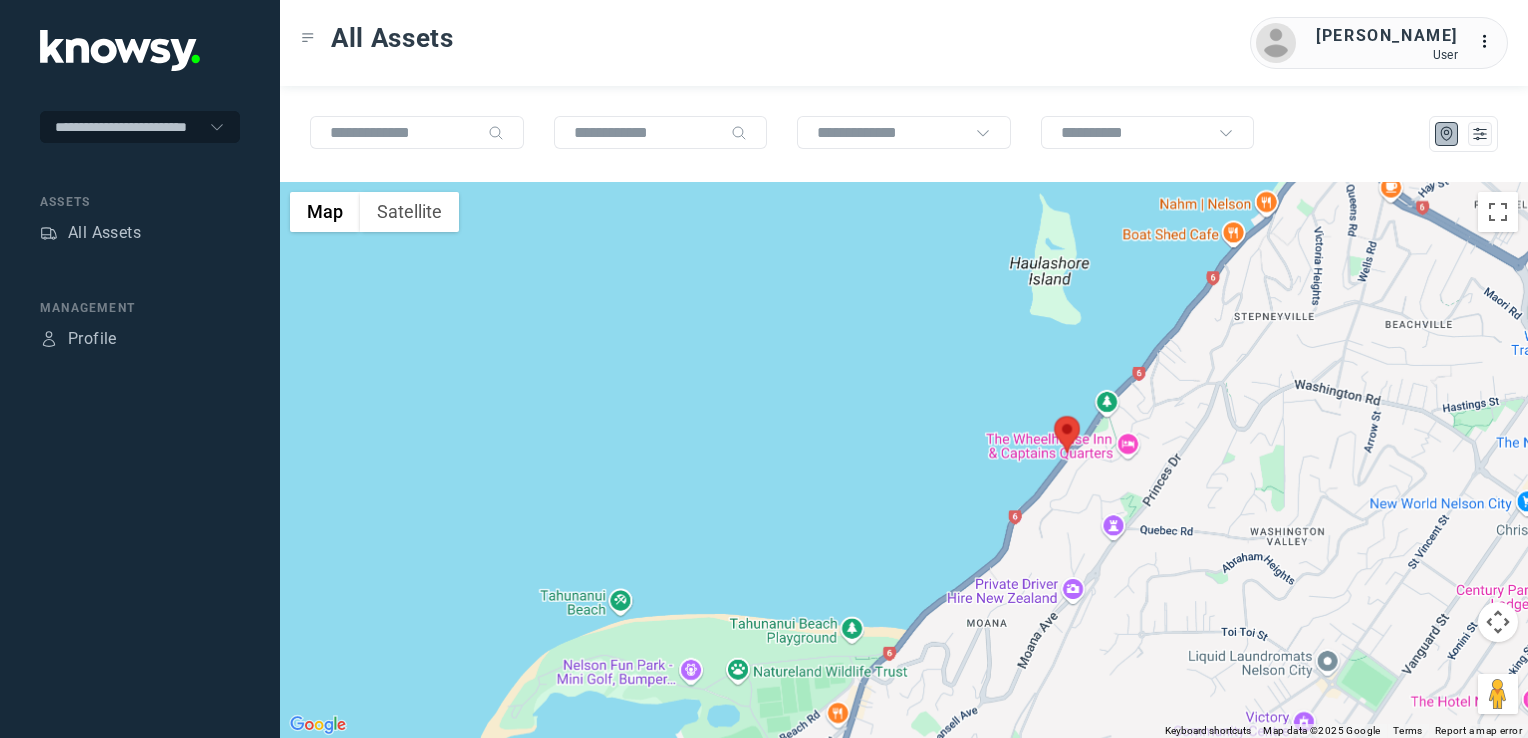 drag, startPoint x: 1236, startPoint y: 537, endPoint x: 1078, endPoint y: 614, distance: 175.76405 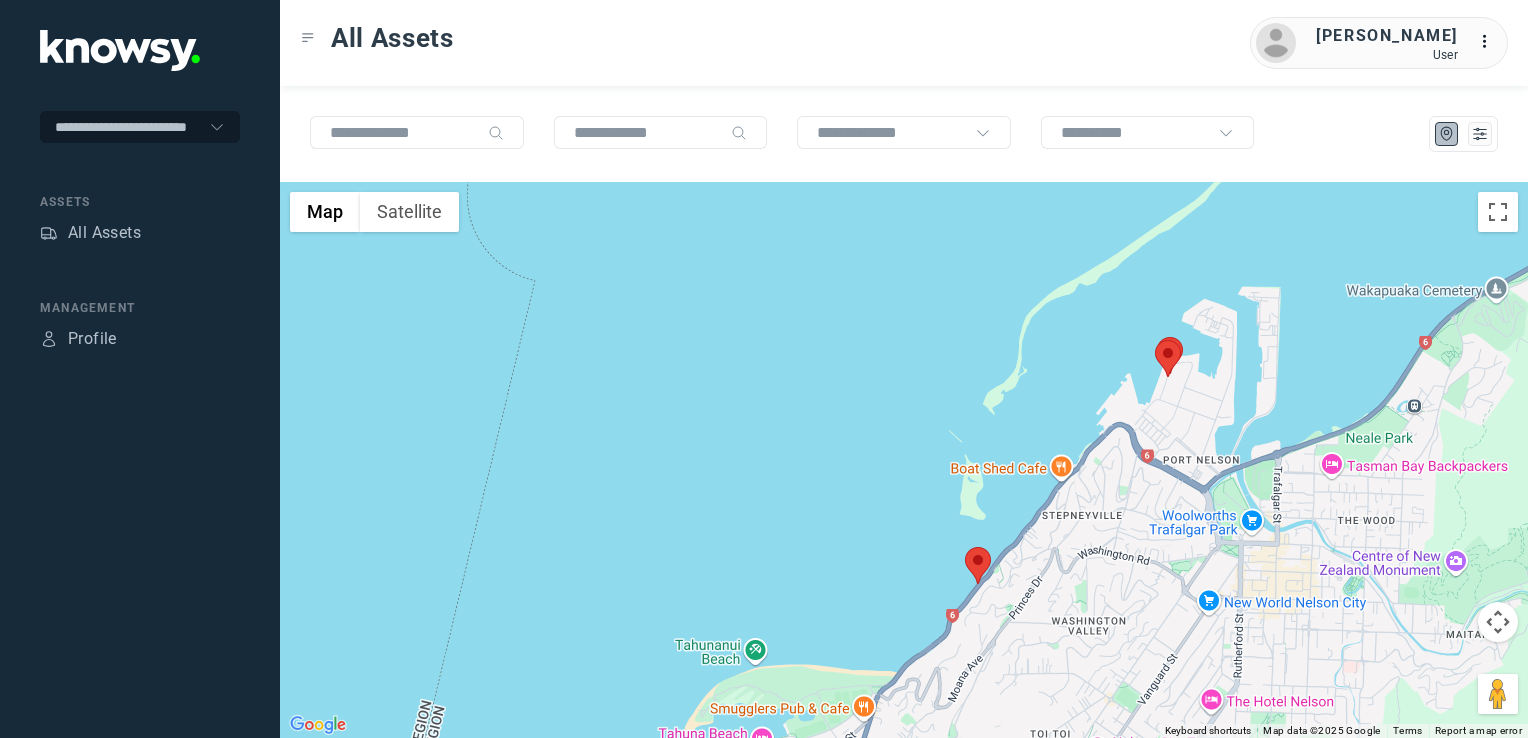drag, startPoint x: 996, startPoint y: 492, endPoint x: 976, endPoint y: 469, distance: 30.479502 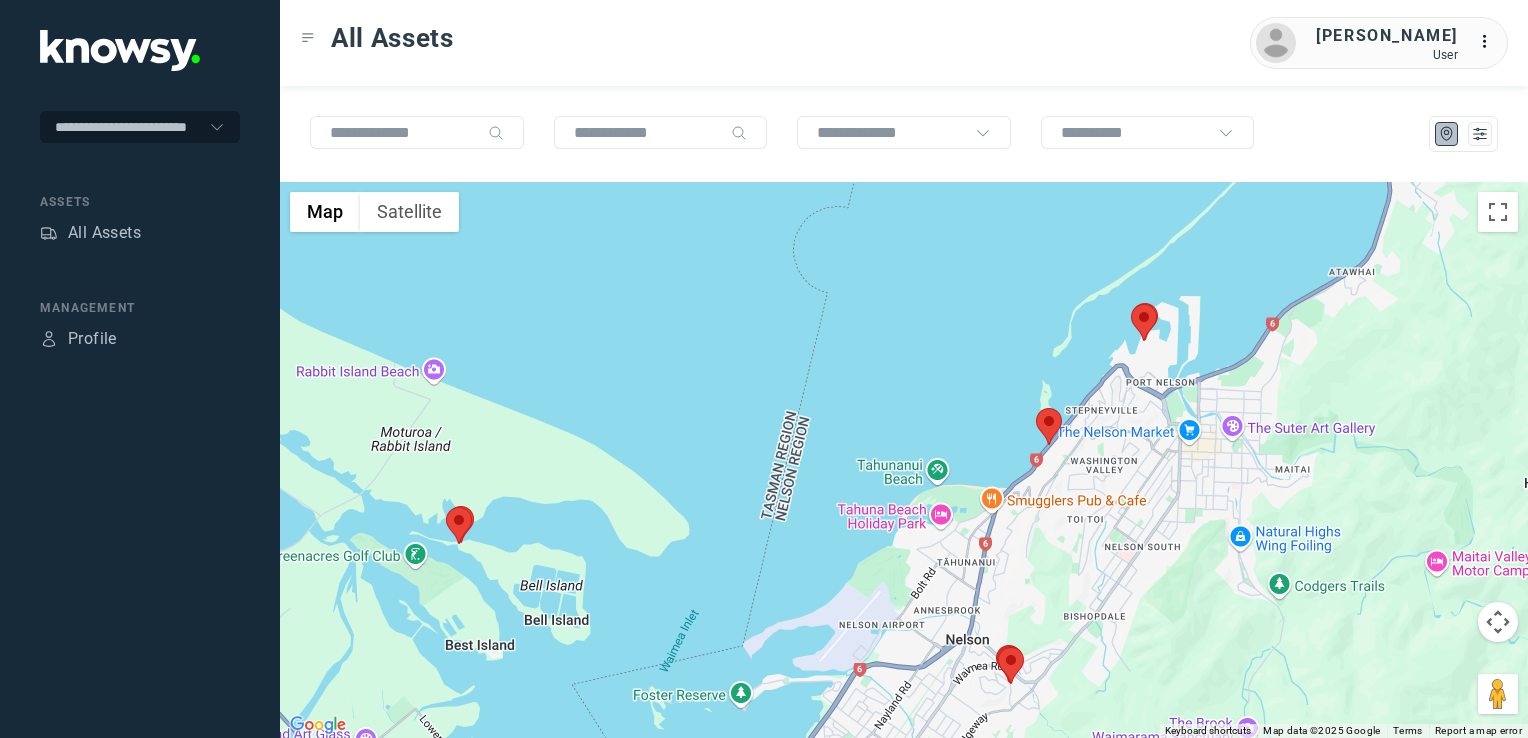 click on "To navigate, press the arrow keys." 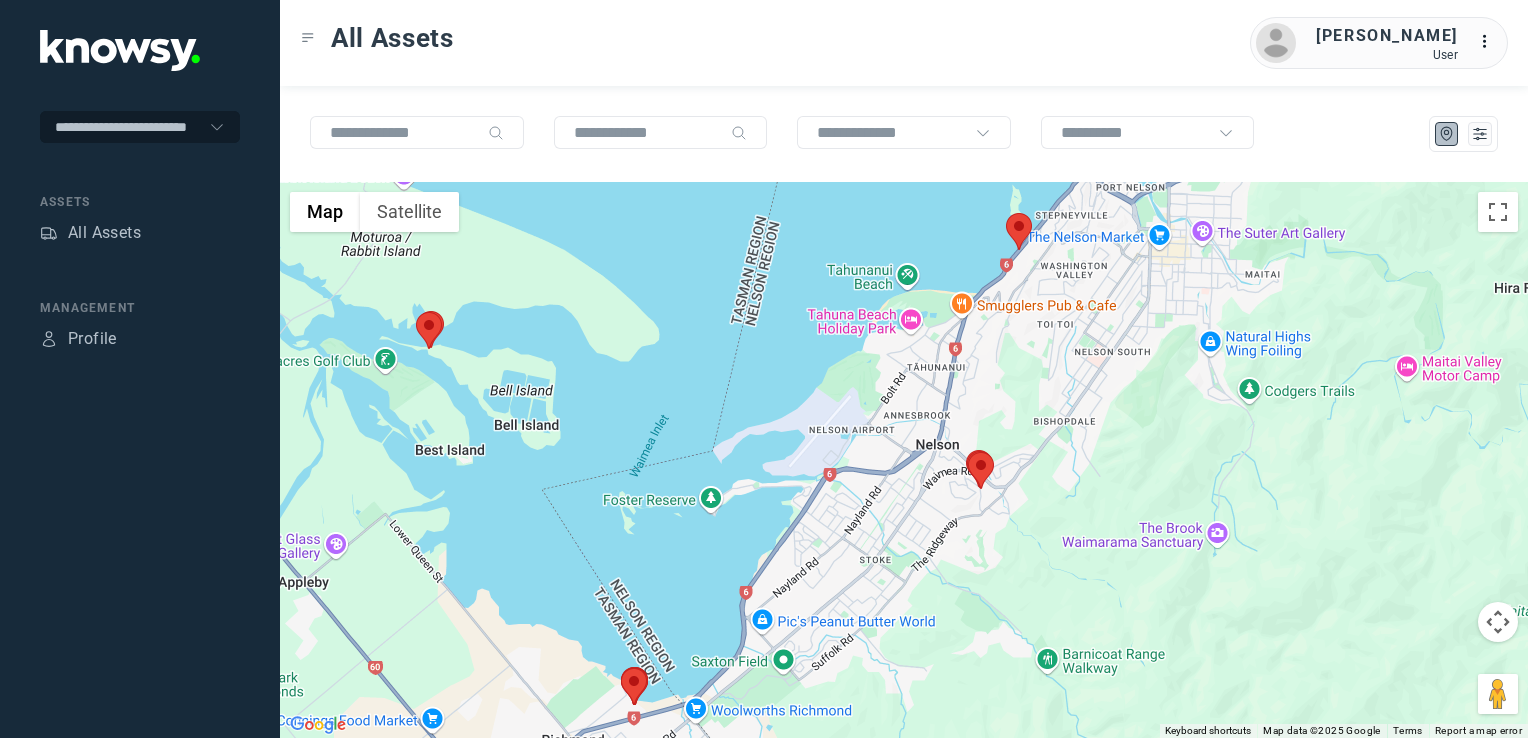 drag, startPoint x: 994, startPoint y: 562, endPoint x: 1045, endPoint y: 471, distance: 104.316826 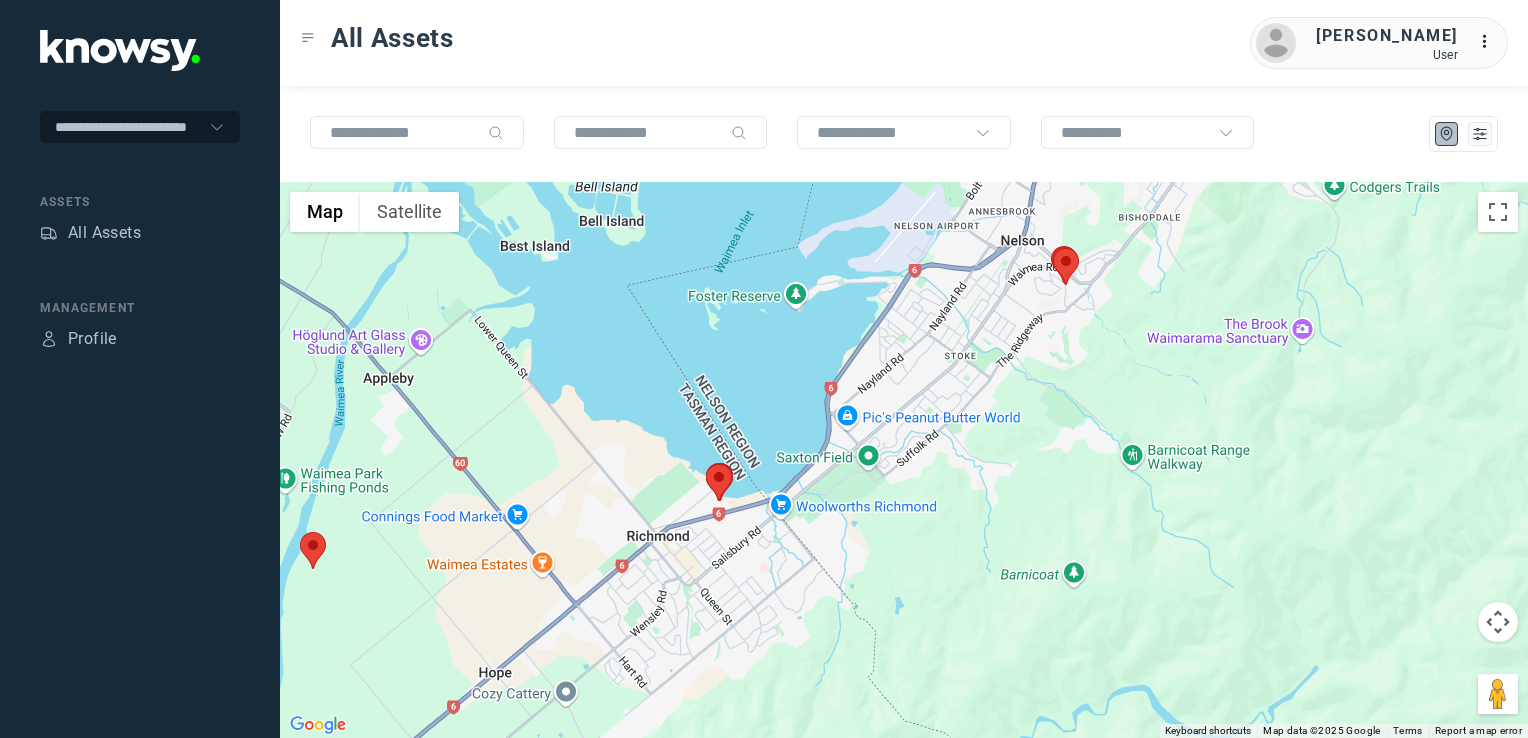 drag, startPoint x: 932, startPoint y: 502, endPoint x: 1004, endPoint y: 455, distance: 85.98256 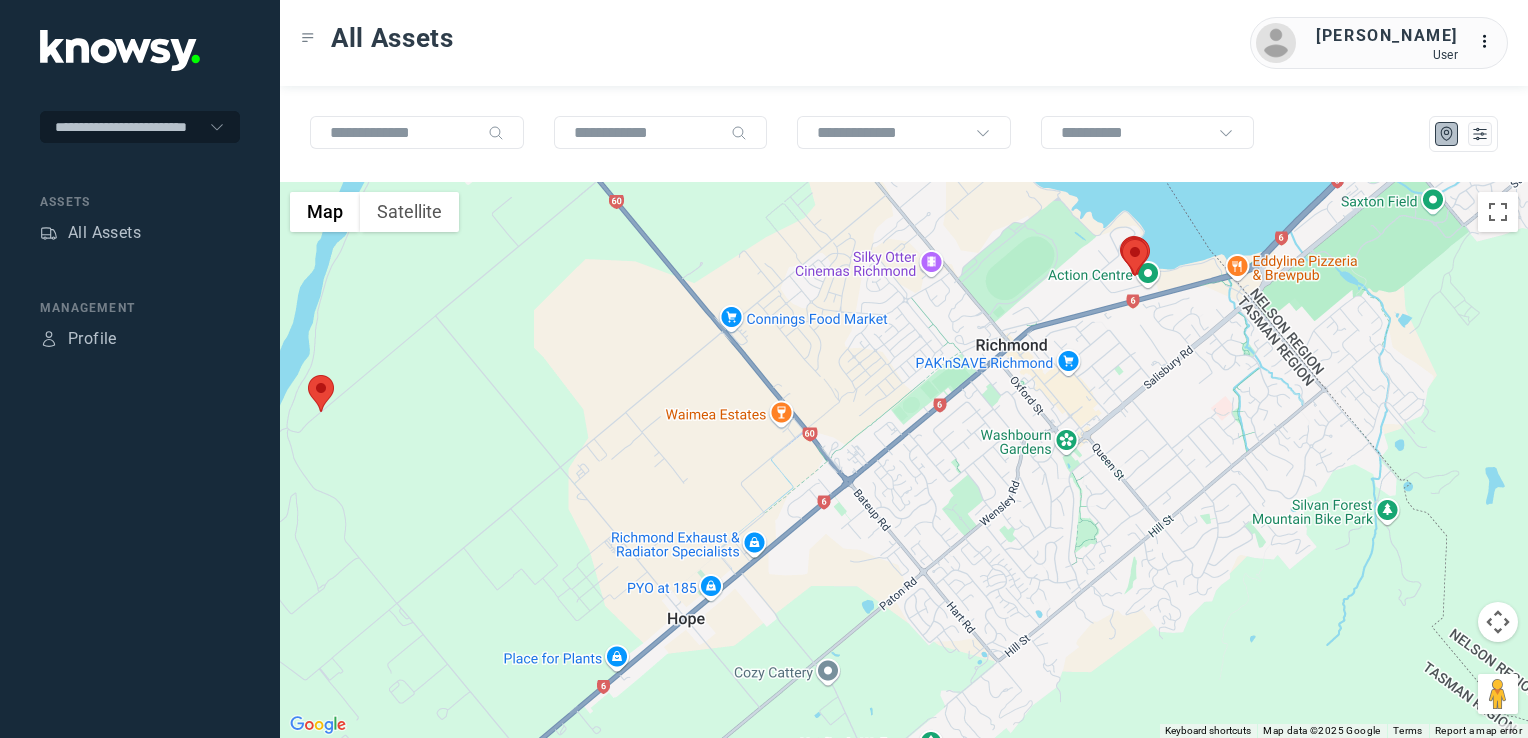drag, startPoint x: 920, startPoint y: 510, endPoint x: 1098, endPoint y: 531, distance: 179.23448 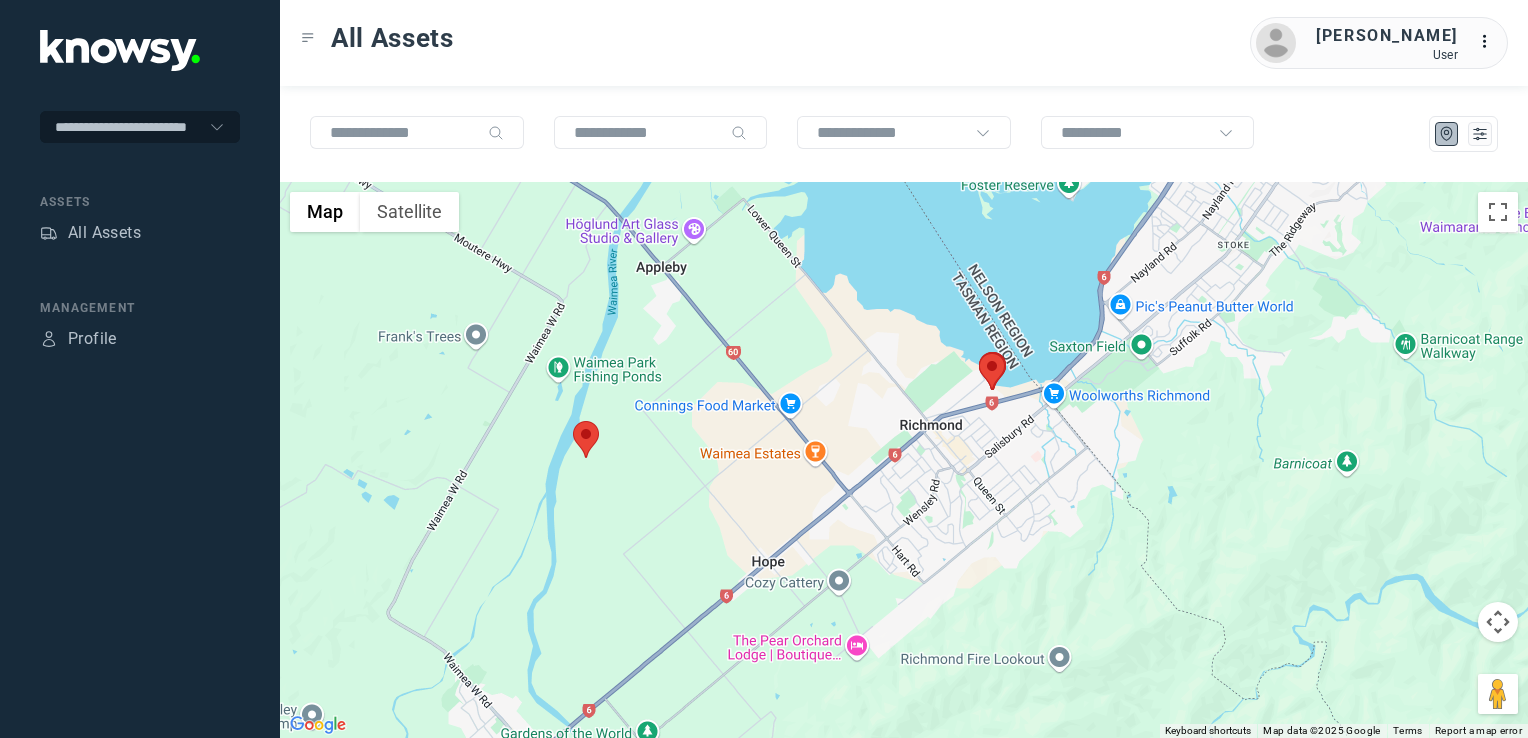 drag, startPoint x: 1206, startPoint y: 530, endPoint x: 1156, endPoint y: 662, distance: 141.1524 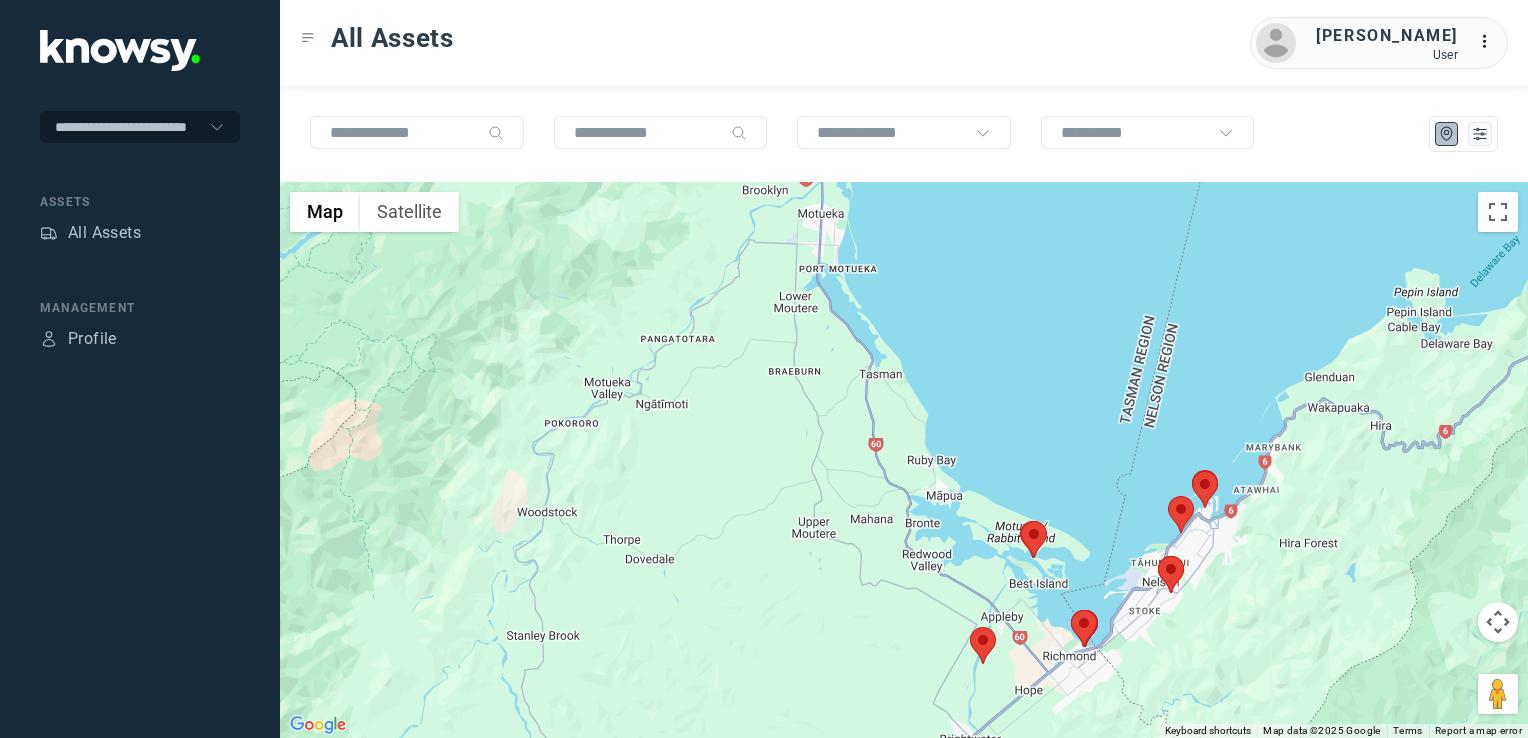 click on "To navigate, press the arrow keys." 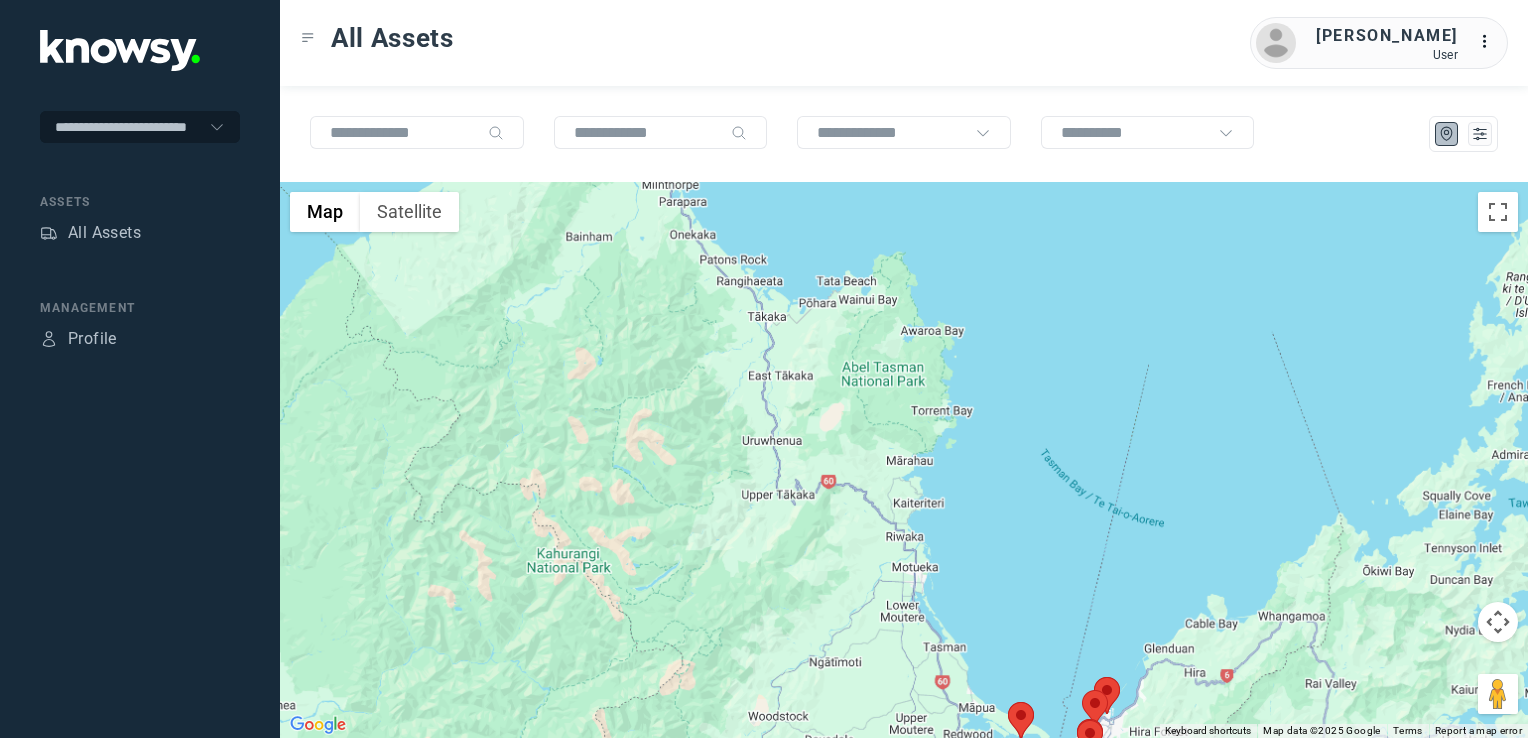 drag, startPoint x: 1172, startPoint y: 673, endPoint x: 1179, endPoint y: 582, distance: 91.26884 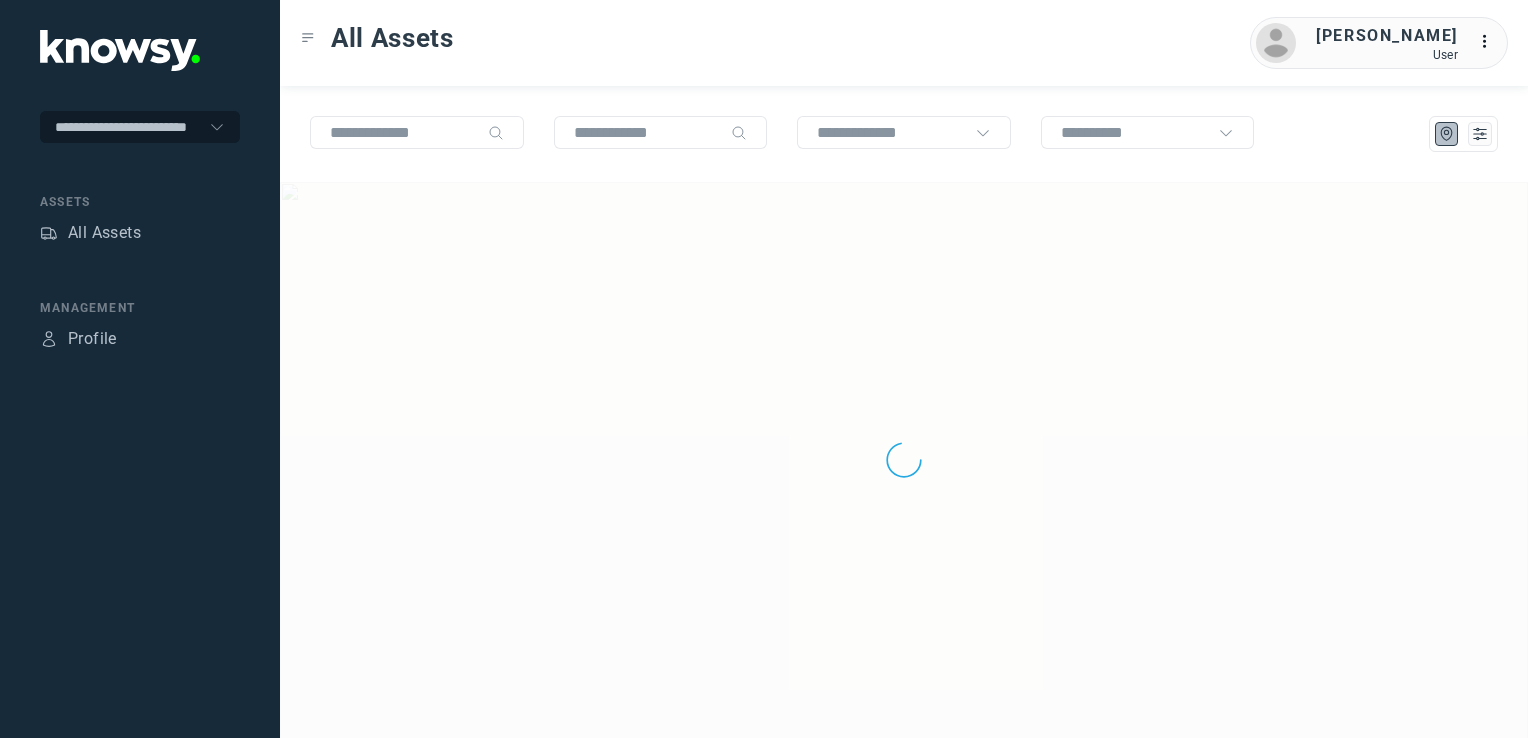 scroll, scrollTop: 0, scrollLeft: 0, axis: both 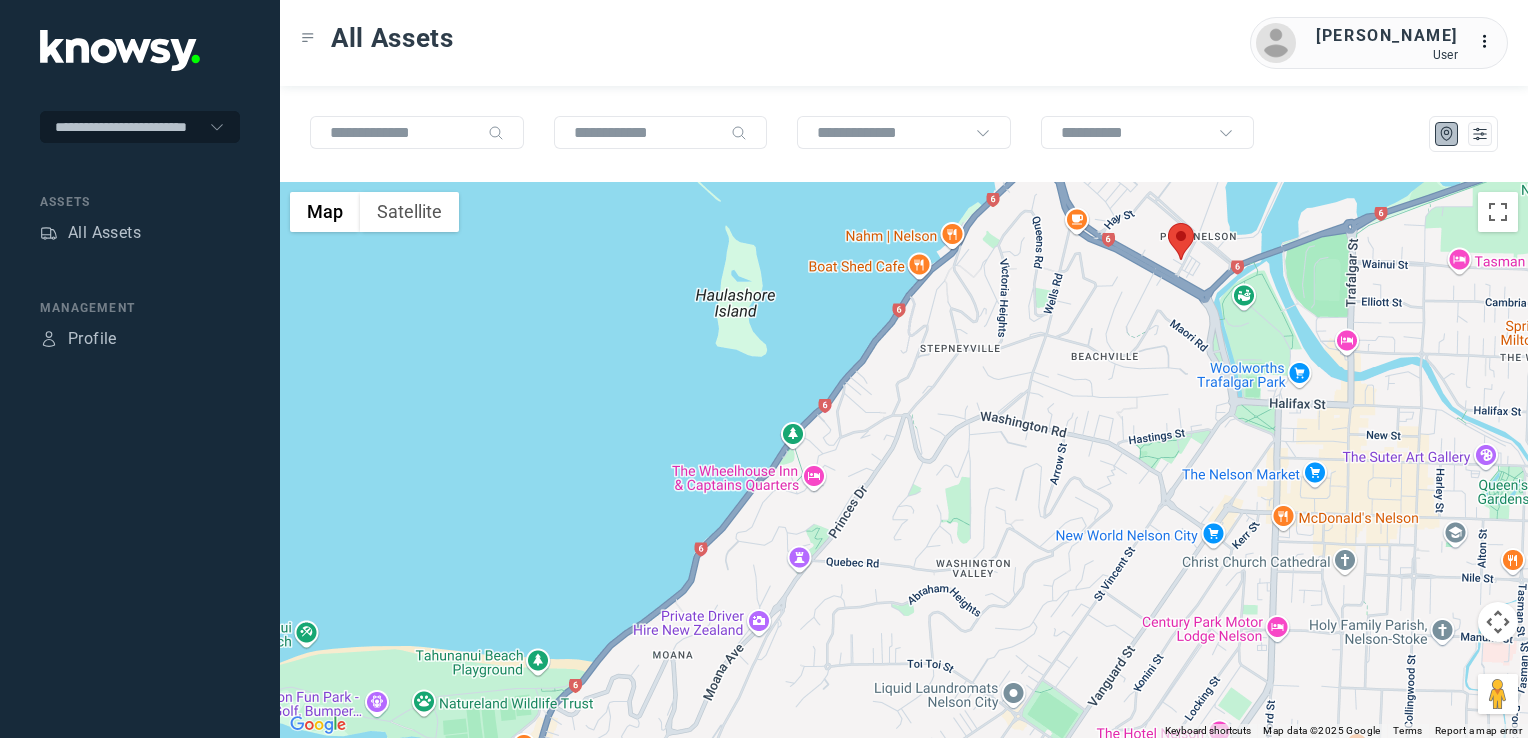 click 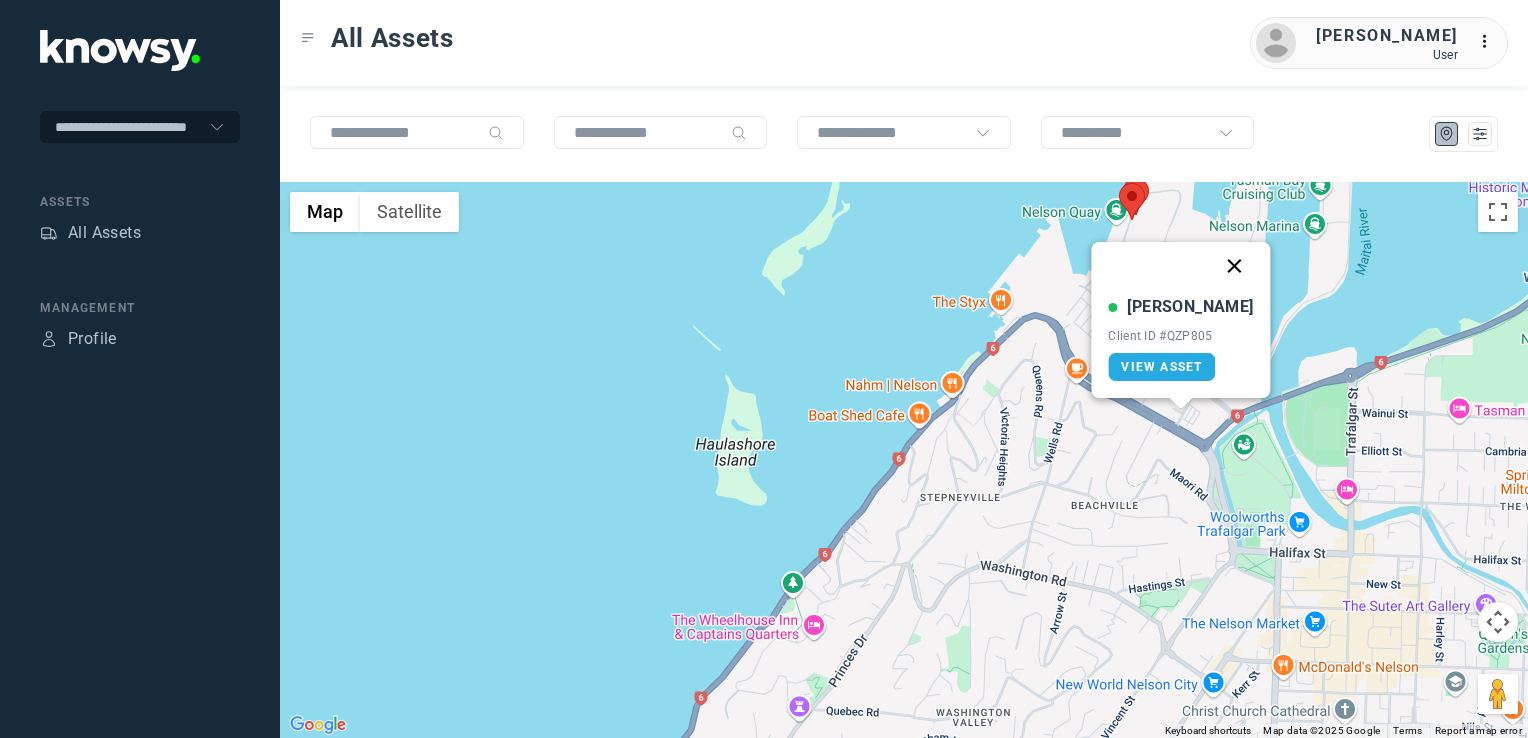 click 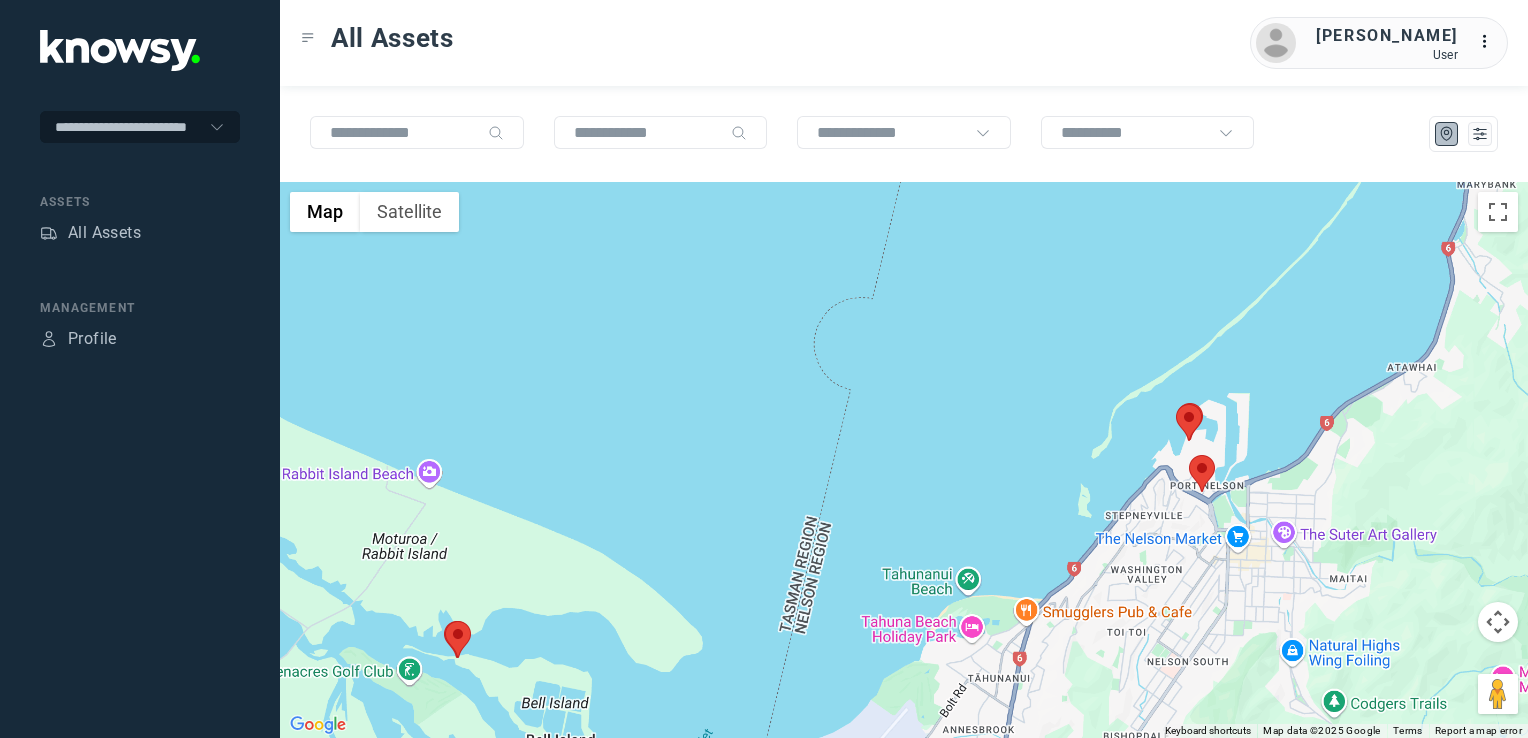 click on "To navigate, press the arrow keys." 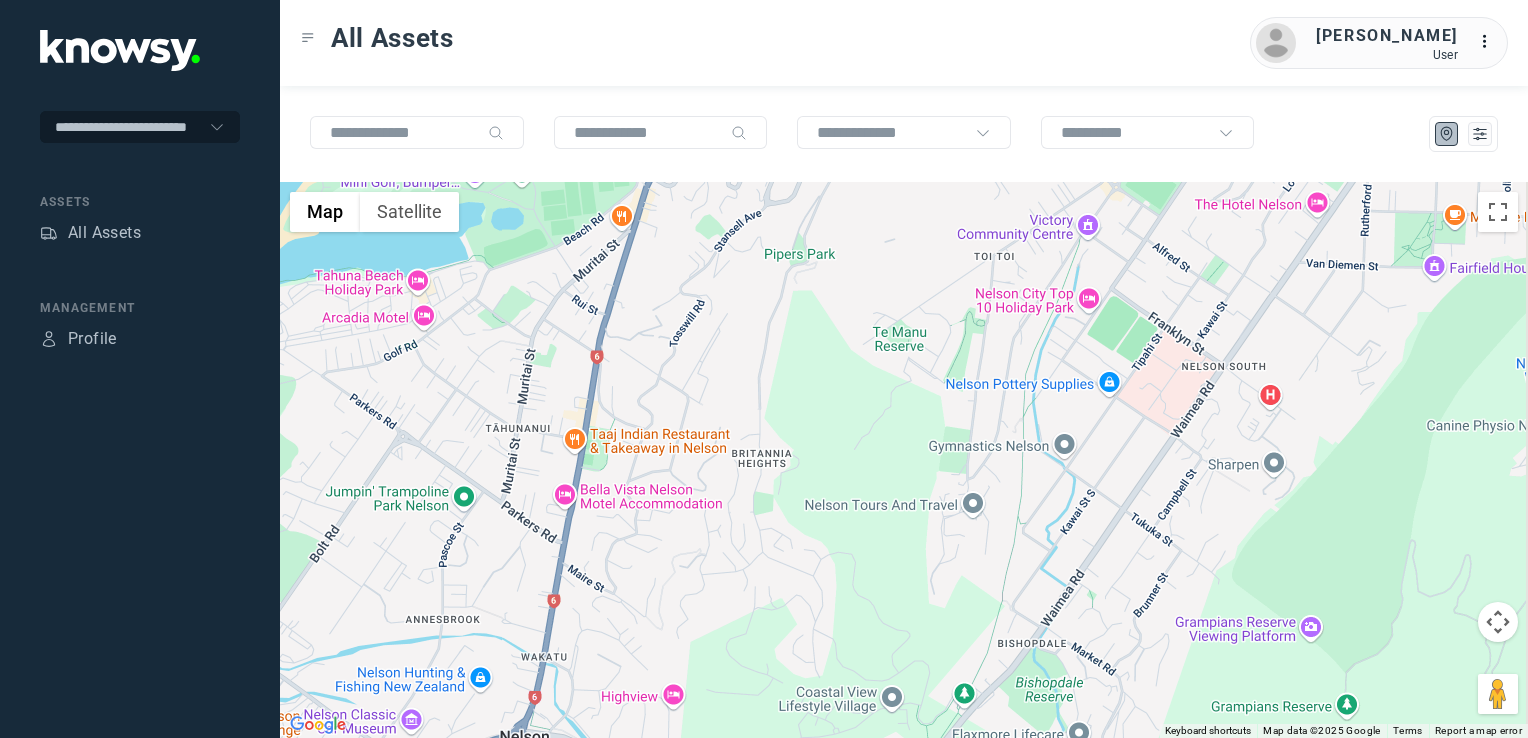 drag, startPoint x: 1047, startPoint y: 491, endPoint x: 1058, endPoint y: 515, distance: 26.400757 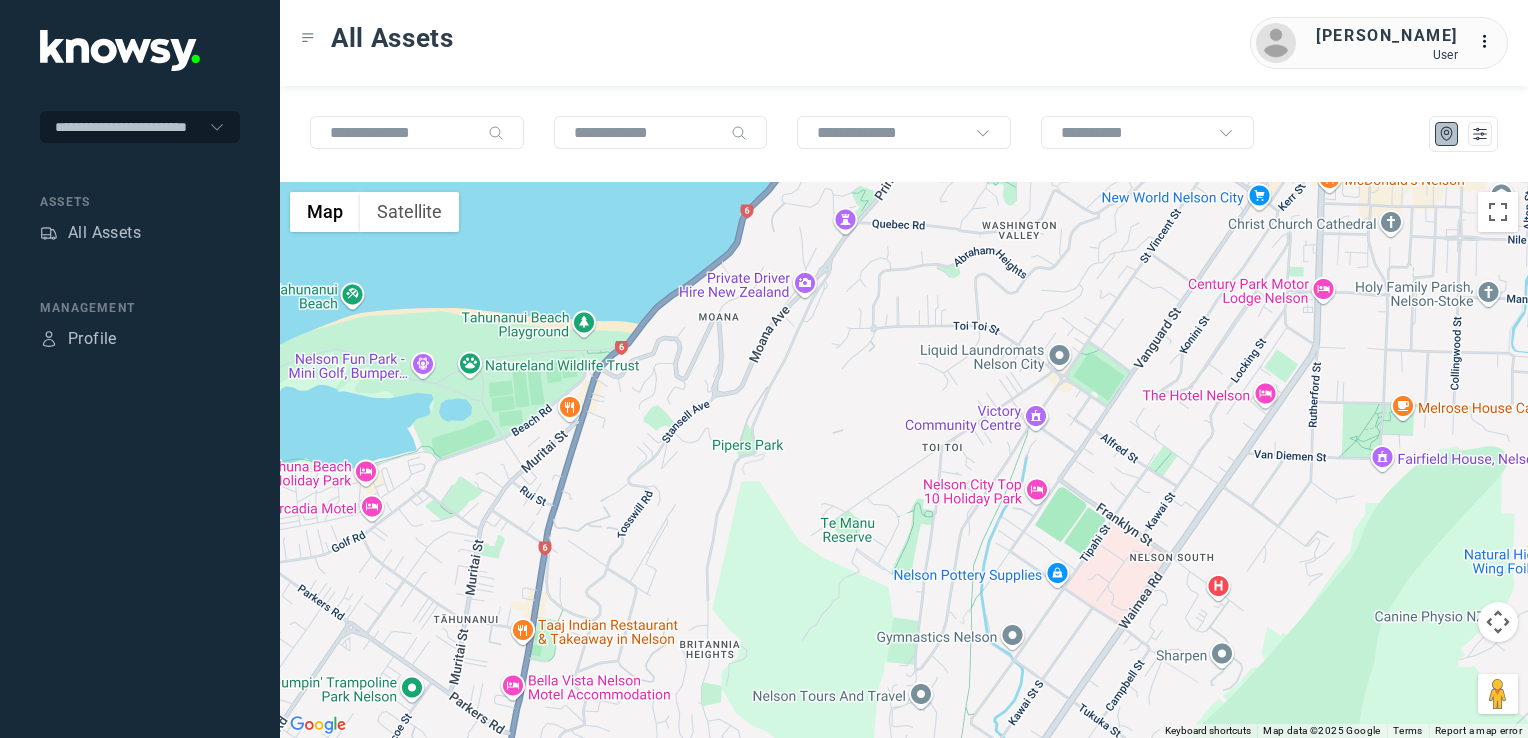 click on "To navigate, press the arrow keys." 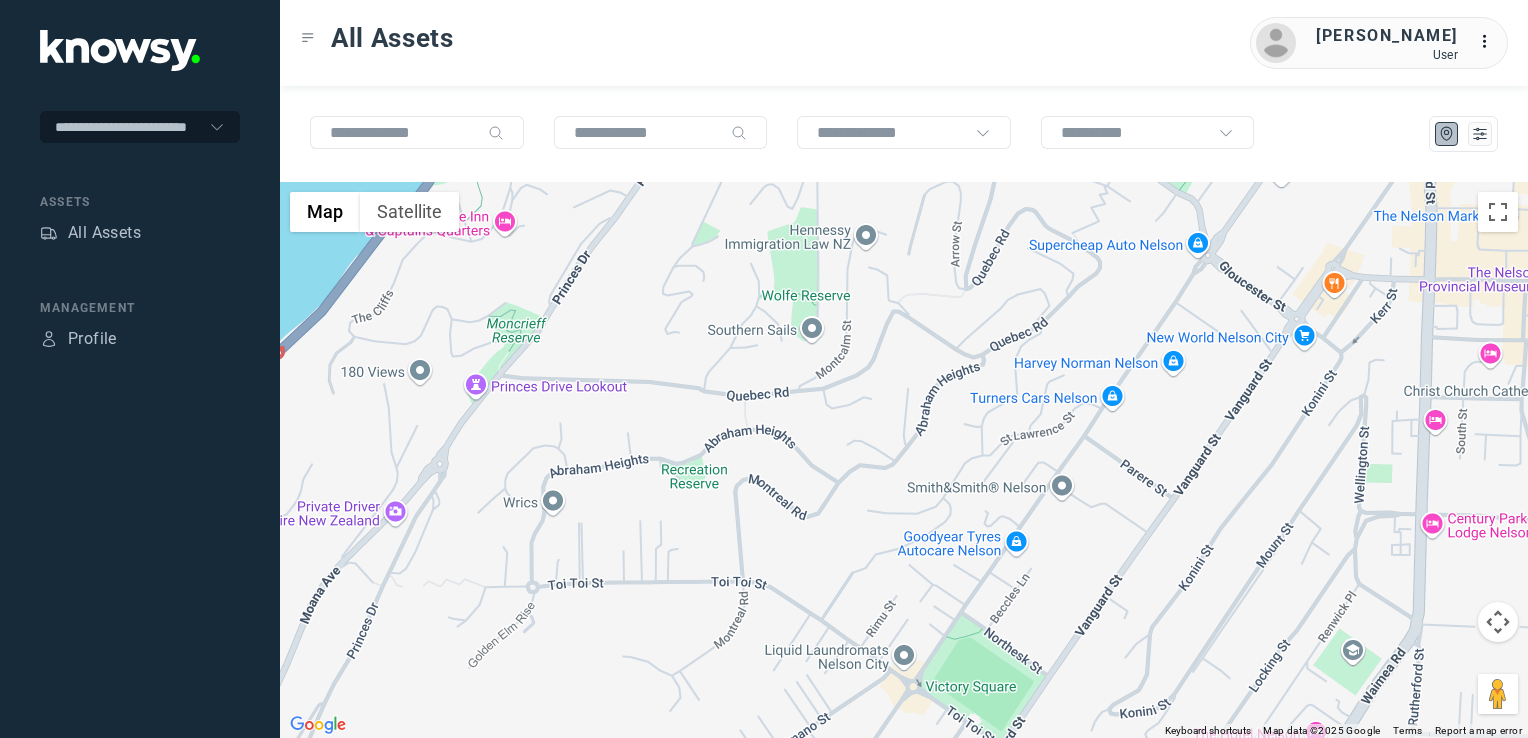 drag, startPoint x: 1214, startPoint y: 464, endPoint x: 1042, endPoint y: 705, distance: 296.08276 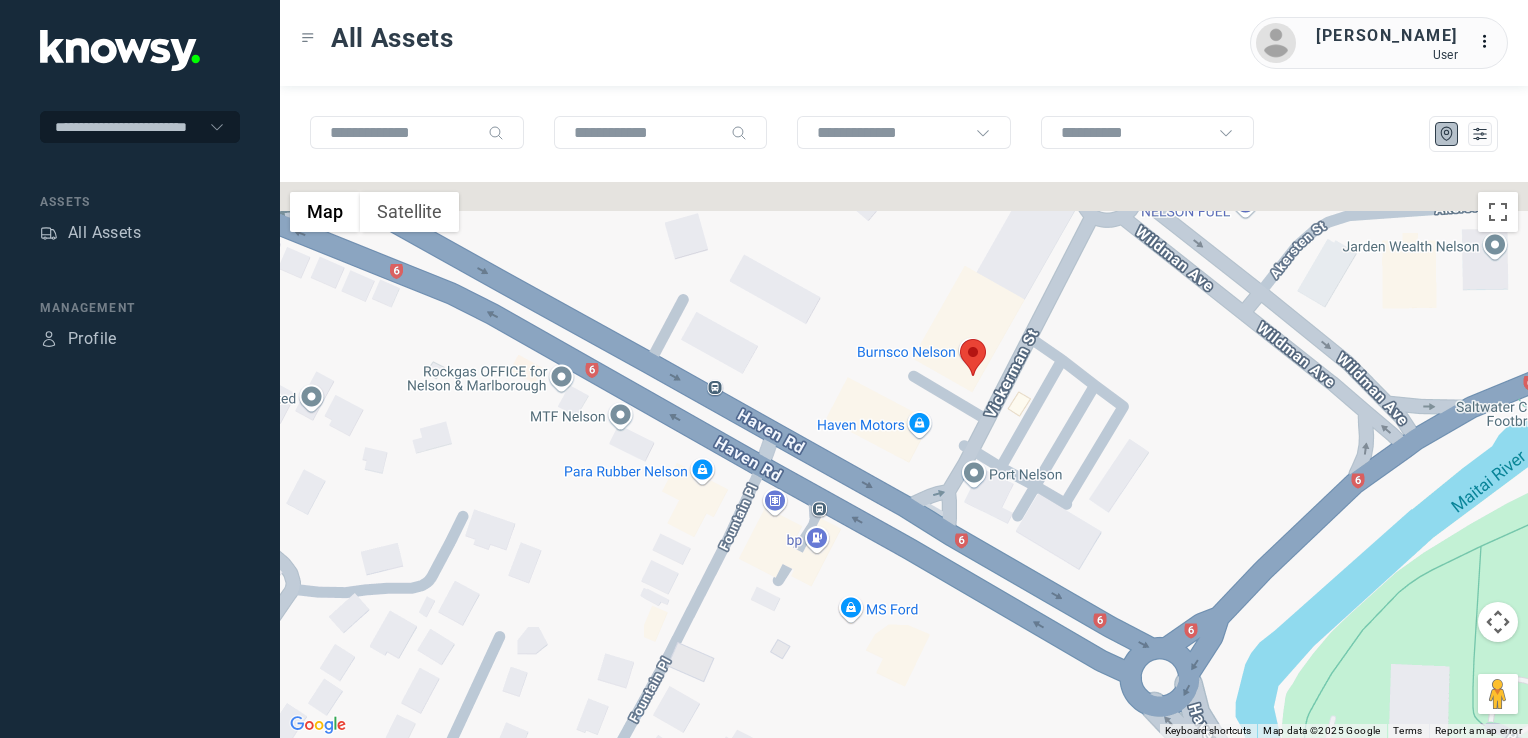 drag, startPoint x: 991, startPoint y: 403, endPoint x: 985, endPoint y: 428, distance: 25.70992 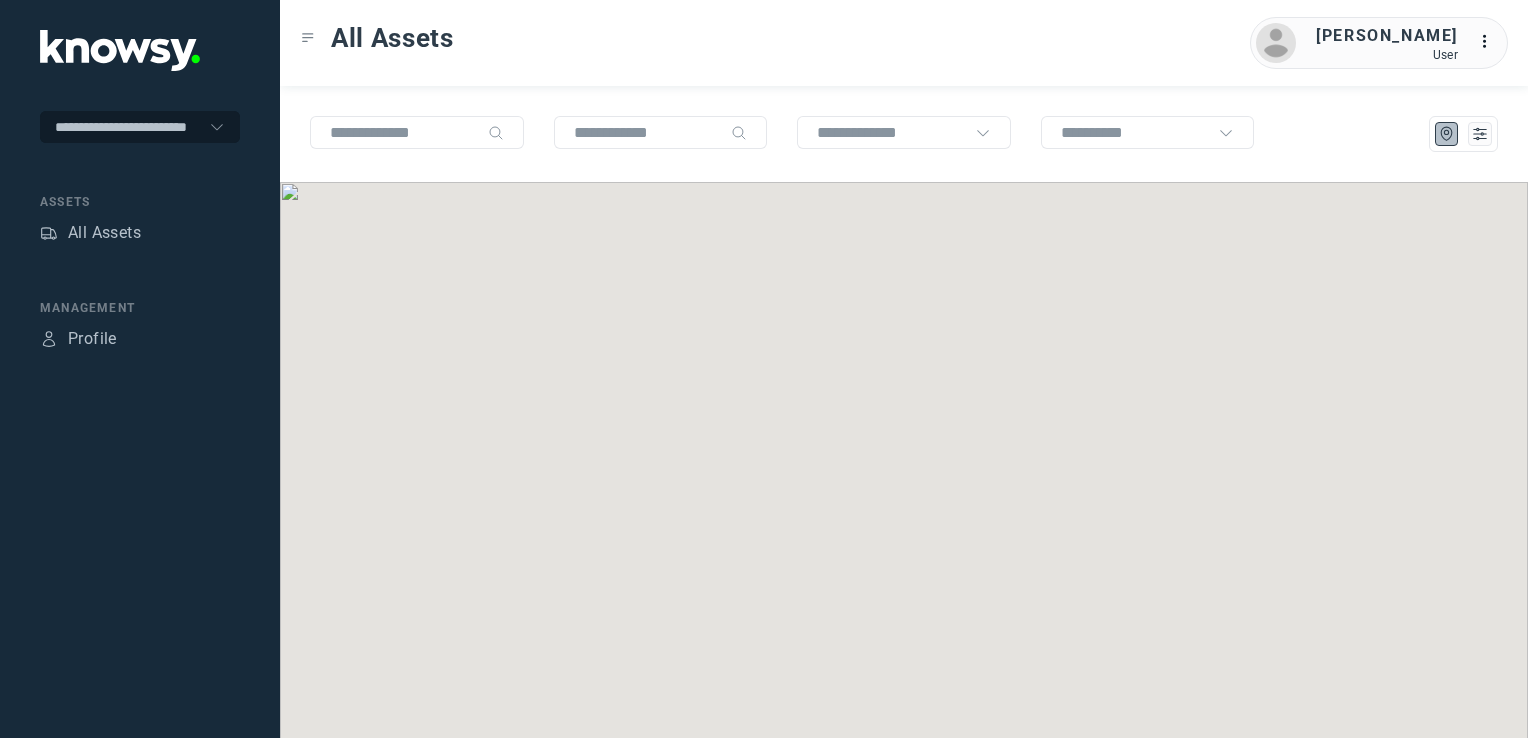 scroll, scrollTop: 0, scrollLeft: 0, axis: both 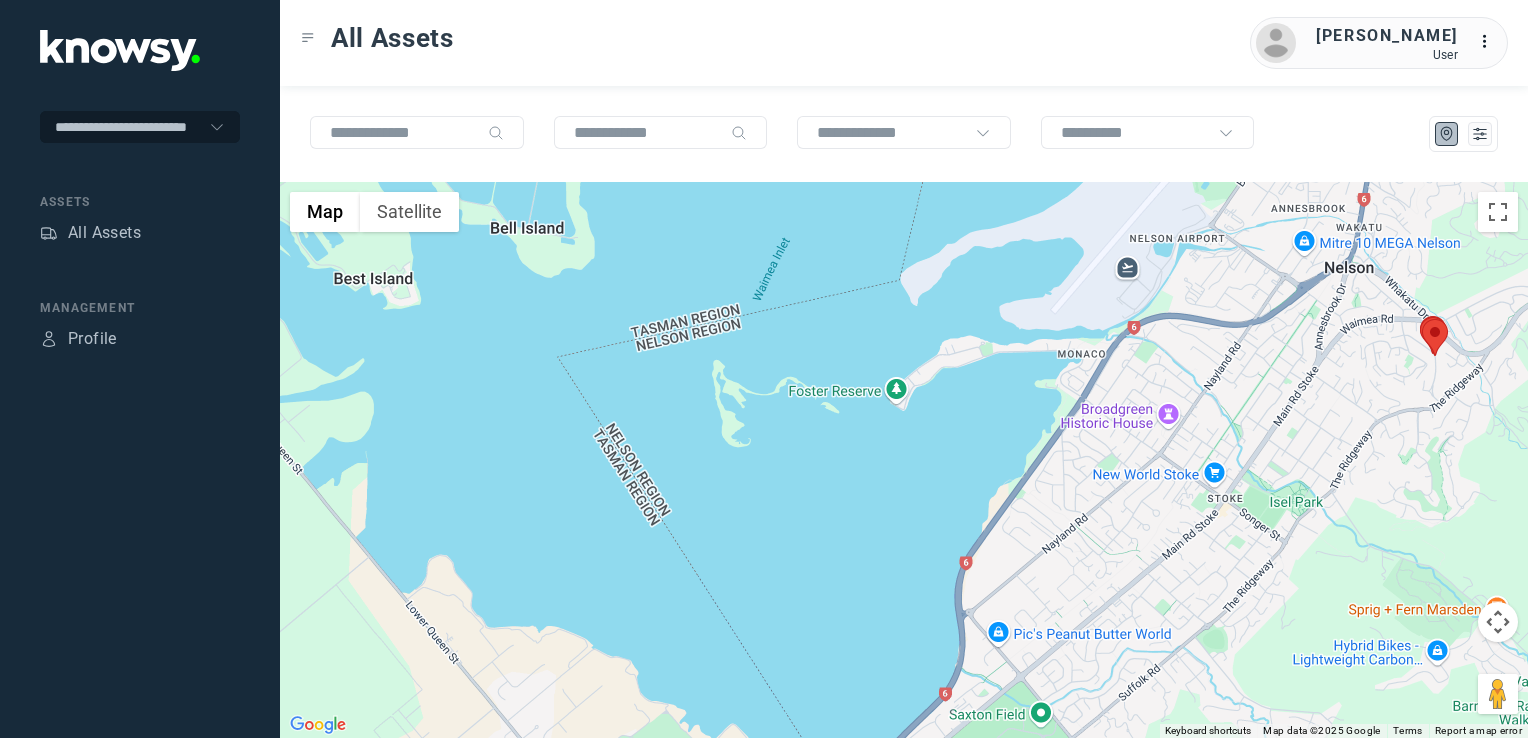 click on "To navigate, press the arrow keys." 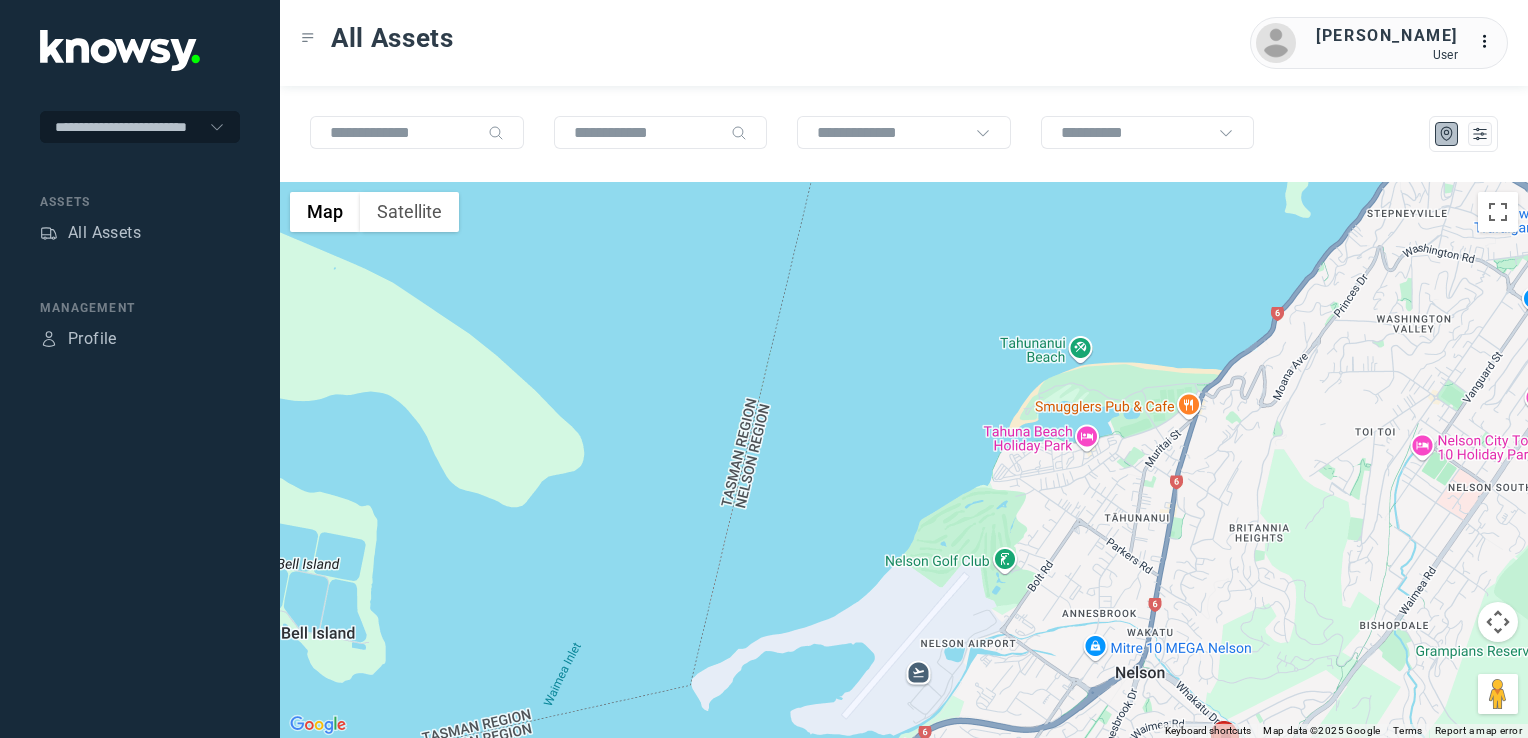 drag, startPoint x: 1188, startPoint y: 600, endPoint x: 1164, endPoint y: 626, distance: 35.383614 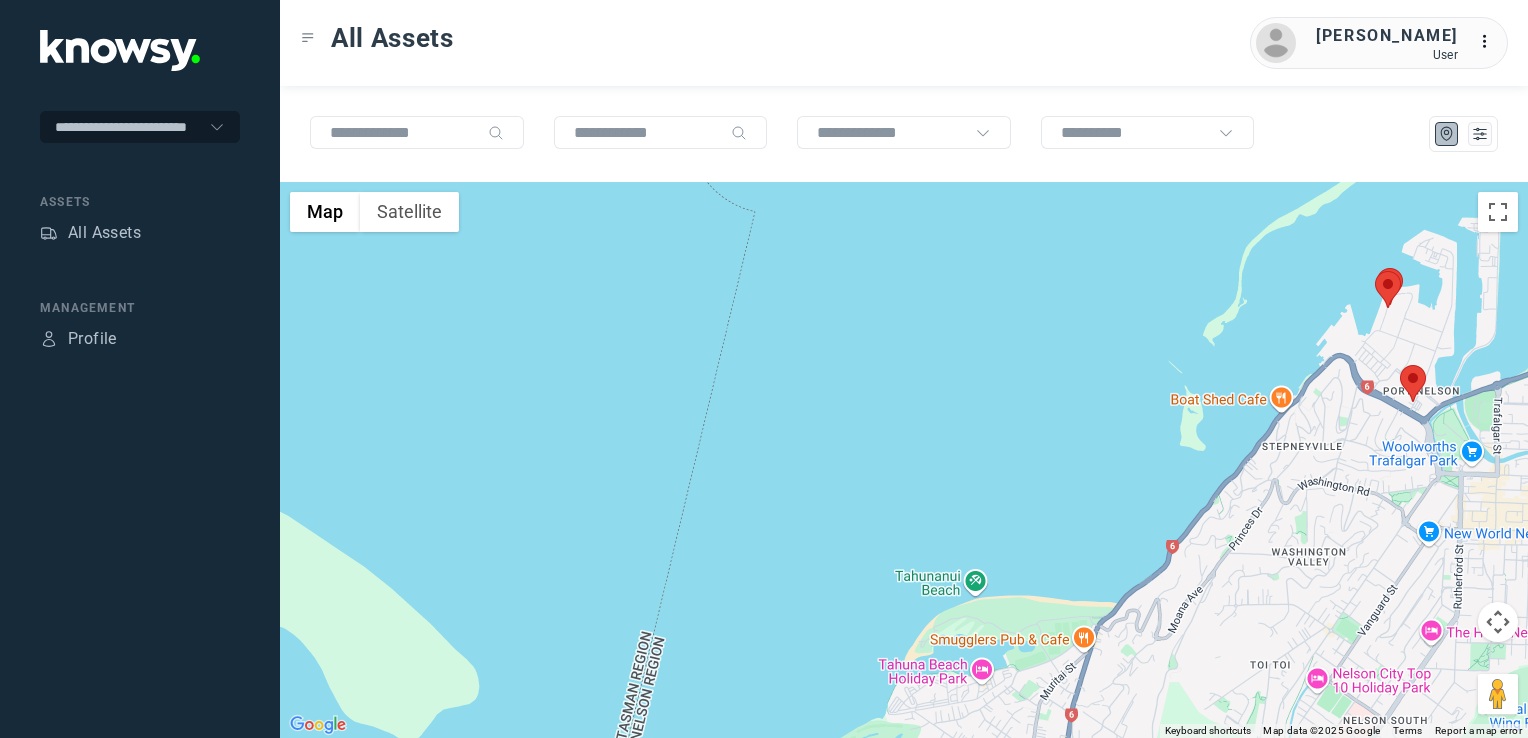 drag, startPoint x: 1306, startPoint y: 513, endPoint x: 1268, endPoint y: 560, distance: 60.440052 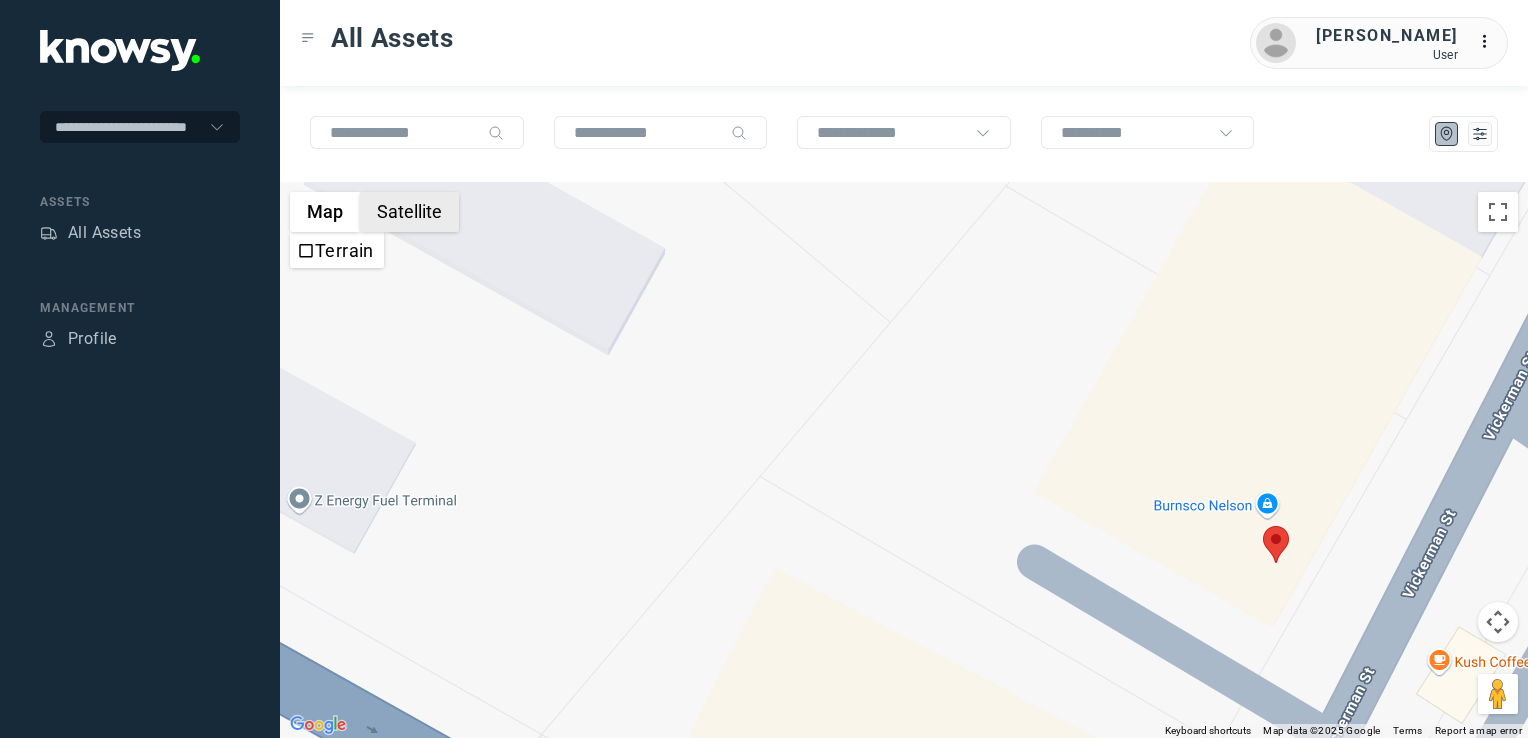 drag, startPoint x: 403, startPoint y: 216, endPoint x: 865, endPoint y: 324, distance: 474.45547 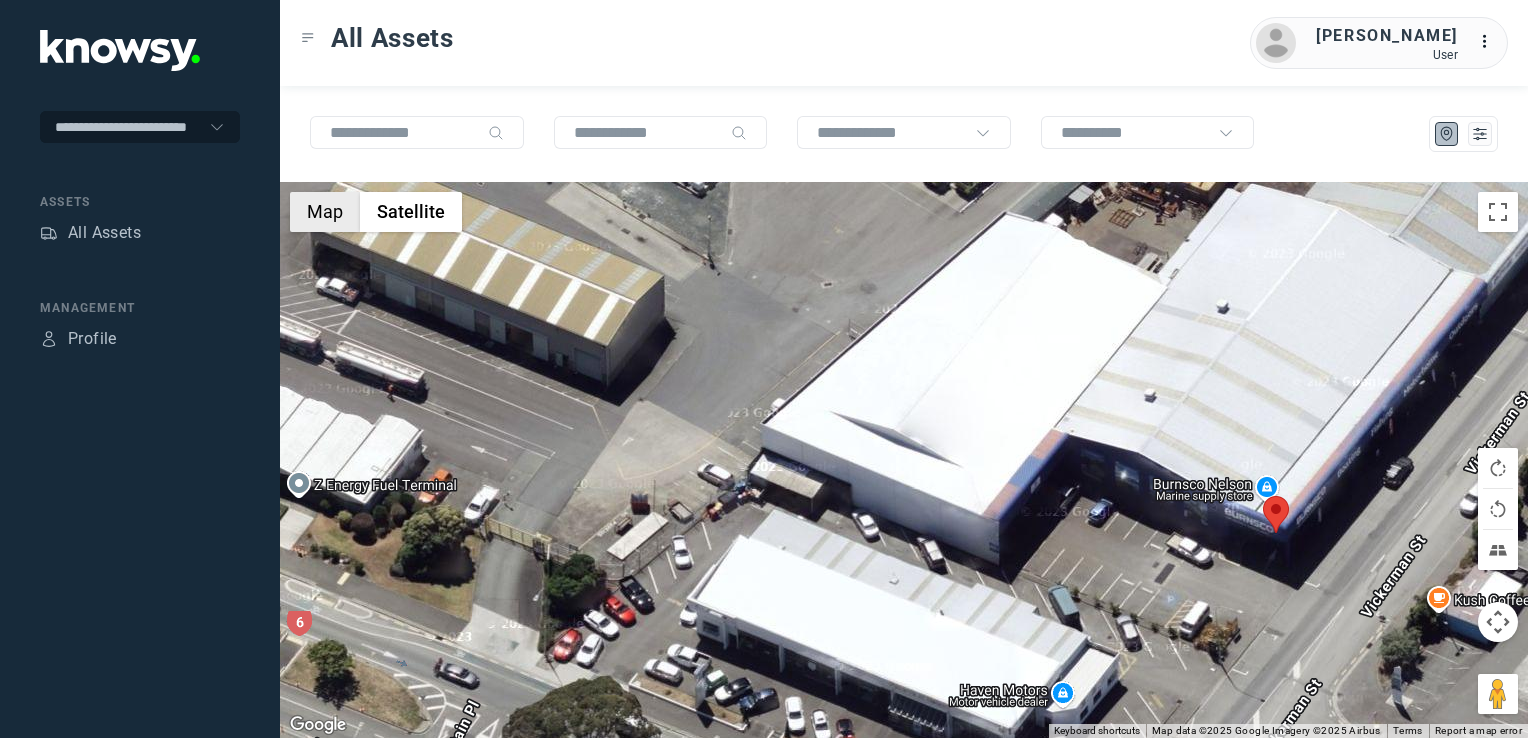 click on "Map" 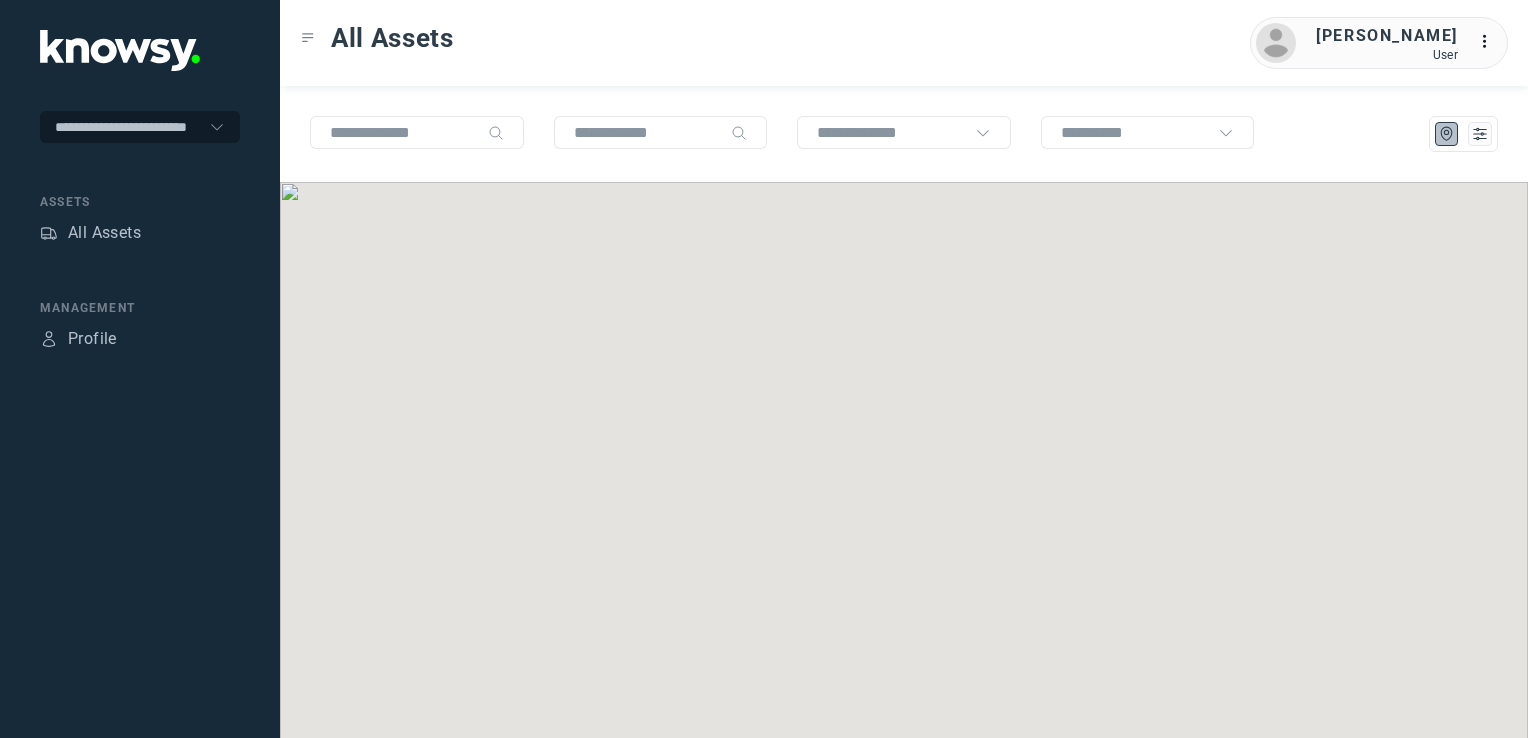 scroll, scrollTop: 0, scrollLeft: 0, axis: both 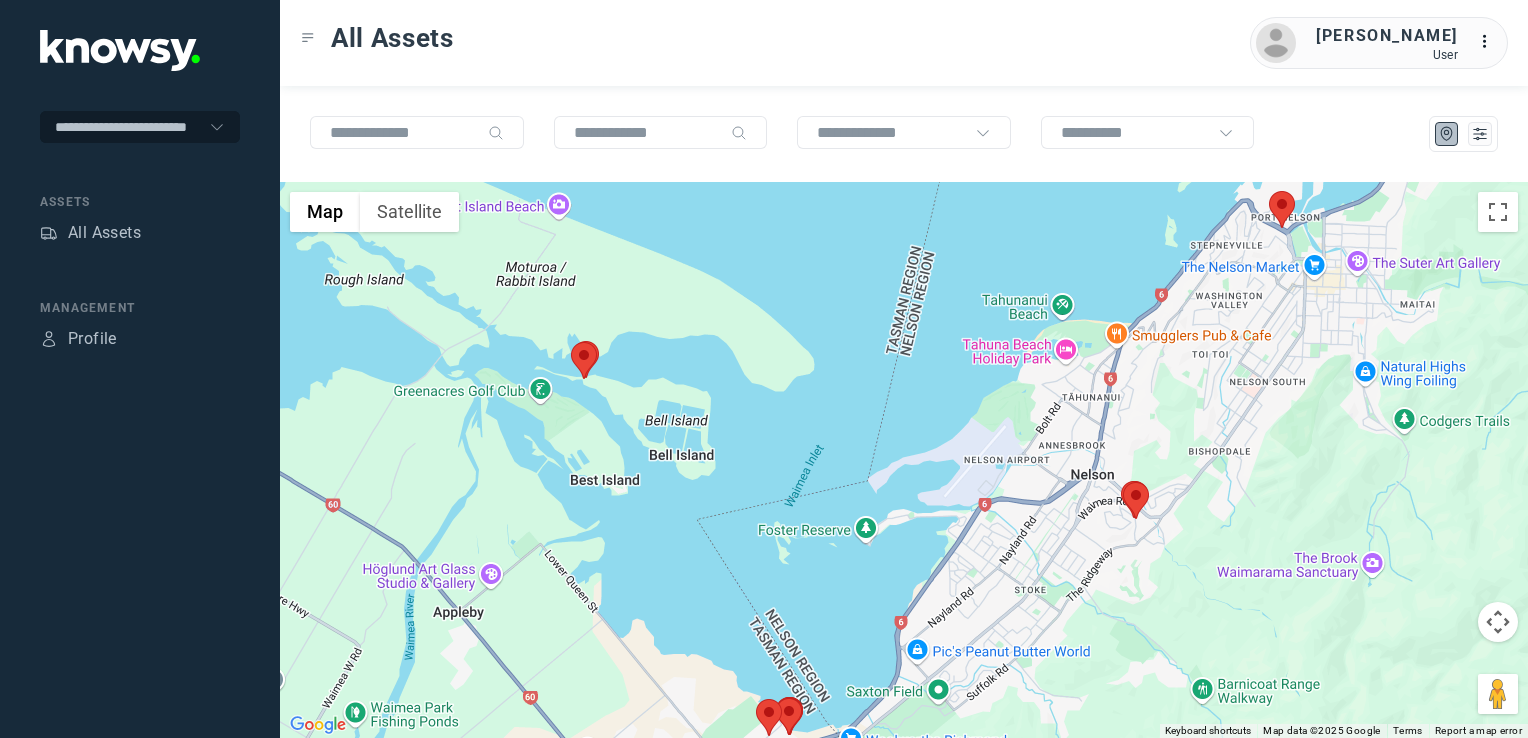 drag, startPoint x: 1234, startPoint y: 330, endPoint x: 1206, endPoint y: 405, distance: 80.05623 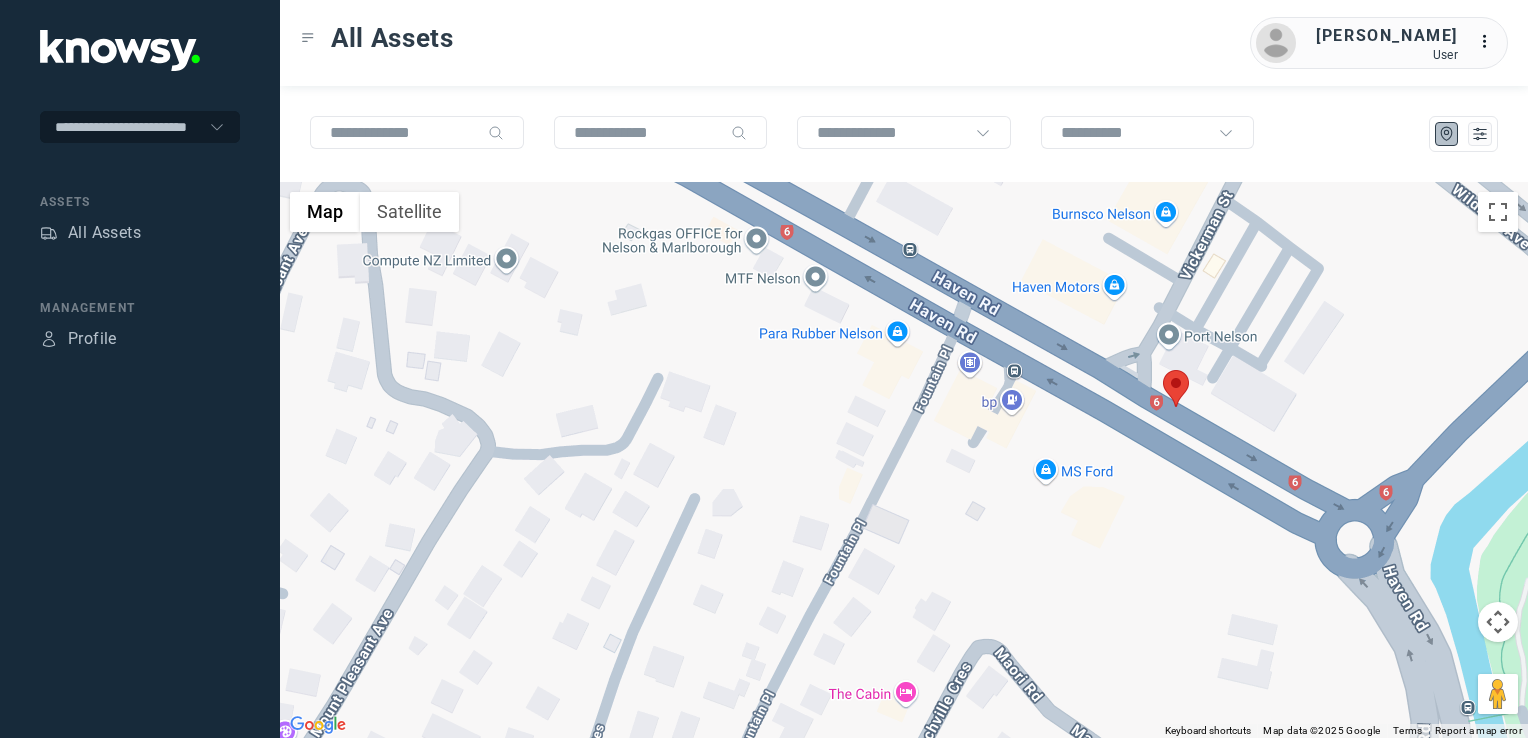 drag, startPoint x: 1188, startPoint y: 496, endPoint x: 1176, endPoint y: 508, distance: 16.970562 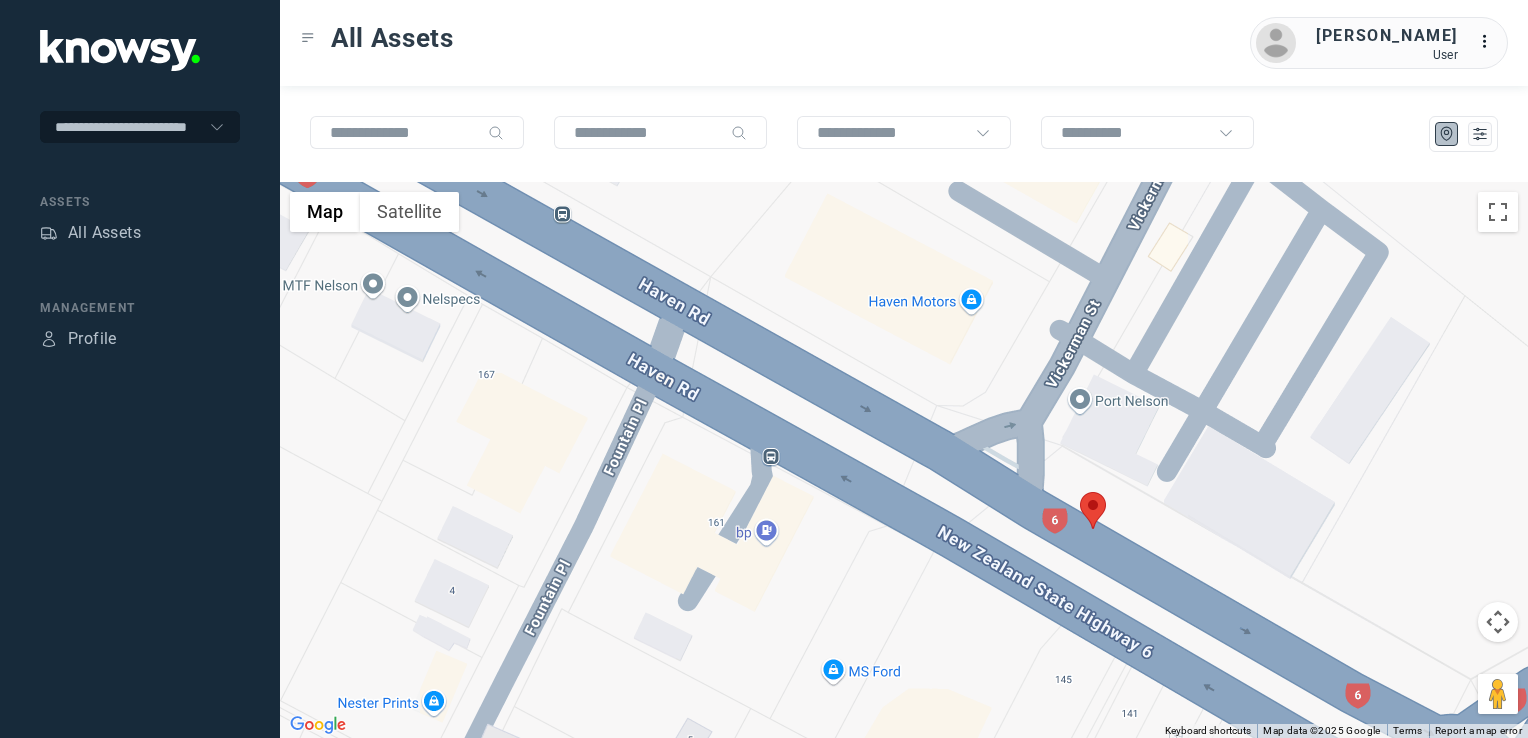 click 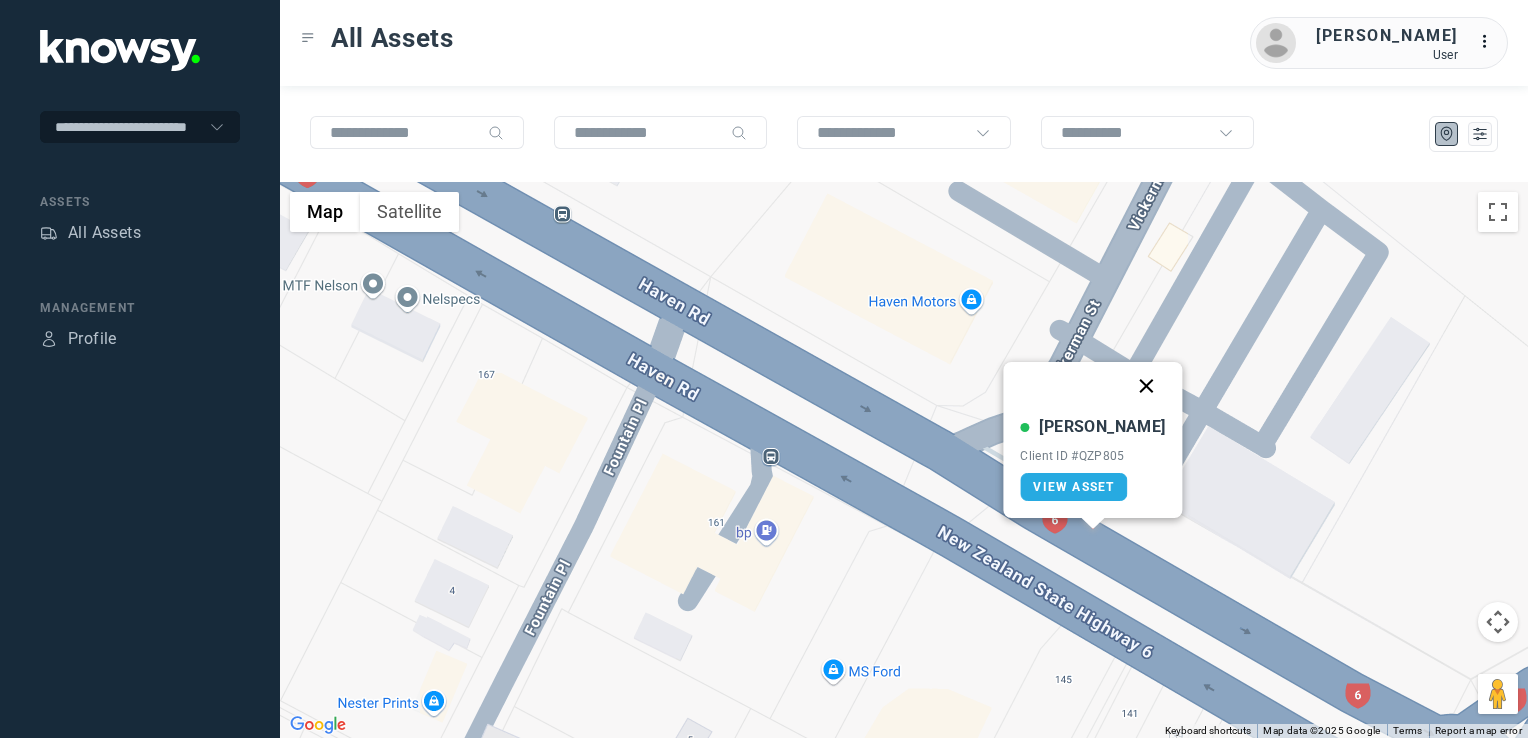 click 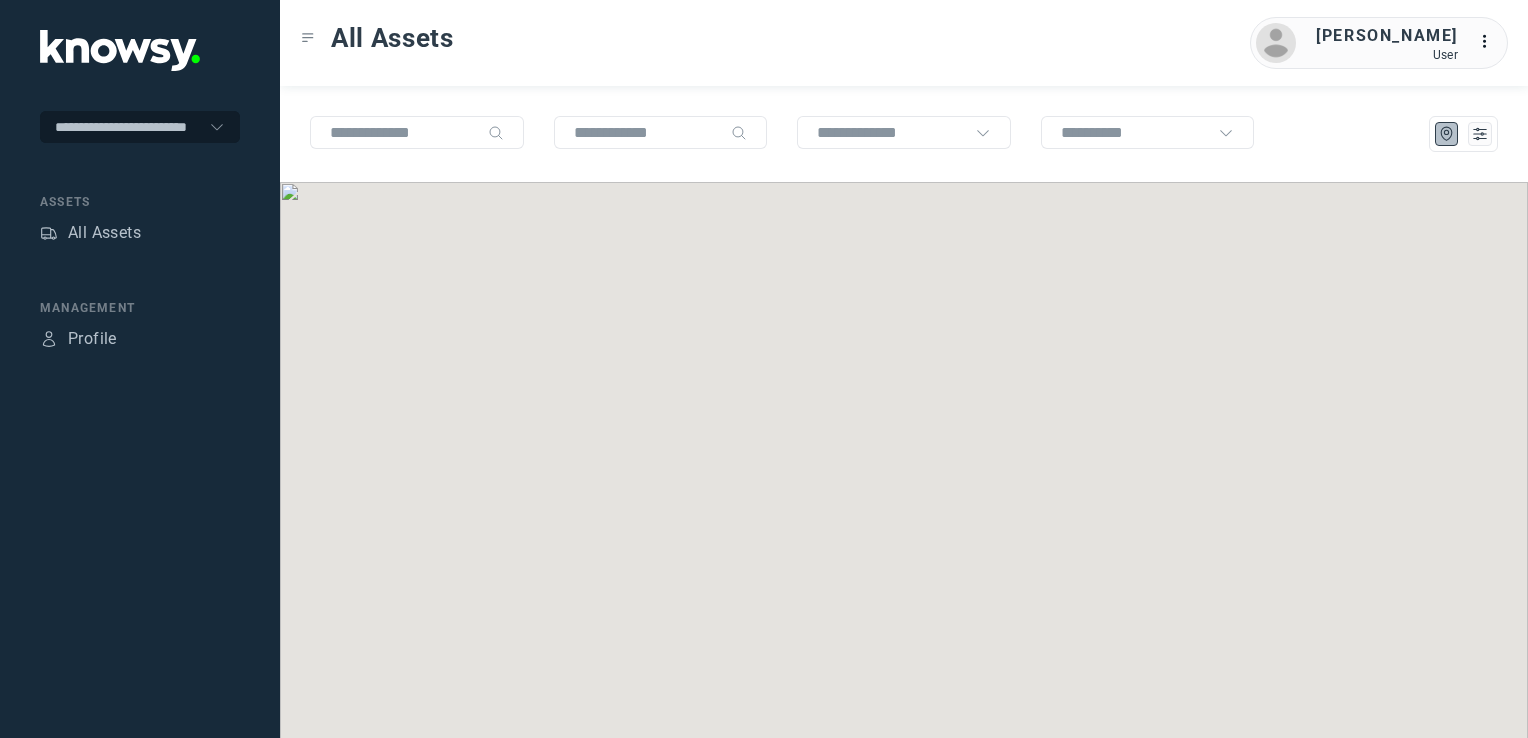 scroll, scrollTop: 0, scrollLeft: 0, axis: both 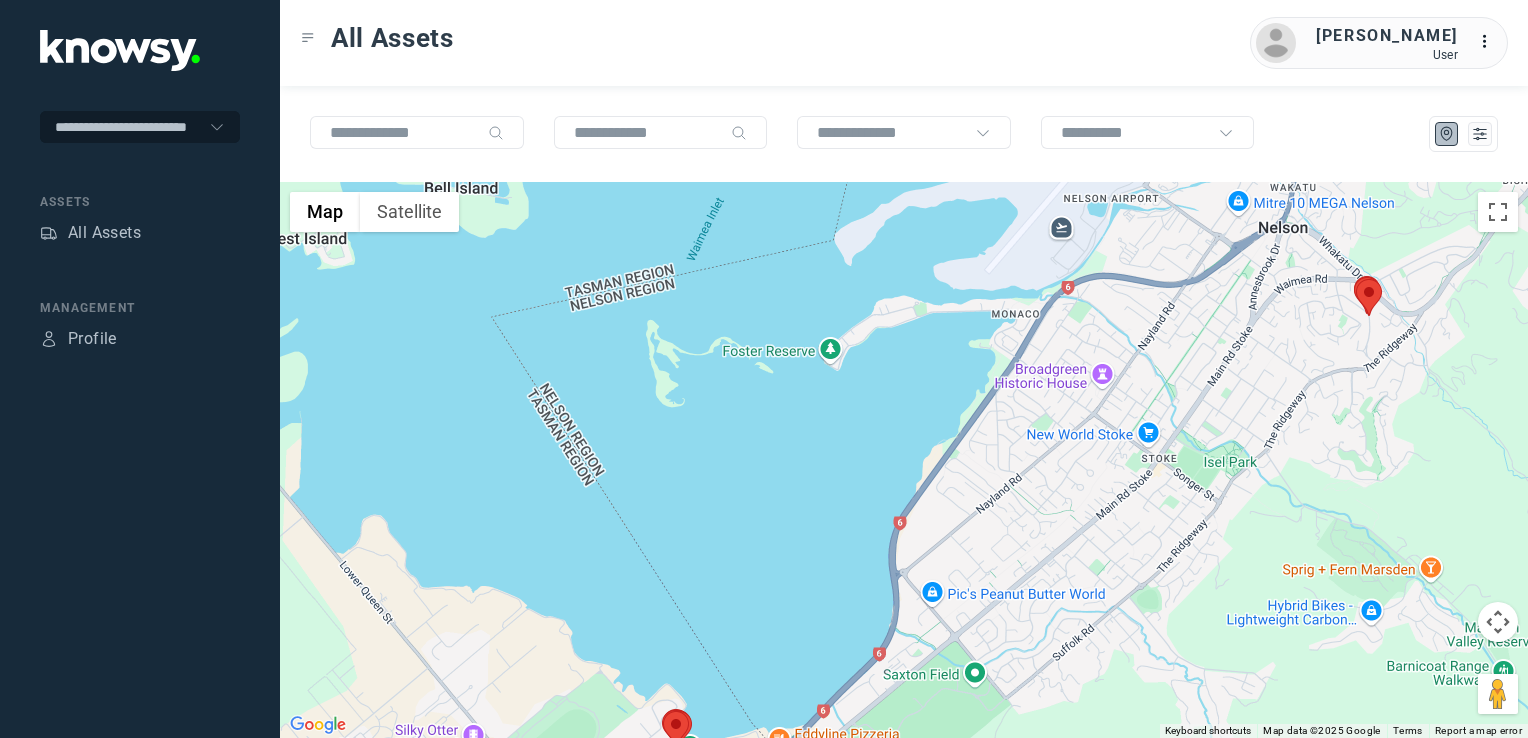 drag, startPoint x: 1096, startPoint y: 527, endPoint x: 1013, endPoint y: 612, distance: 118.80236 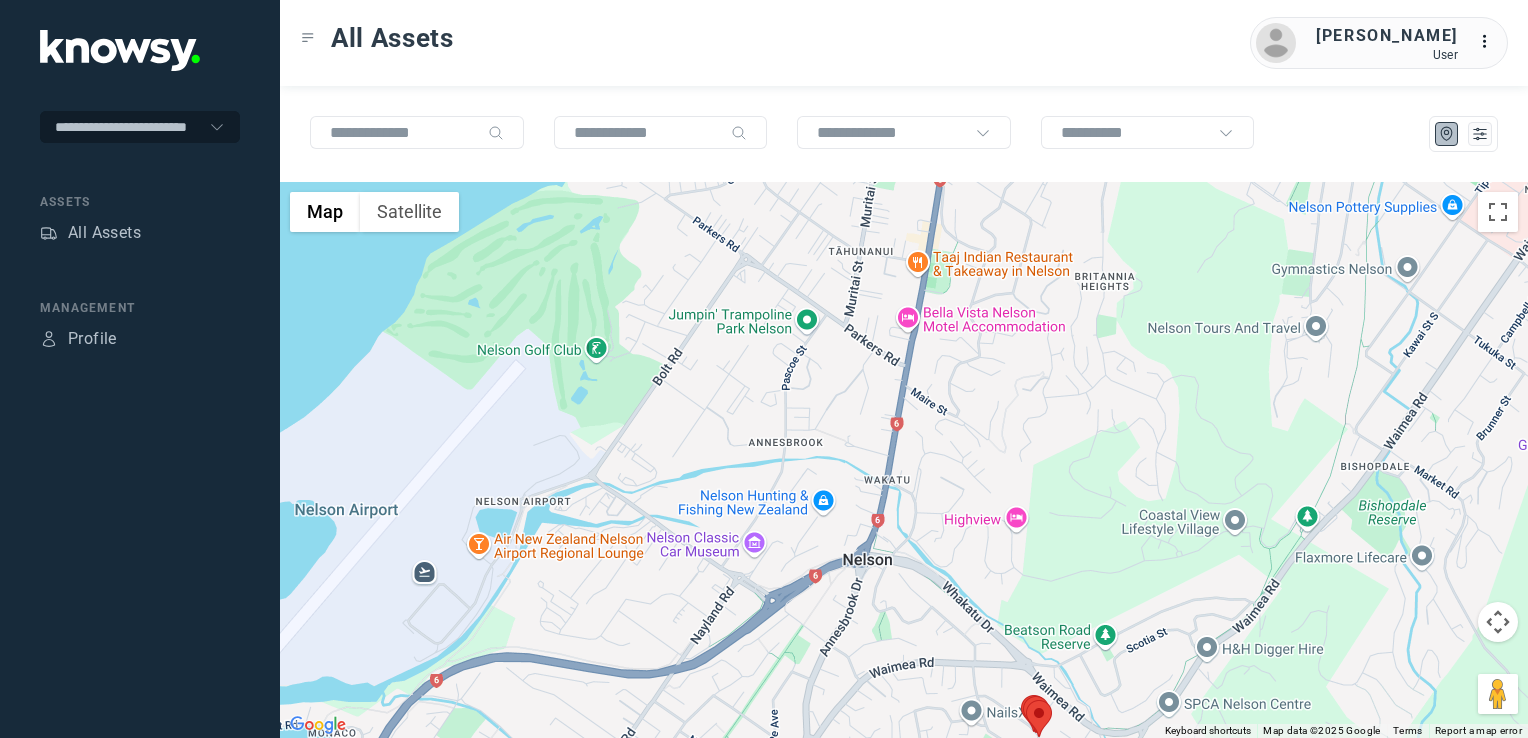 drag, startPoint x: 1016, startPoint y: 528, endPoint x: 1016, endPoint y: 506, distance: 22 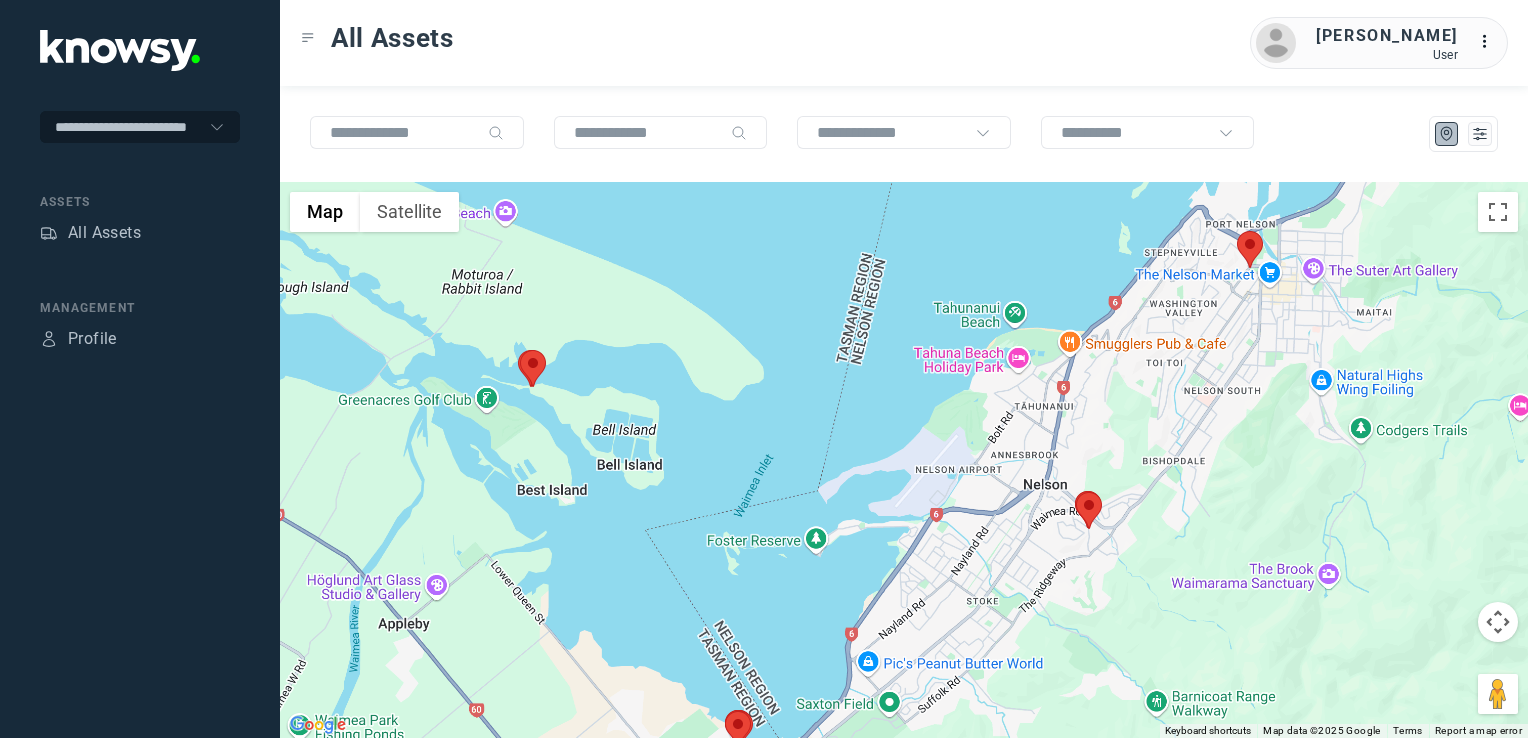 click on "To navigate, press the arrow keys." 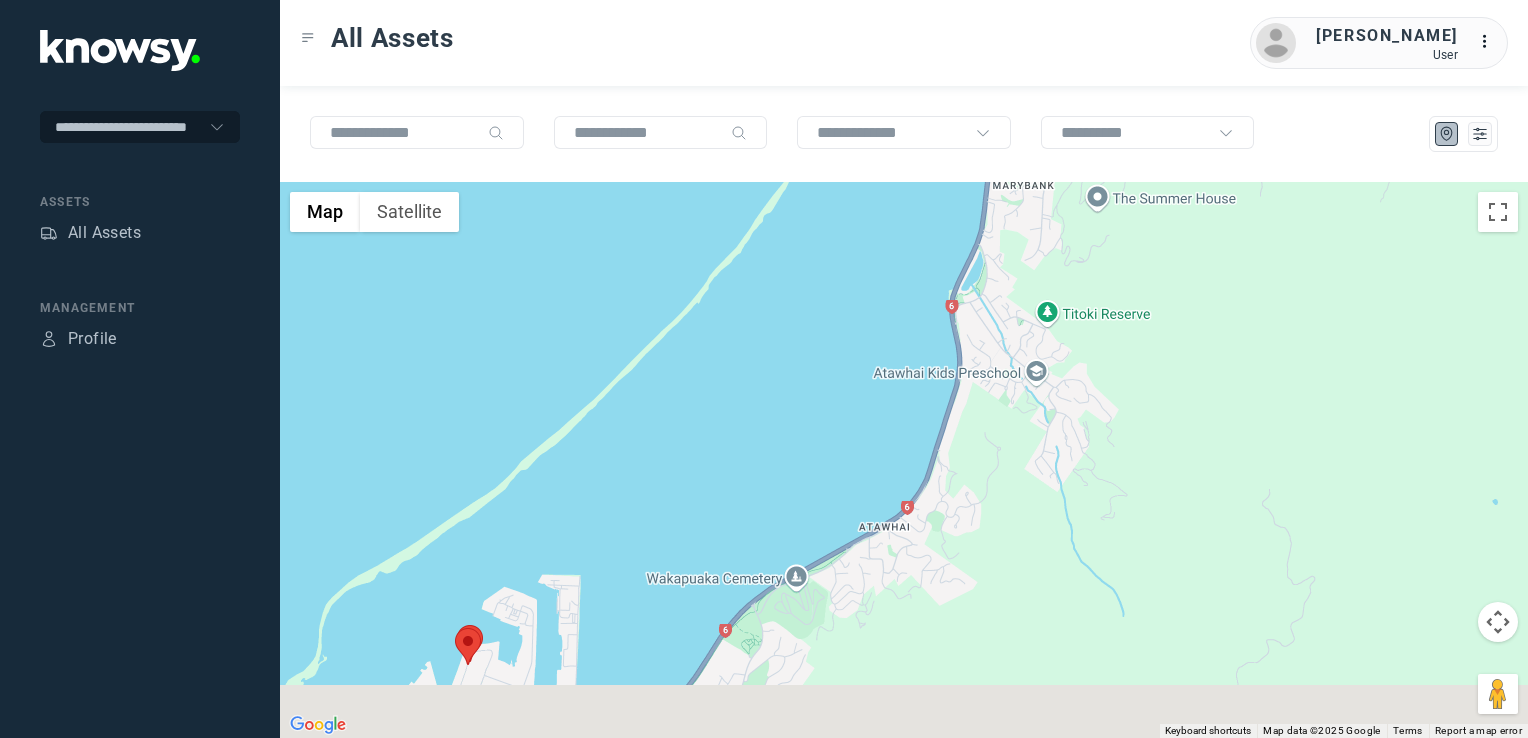 drag, startPoint x: 788, startPoint y: 661, endPoint x: 973, endPoint y: 422, distance: 302.23502 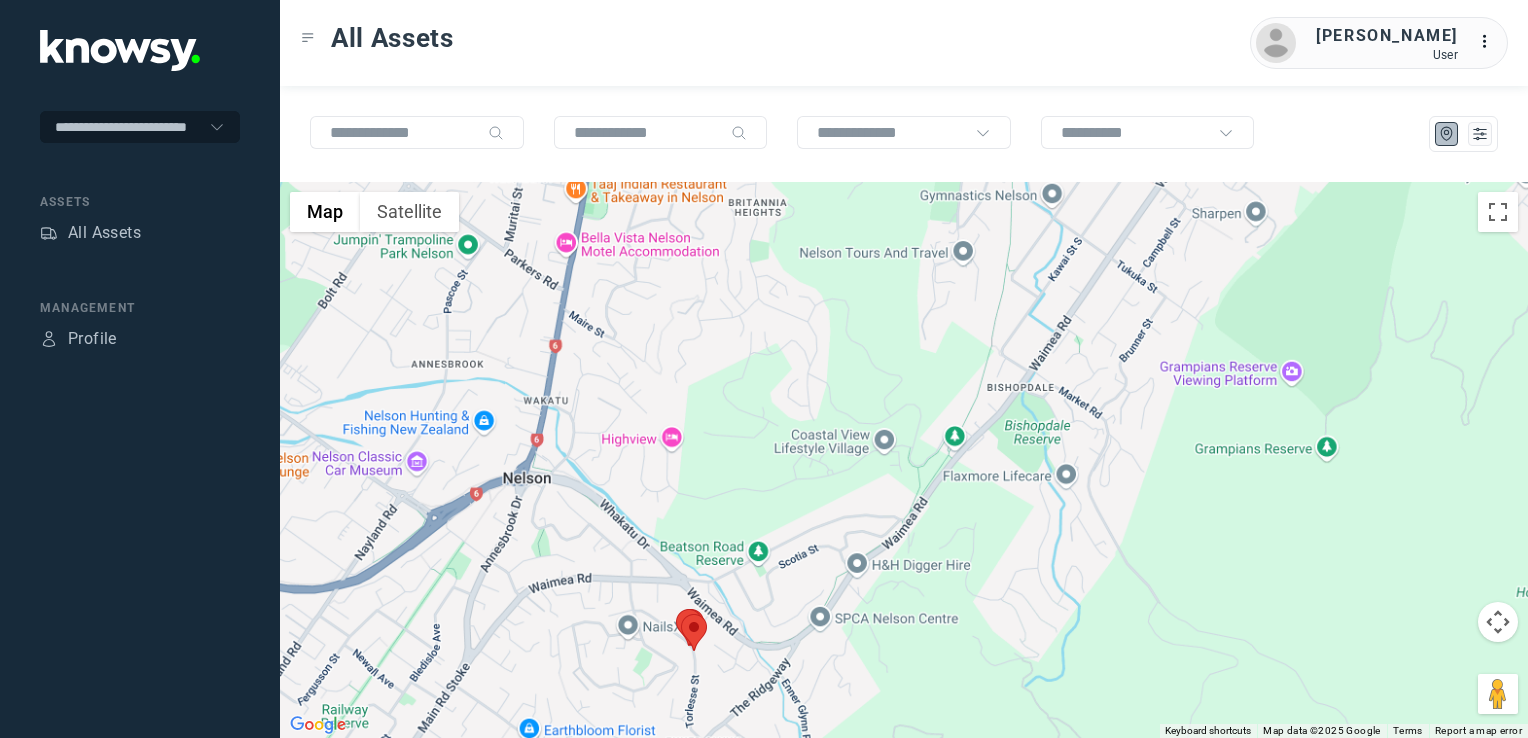 drag, startPoint x: 936, startPoint y: 471, endPoint x: 881, endPoint y: 655, distance: 192.04427 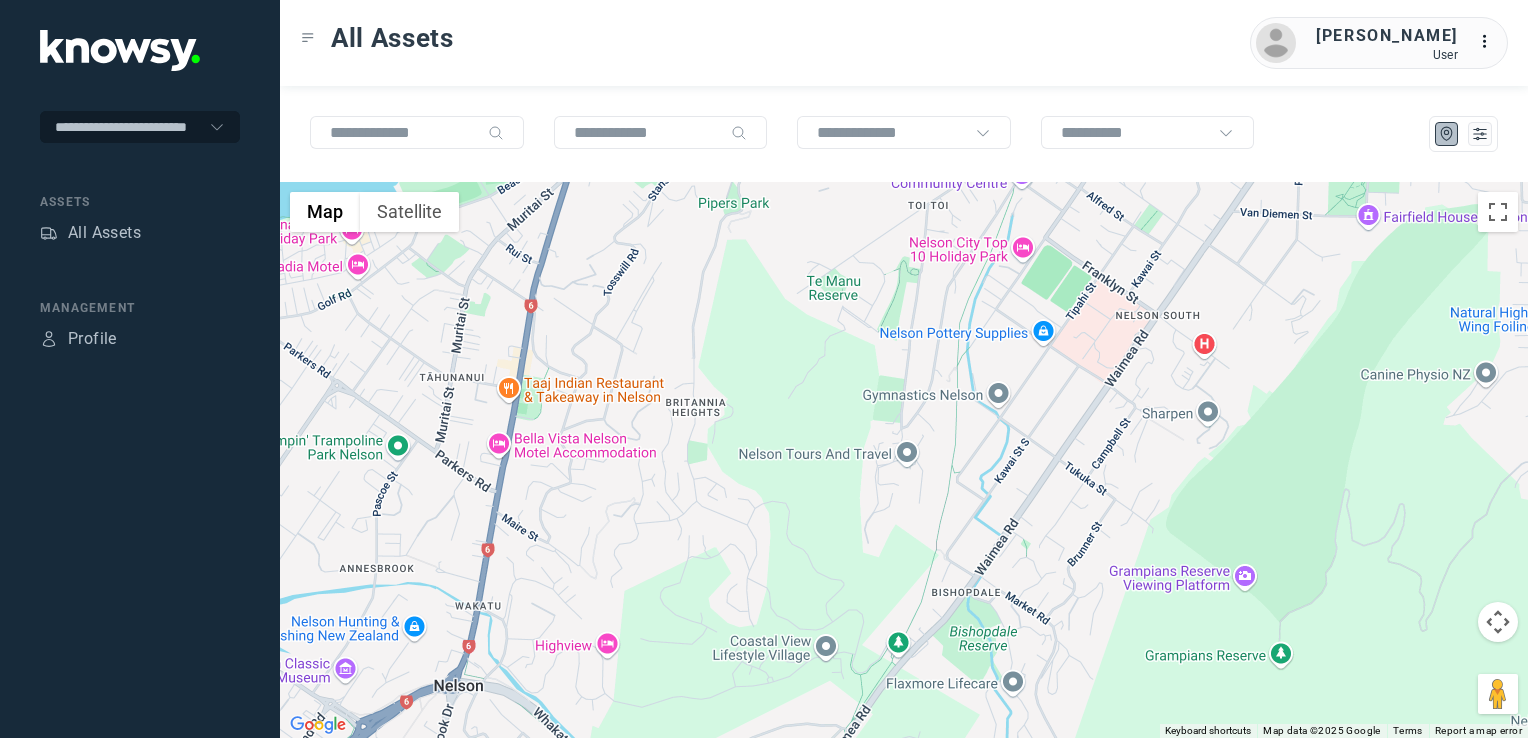 click on "To navigate, press the arrow keys." 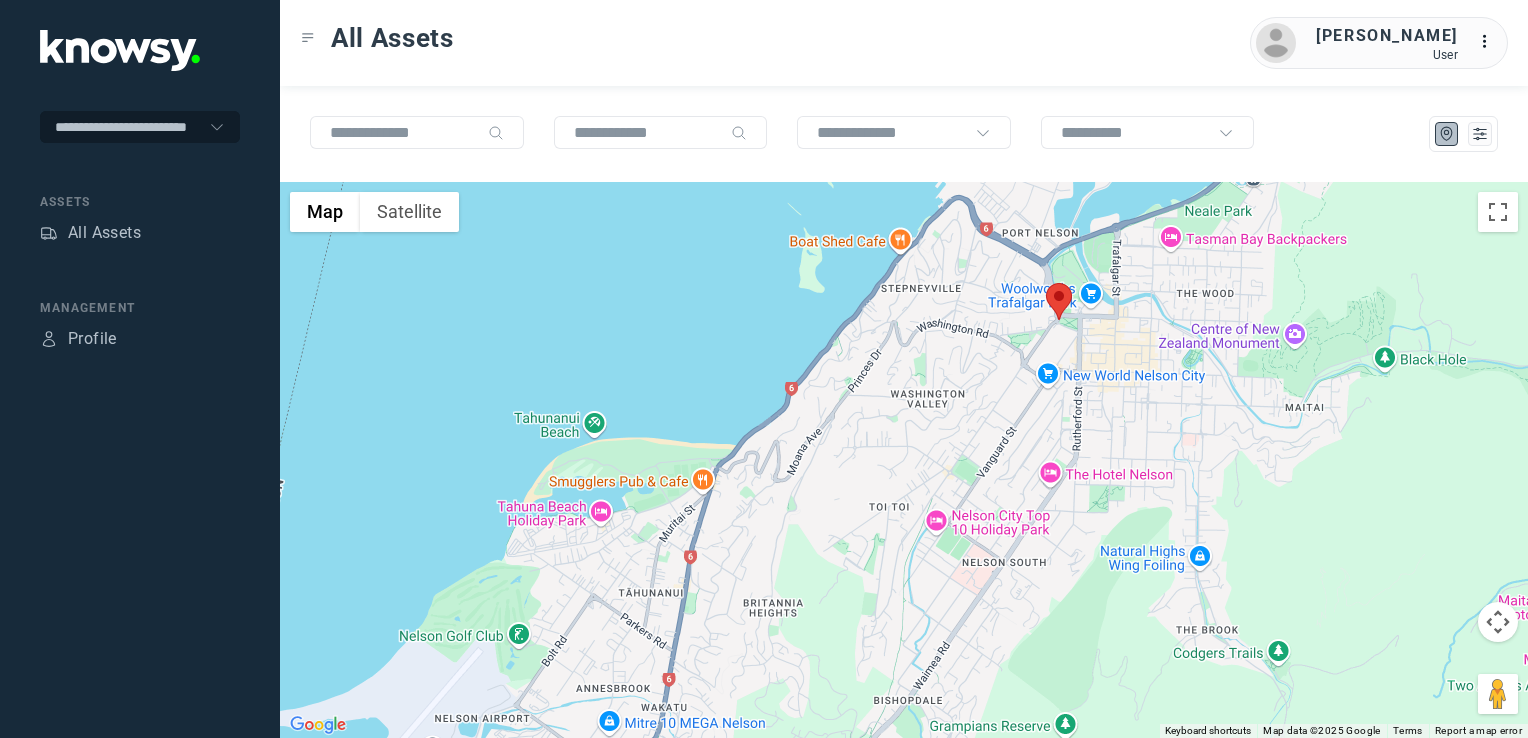 drag, startPoint x: 1051, startPoint y: 393, endPoint x: 1020, endPoint y: 449, distance: 64.00781 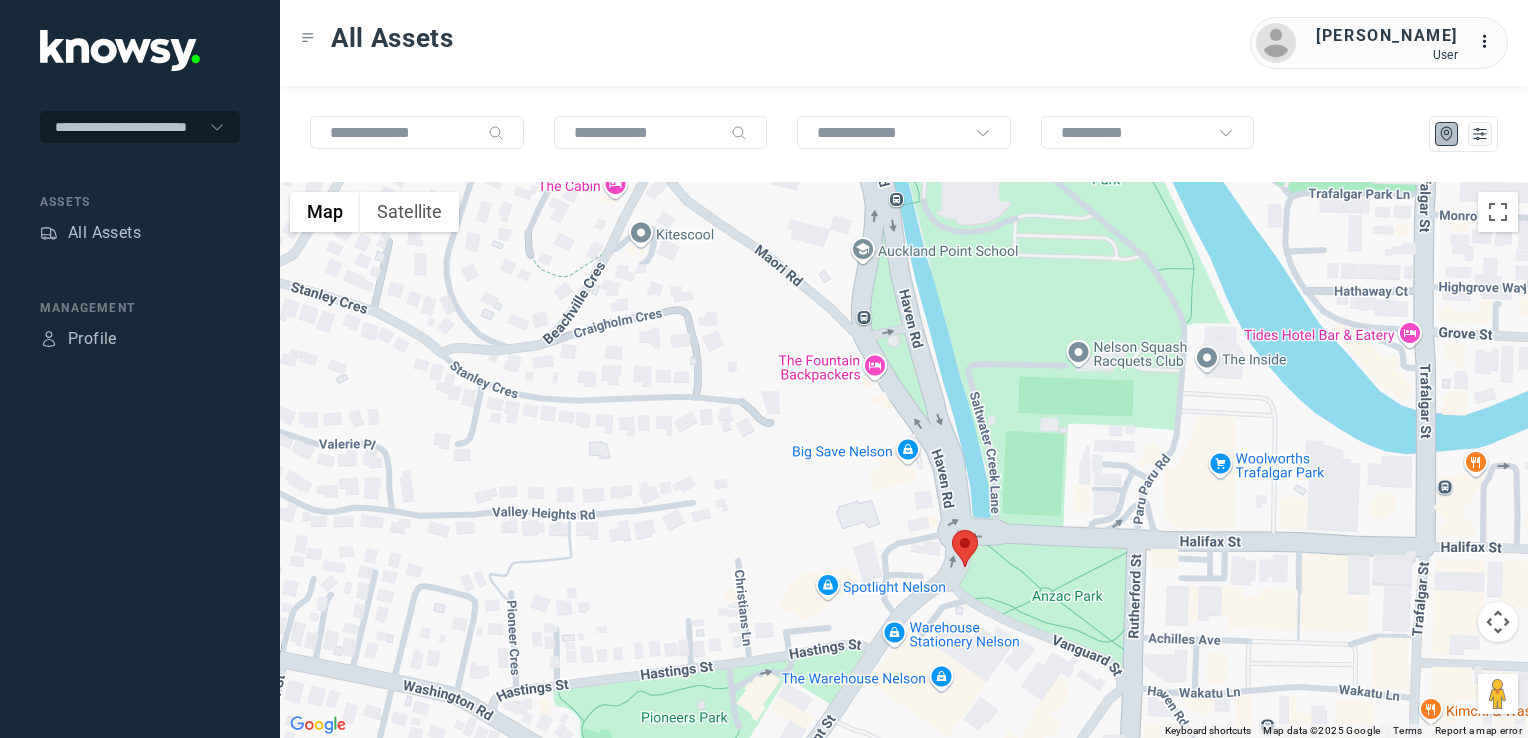 click 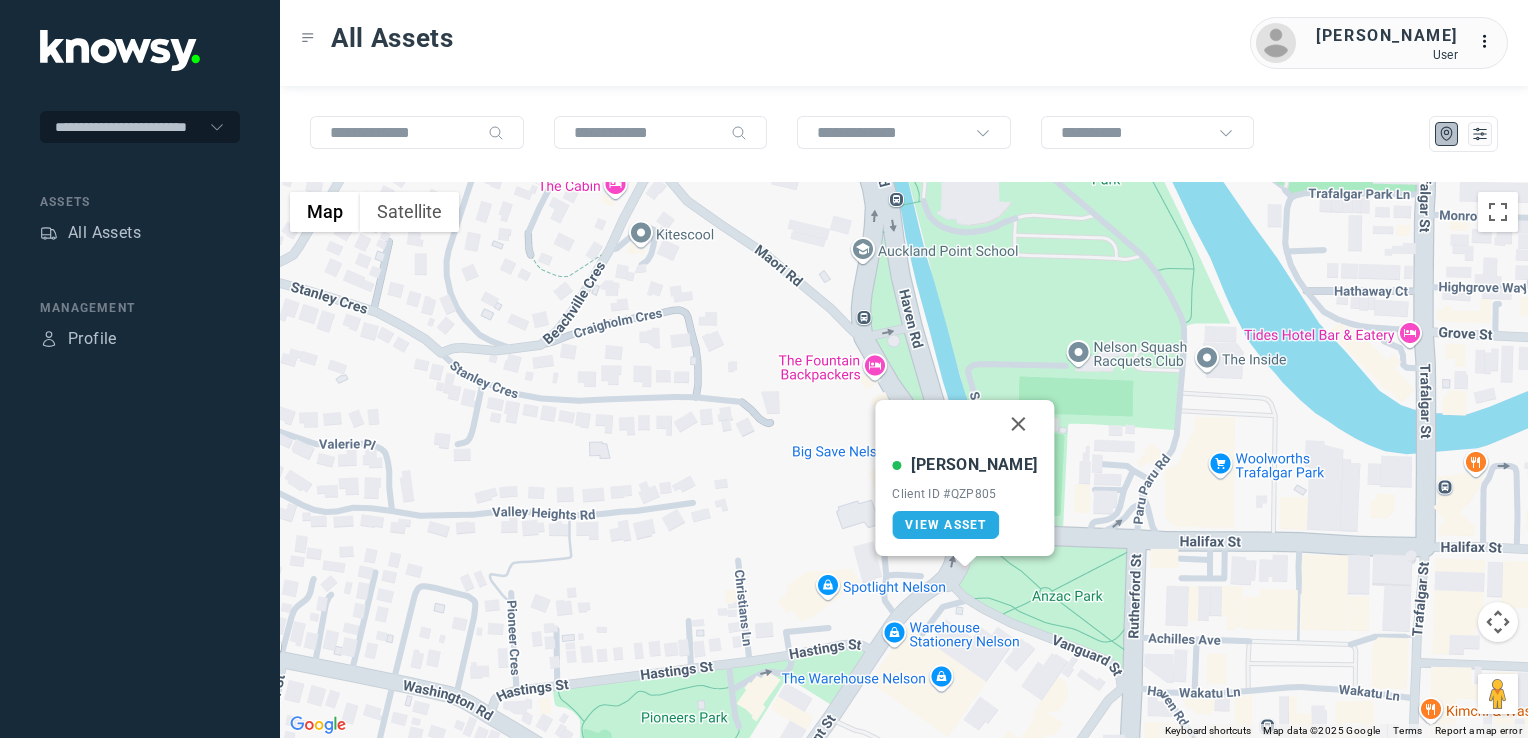 drag, startPoint x: 1005, startPoint y: 424, endPoint x: 1070, endPoint y: 457, distance: 72.89719 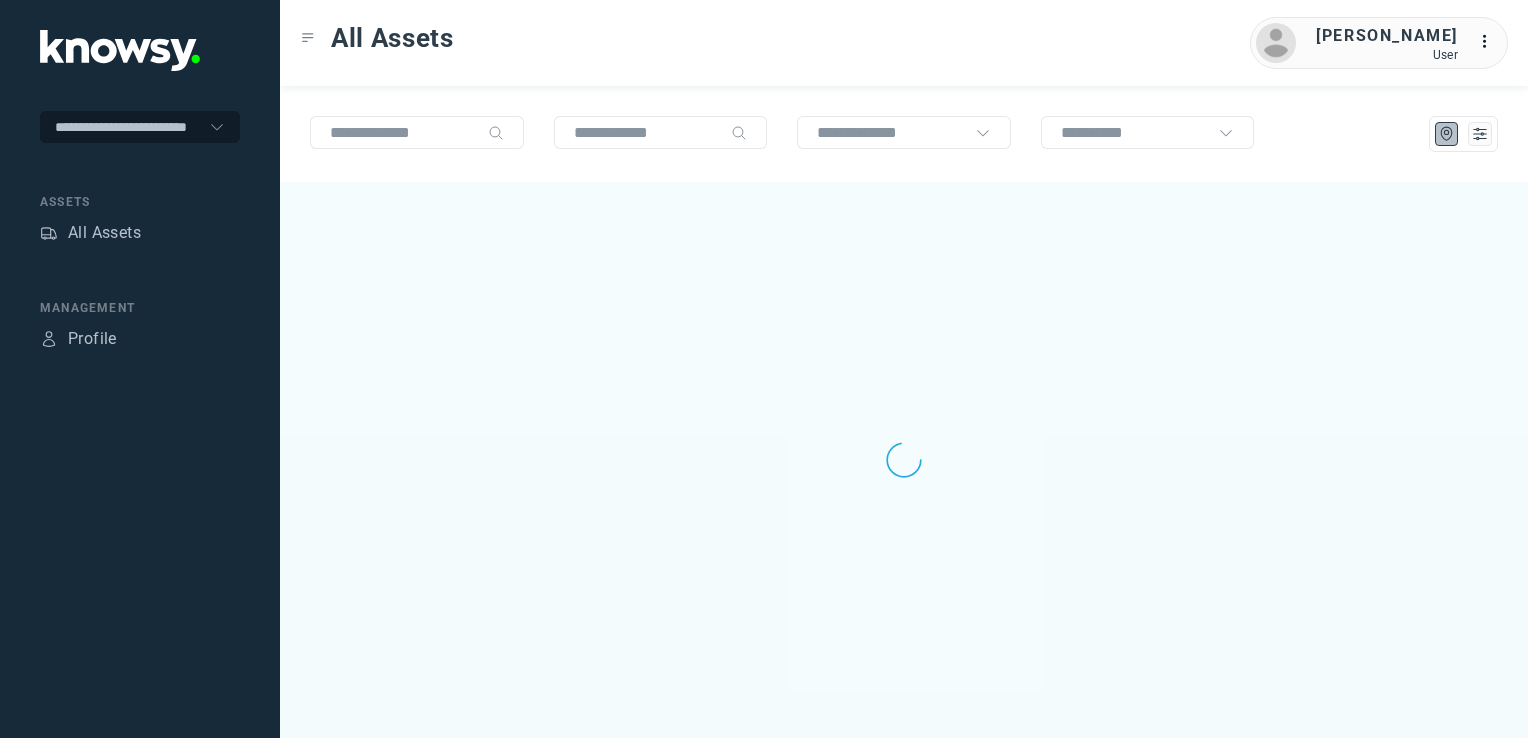 scroll, scrollTop: 0, scrollLeft: 0, axis: both 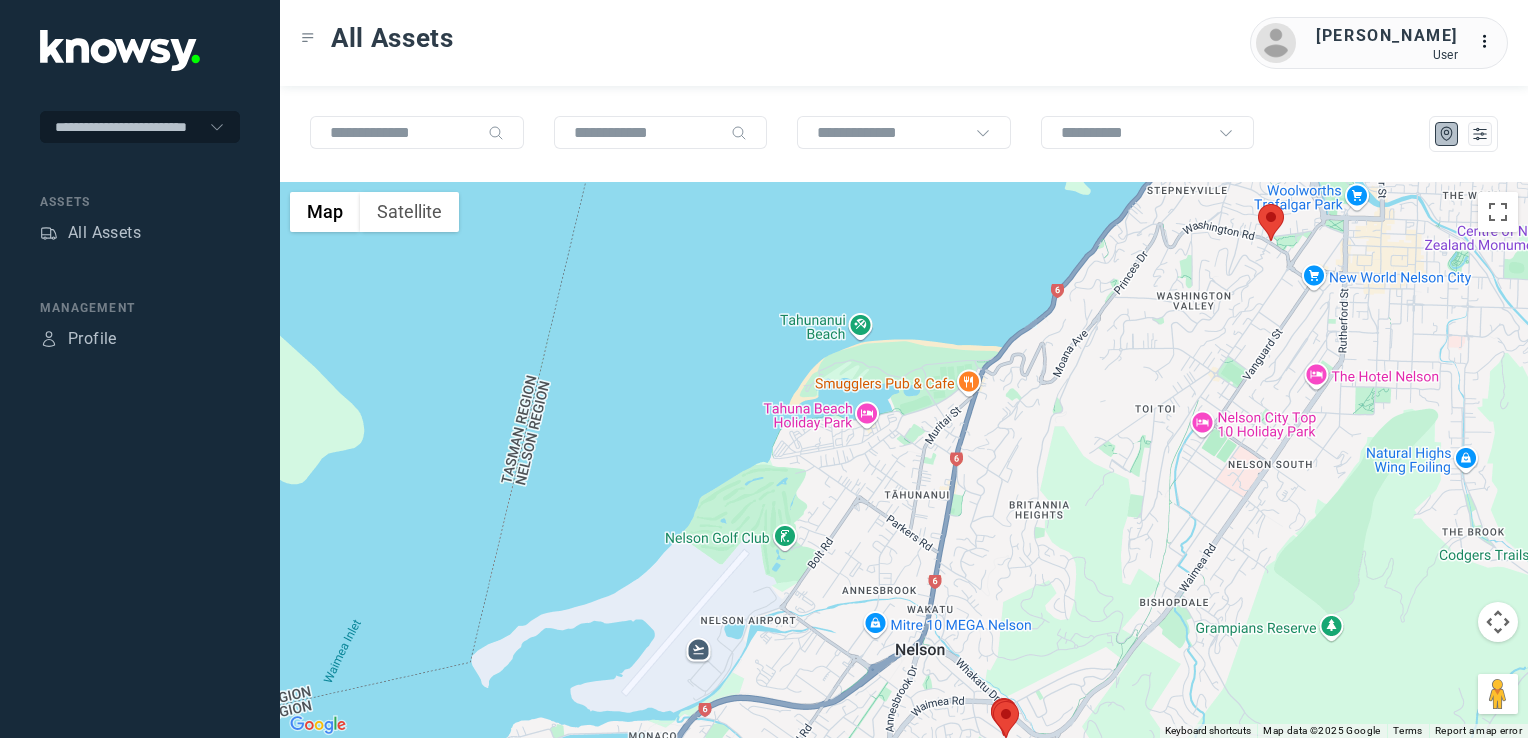 drag, startPoint x: 1200, startPoint y: 459, endPoint x: 1096, endPoint y: 659, distance: 225.42404 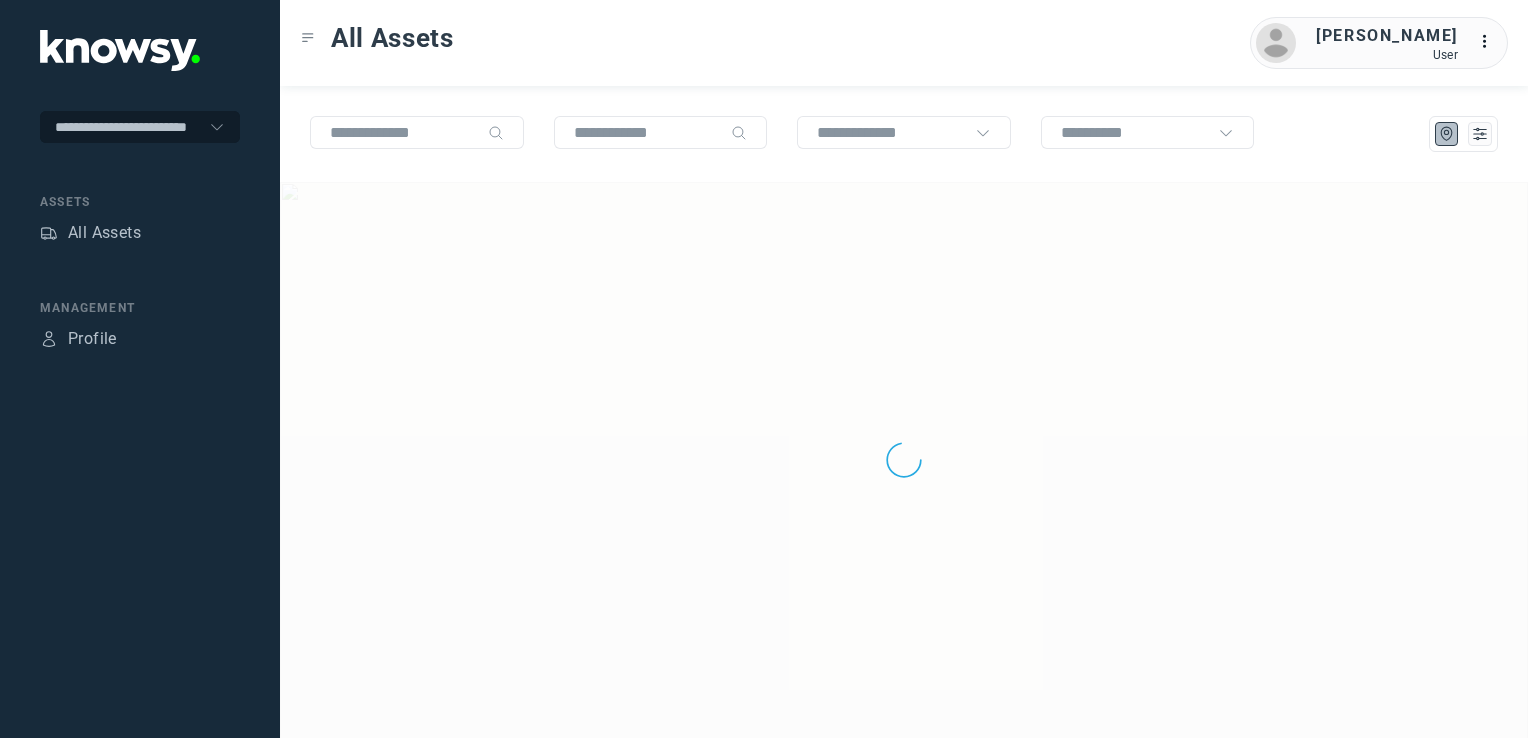 scroll, scrollTop: 0, scrollLeft: 0, axis: both 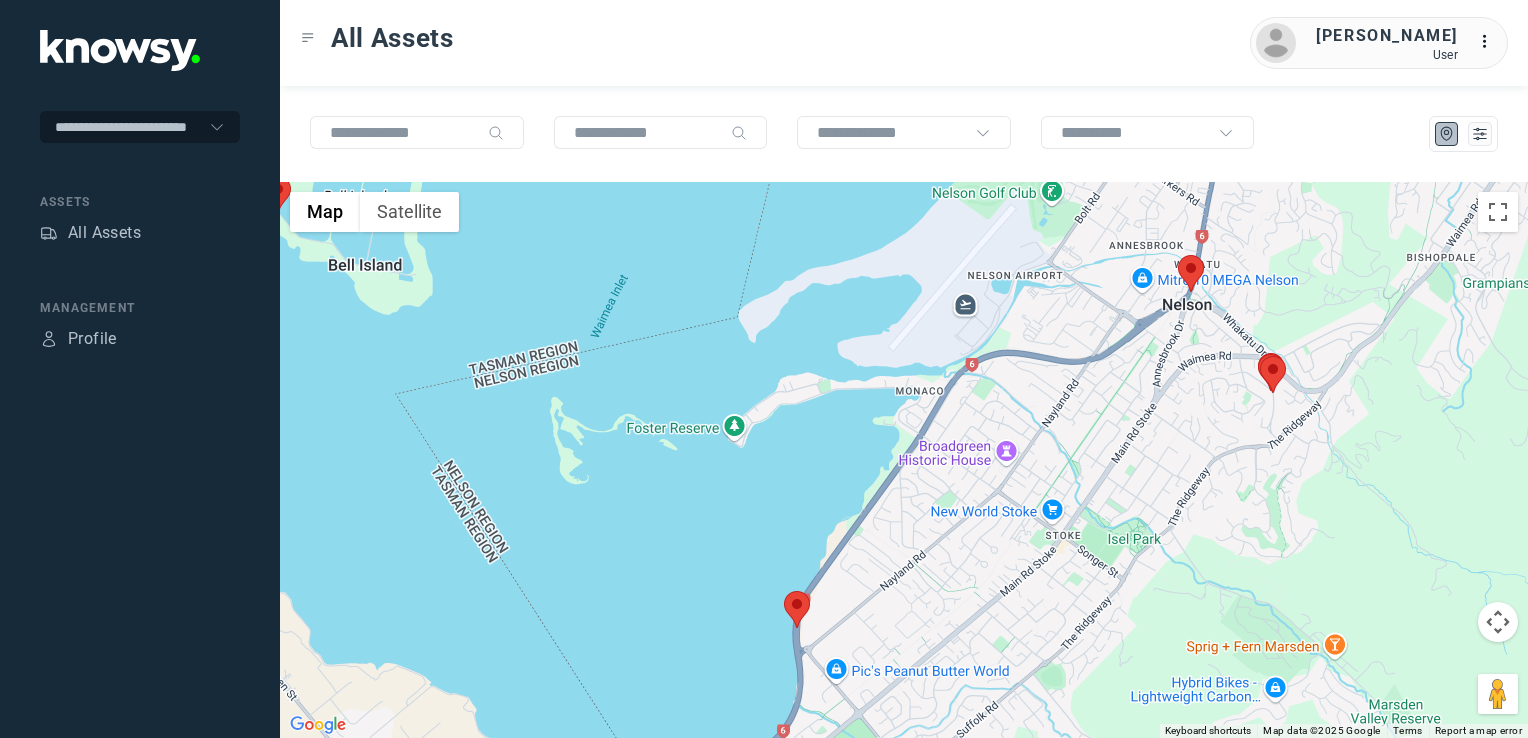 click 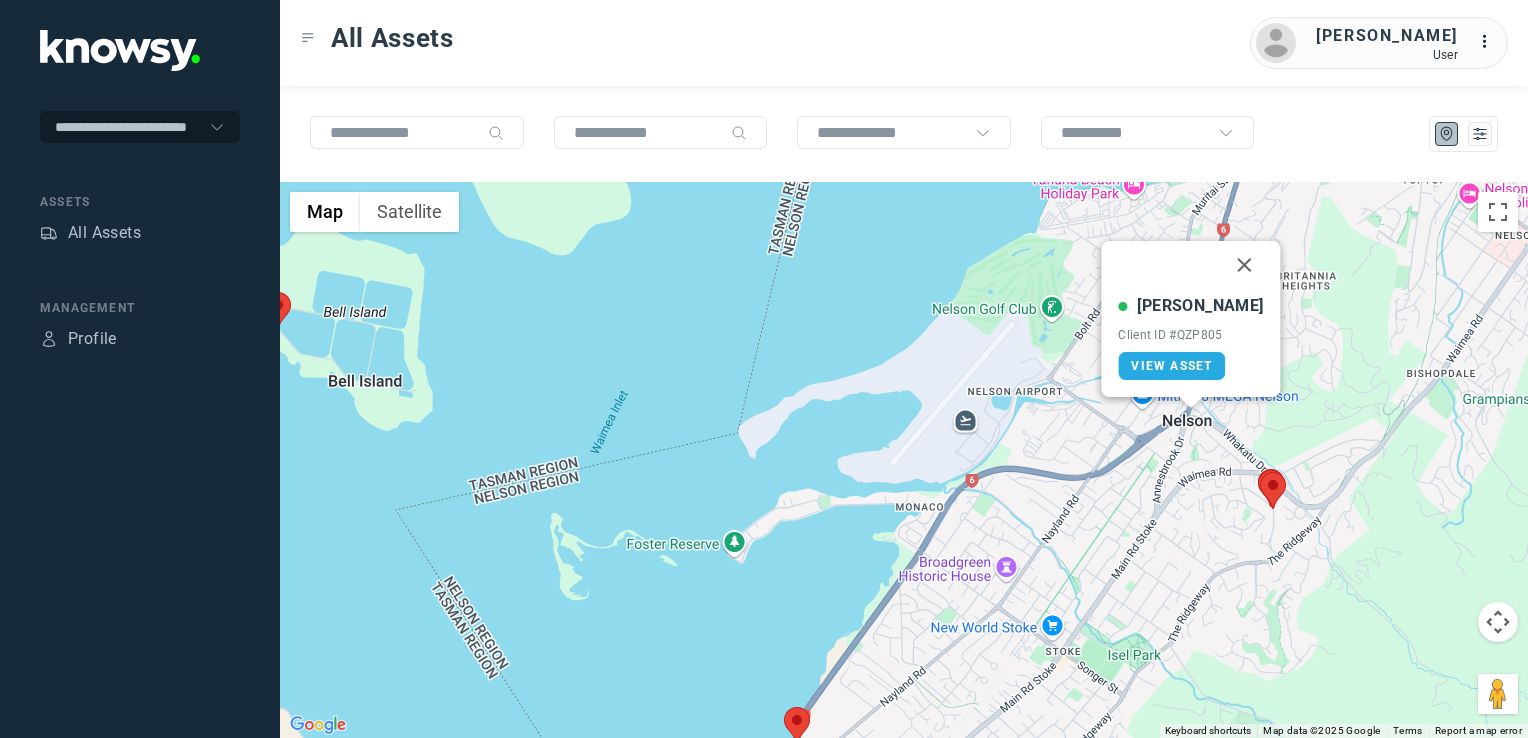 click 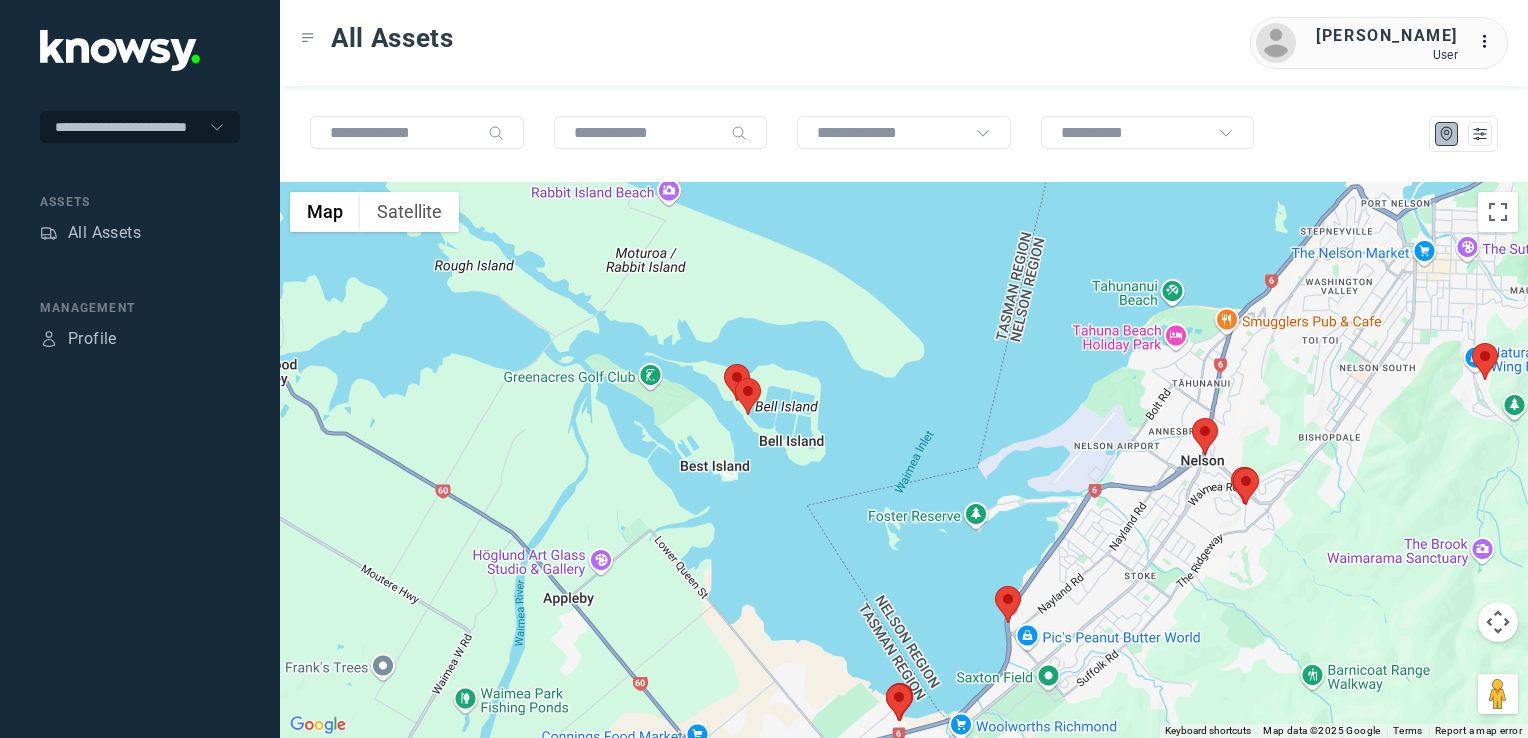 click on "To navigate, press the arrow keys." 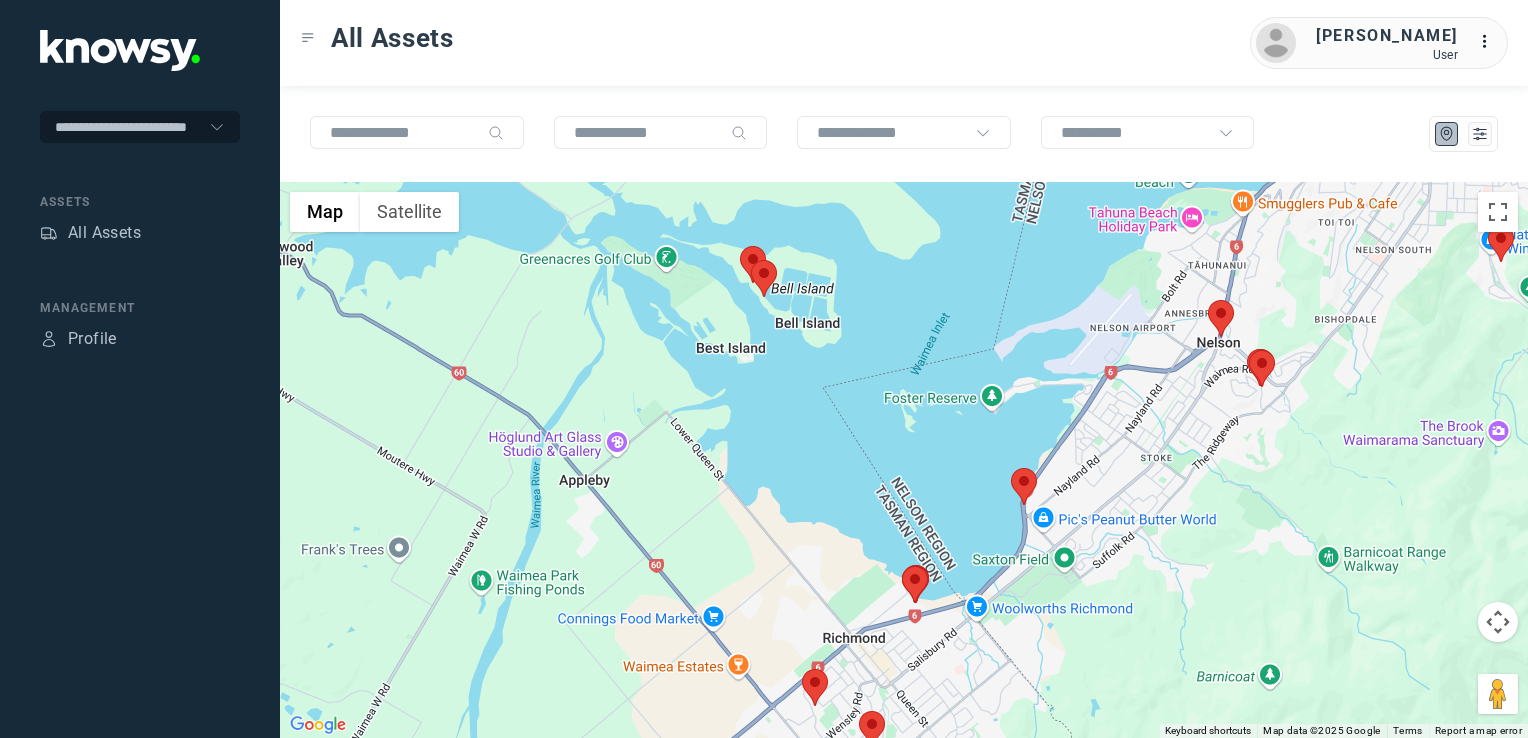 click 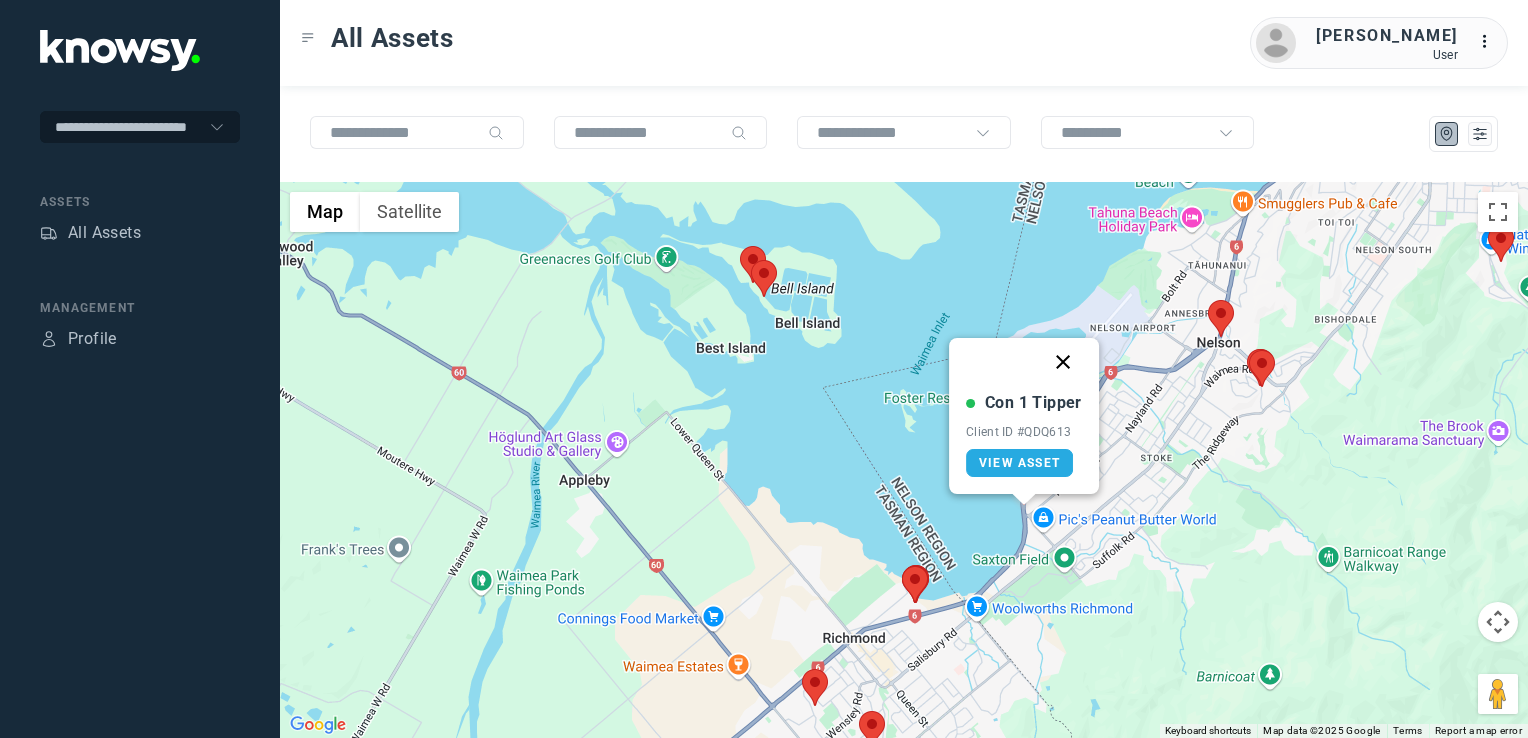 click 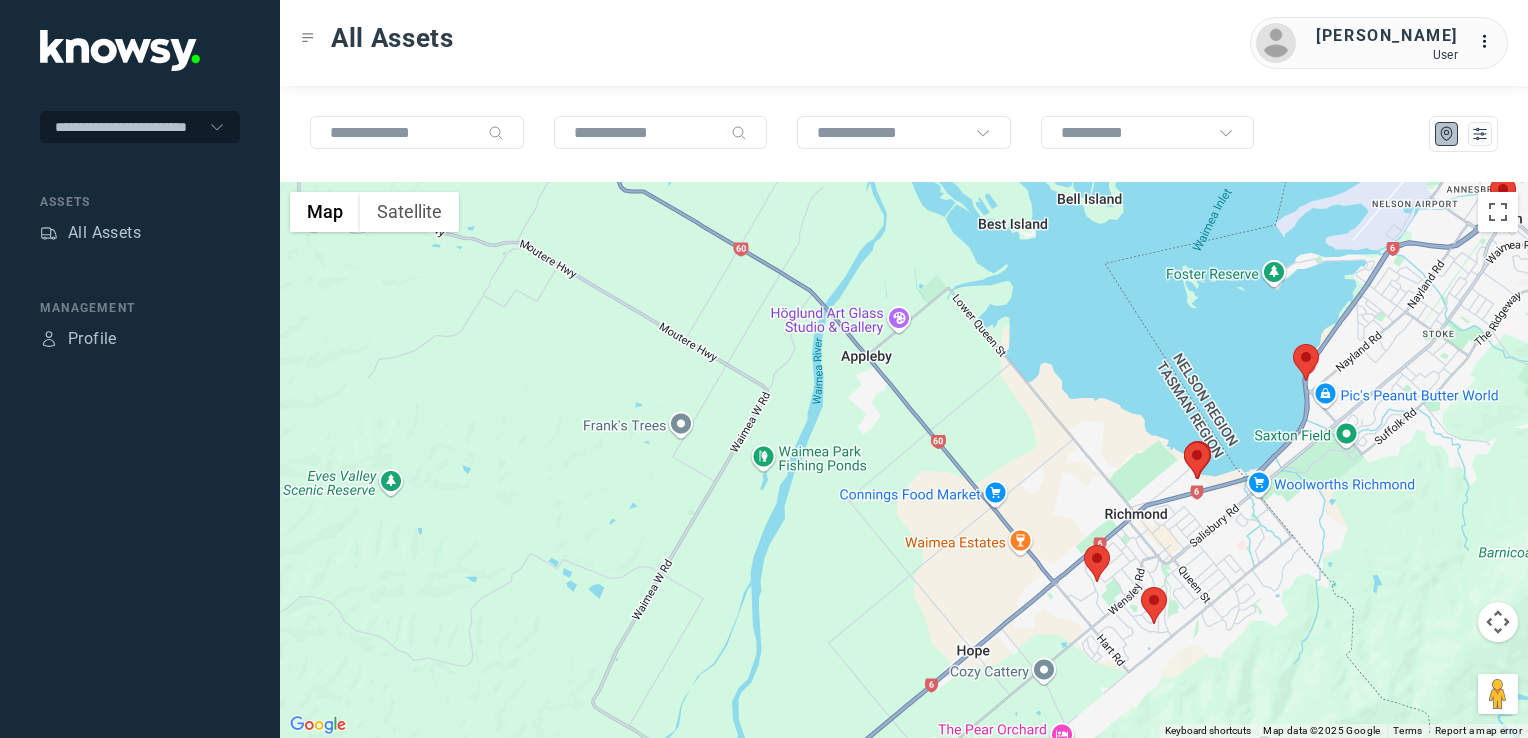 drag, startPoint x: 876, startPoint y: 516, endPoint x: 1111, endPoint y: 674, distance: 283.17664 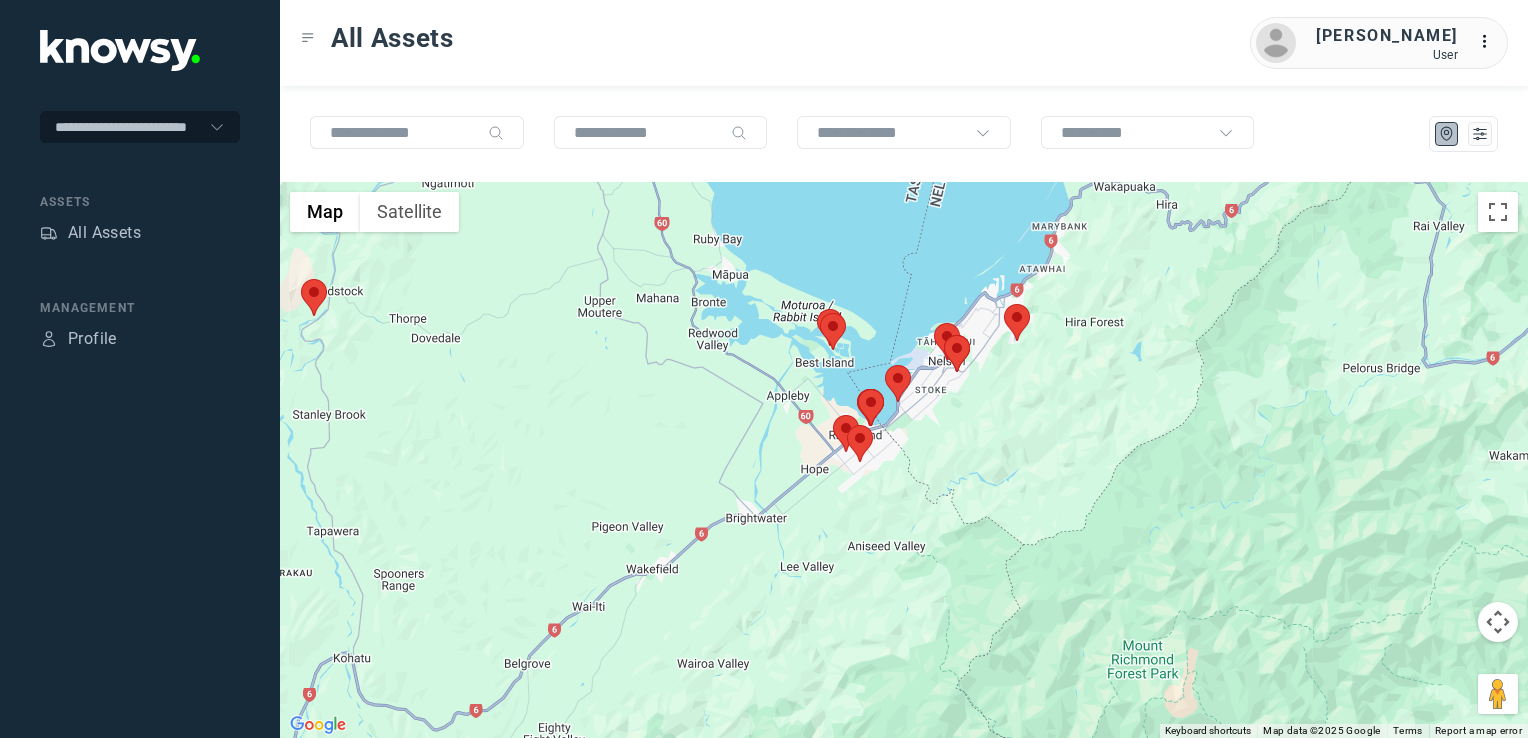 drag, startPoint x: 736, startPoint y: 549, endPoint x: 750, endPoint y: 586, distance: 39.56008 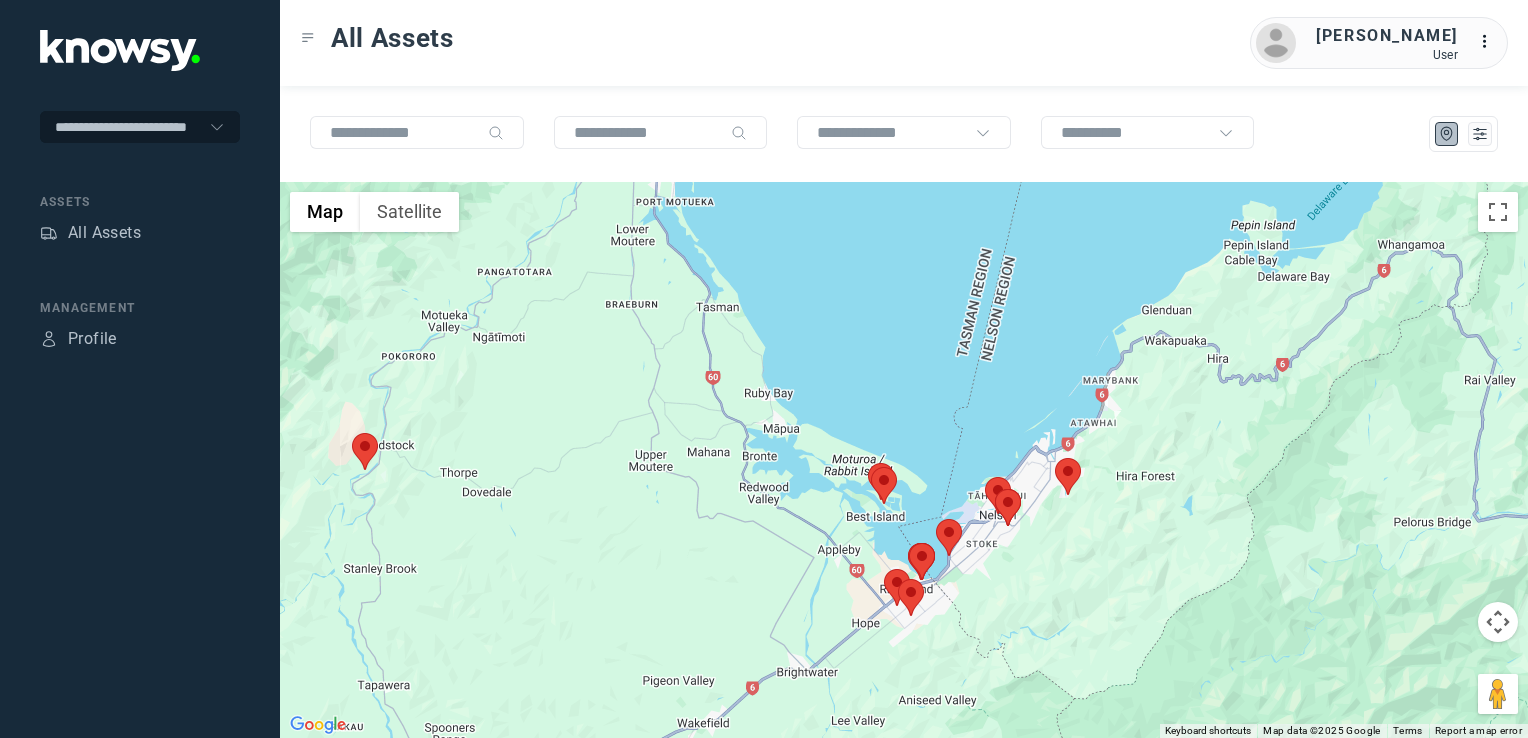 click on "To navigate, press the arrow keys." 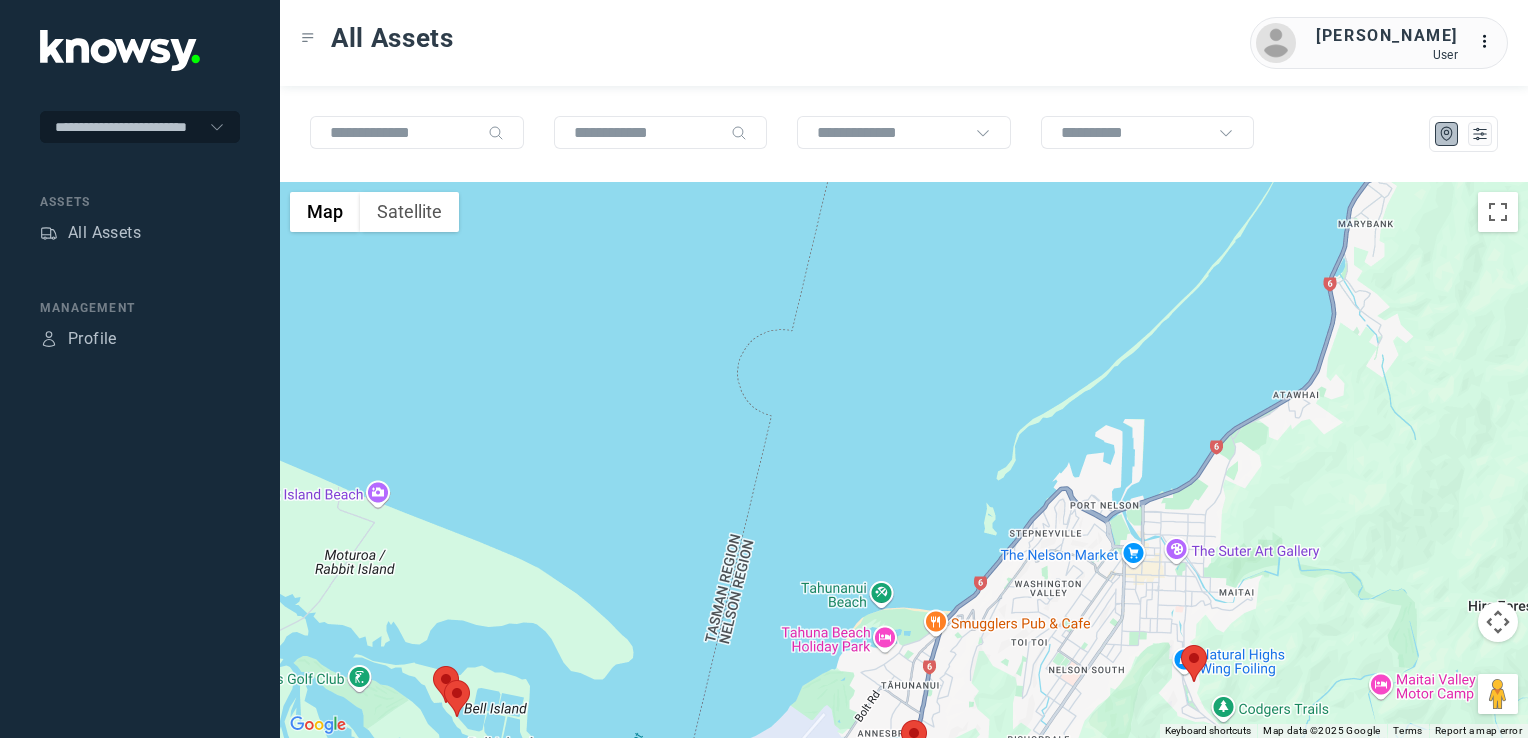 drag, startPoint x: 895, startPoint y: 611, endPoint x: 843, endPoint y: 441, distance: 177.77515 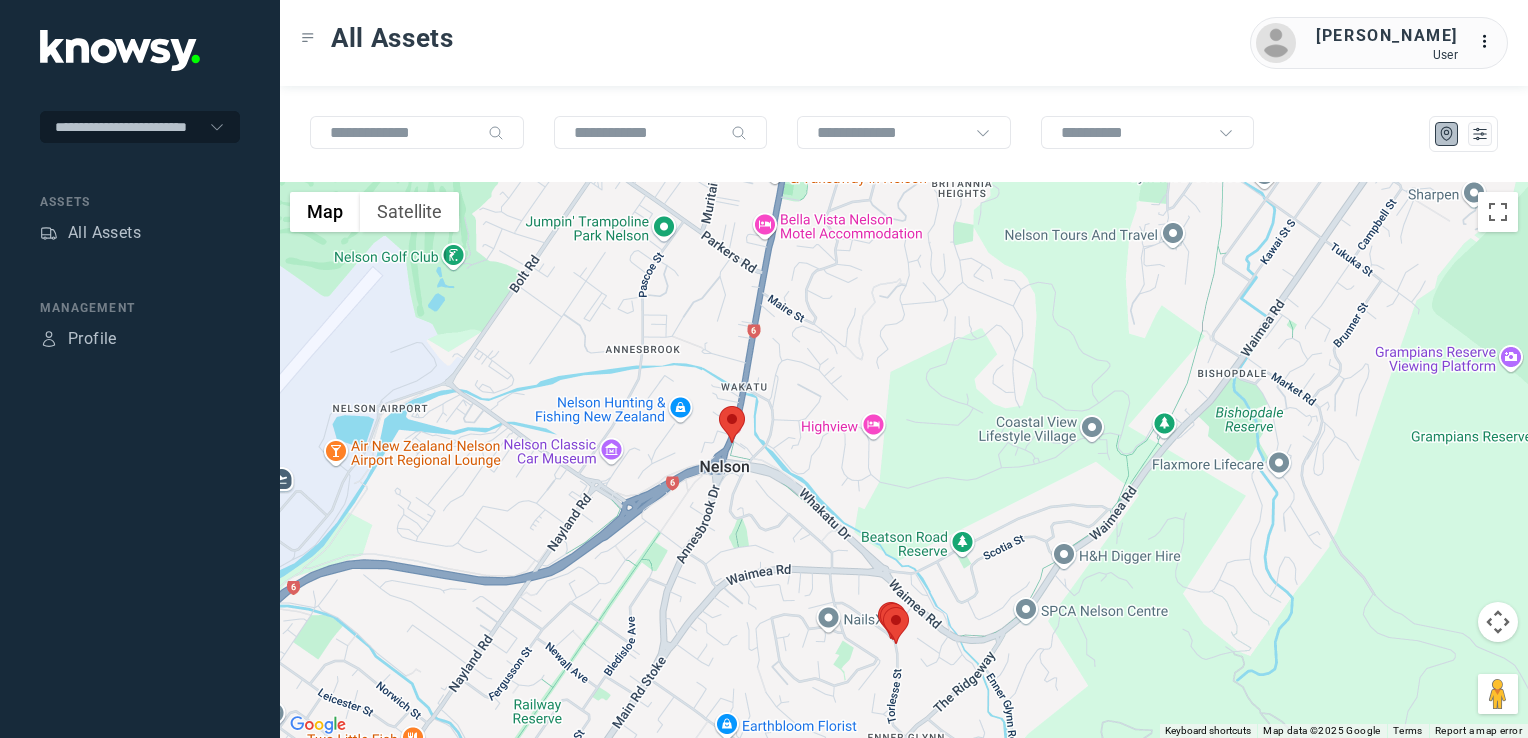 drag, startPoint x: 754, startPoint y: 615, endPoint x: 765, endPoint y: 618, distance: 11.401754 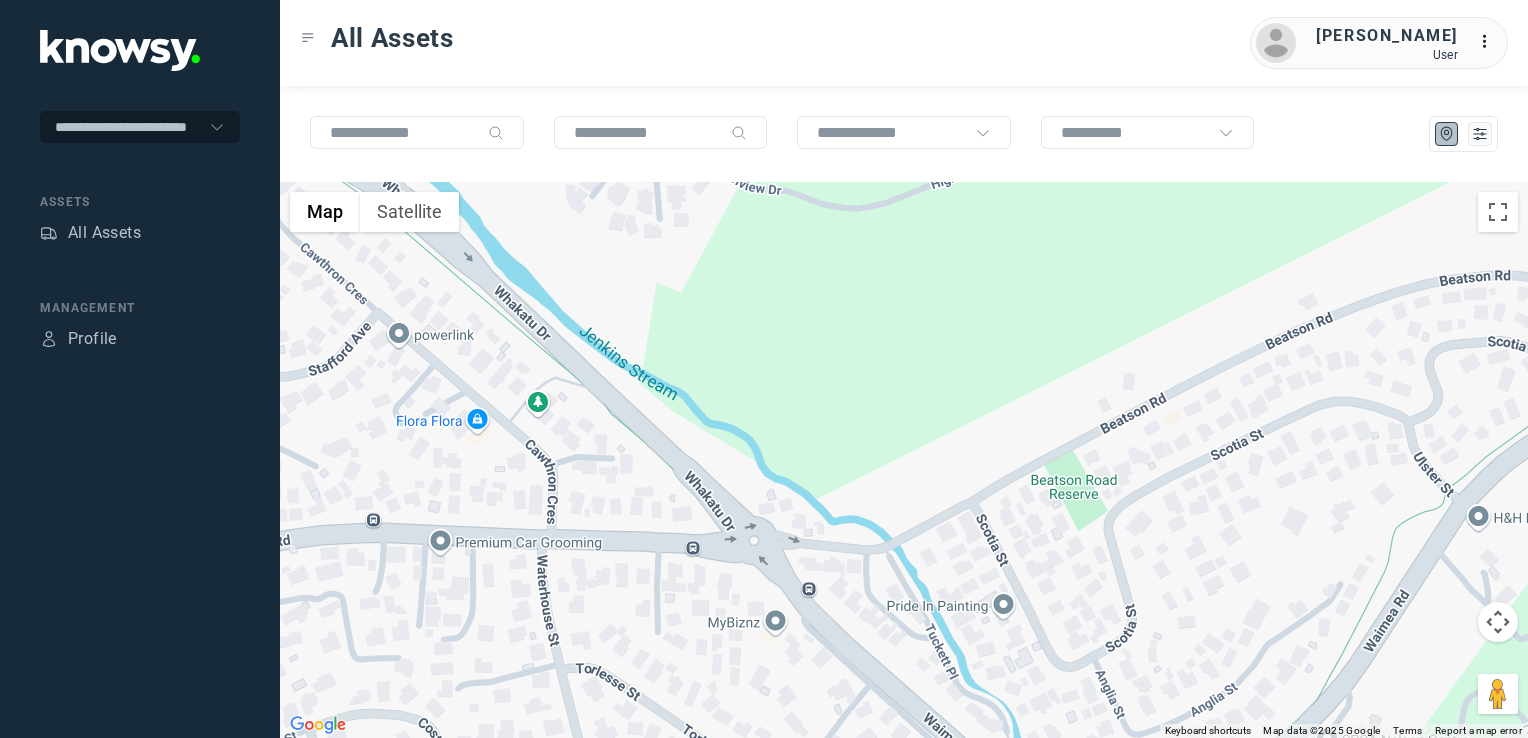 drag, startPoint x: 881, startPoint y: 663, endPoint x: 870, endPoint y: 568, distance: 95.63472 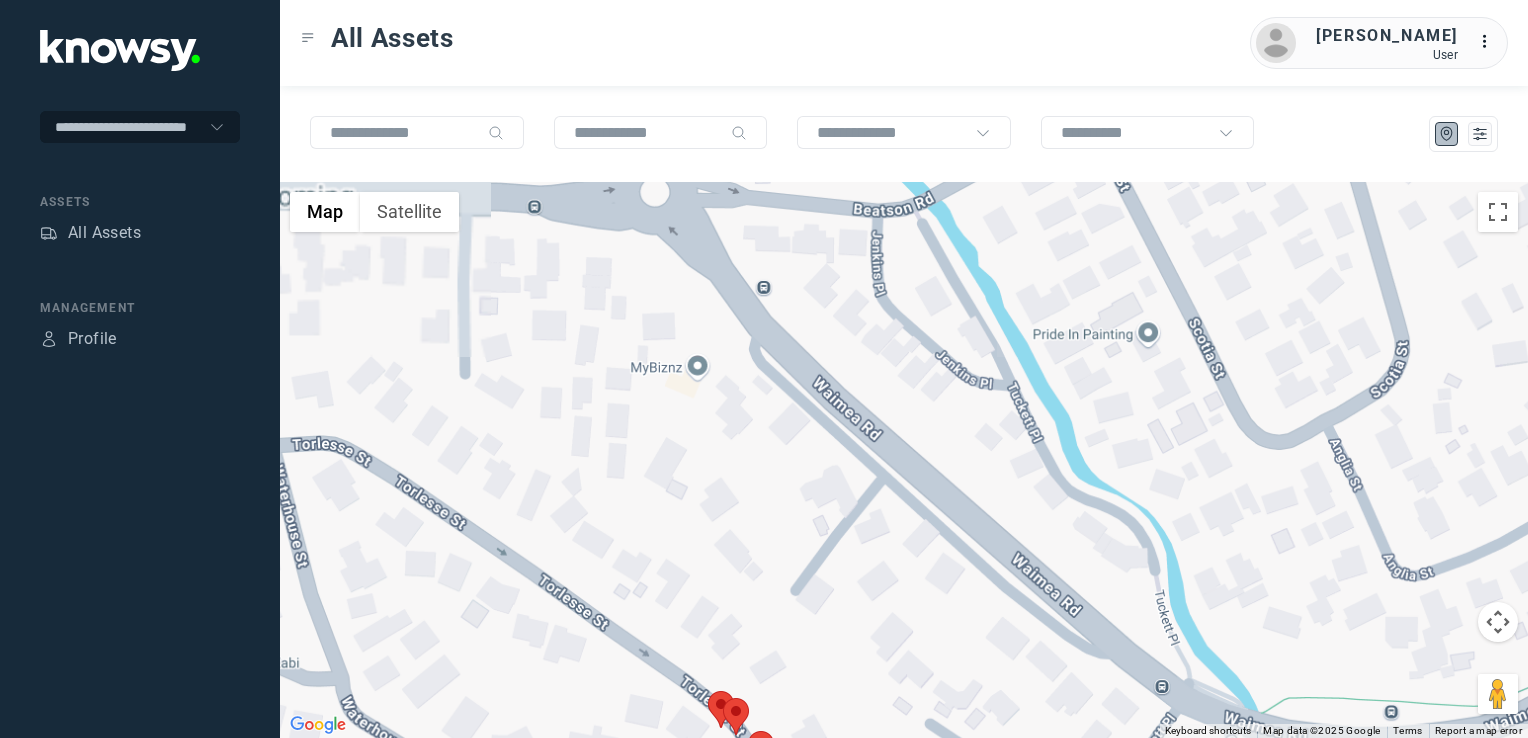 drag, startPoint x: 763, startPoint y: 618, endPoint x: 764, endPoint y: 601, distance: 17.029387 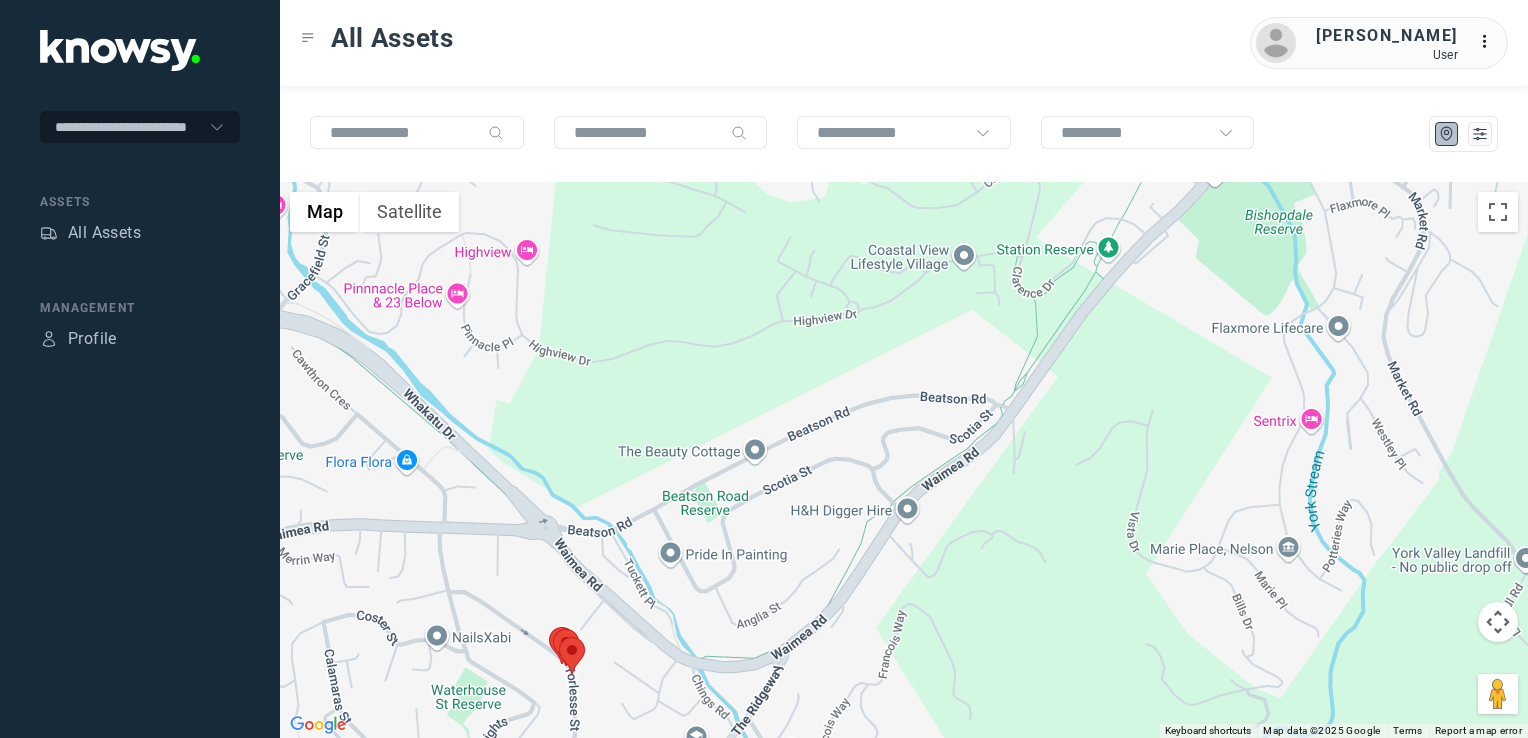 drag, startPoint x: 595, startPoint y: 566, endPoint x: 734, endPoint y: 565, distance: 139.0036 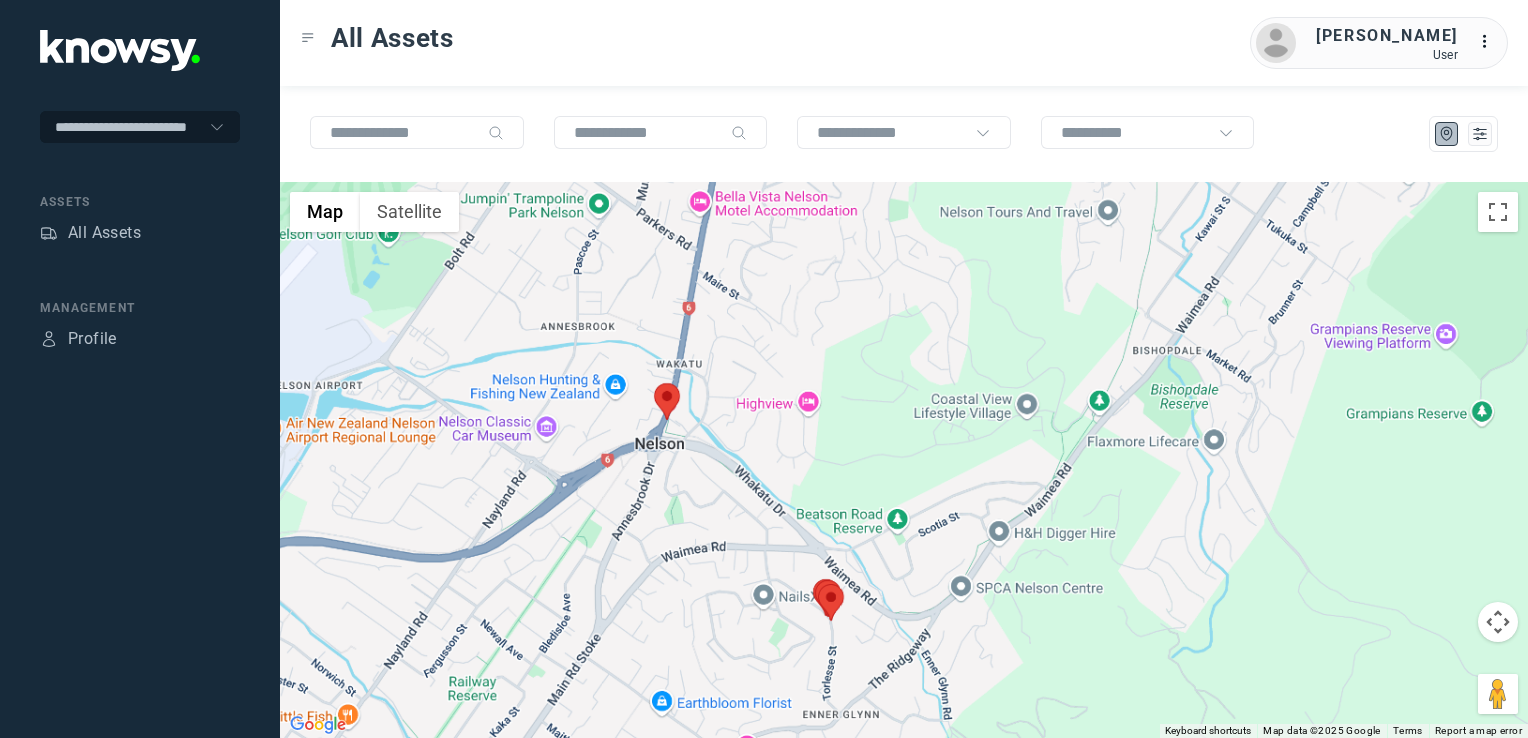 drag, startPoint x: 661, startPoint y: 600, endPoint x: 824, endPoint y: 611, distance: 163.37074 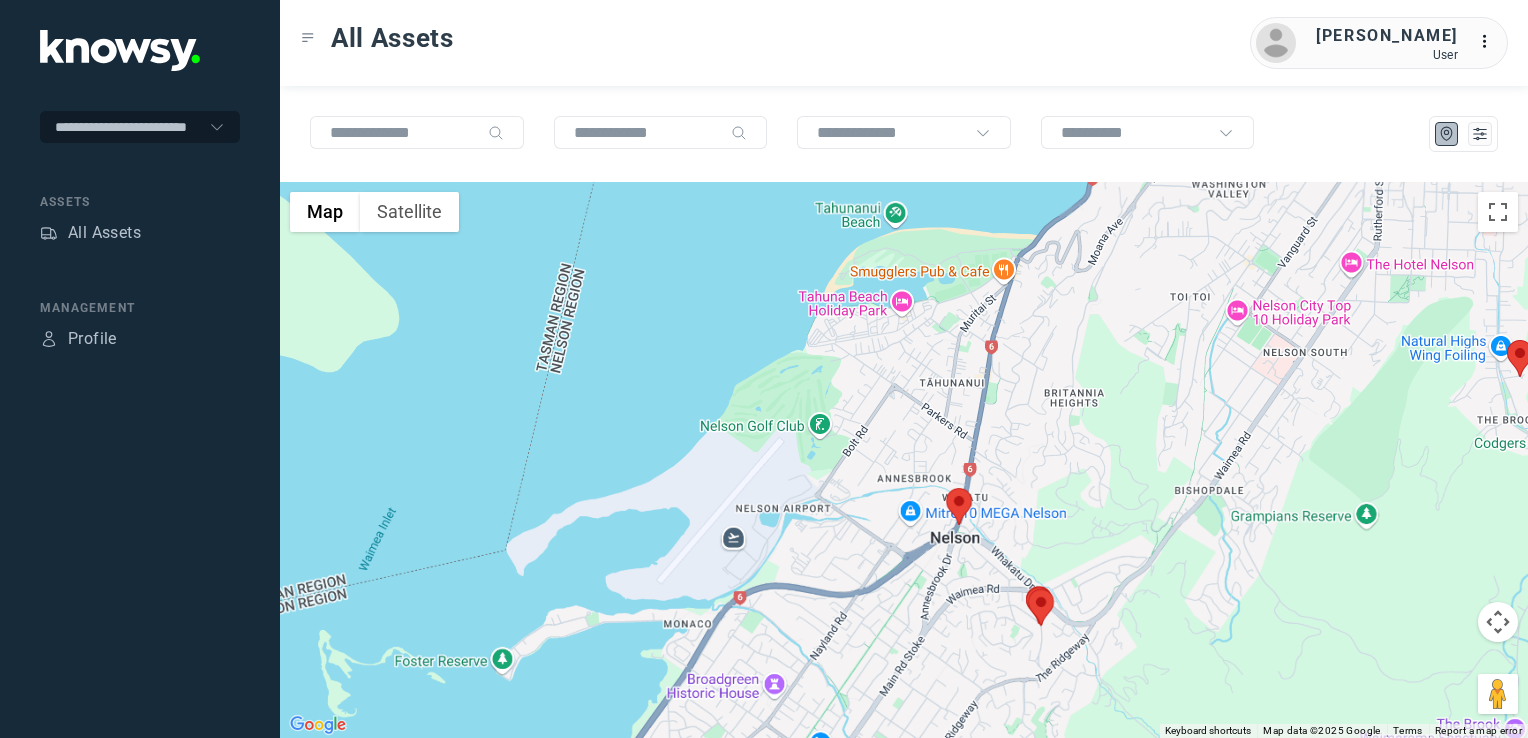 drag, startPoint x: 841, startPoint y: 617, endPoint x: 964, endPoint y: 575, distance: 129.97307 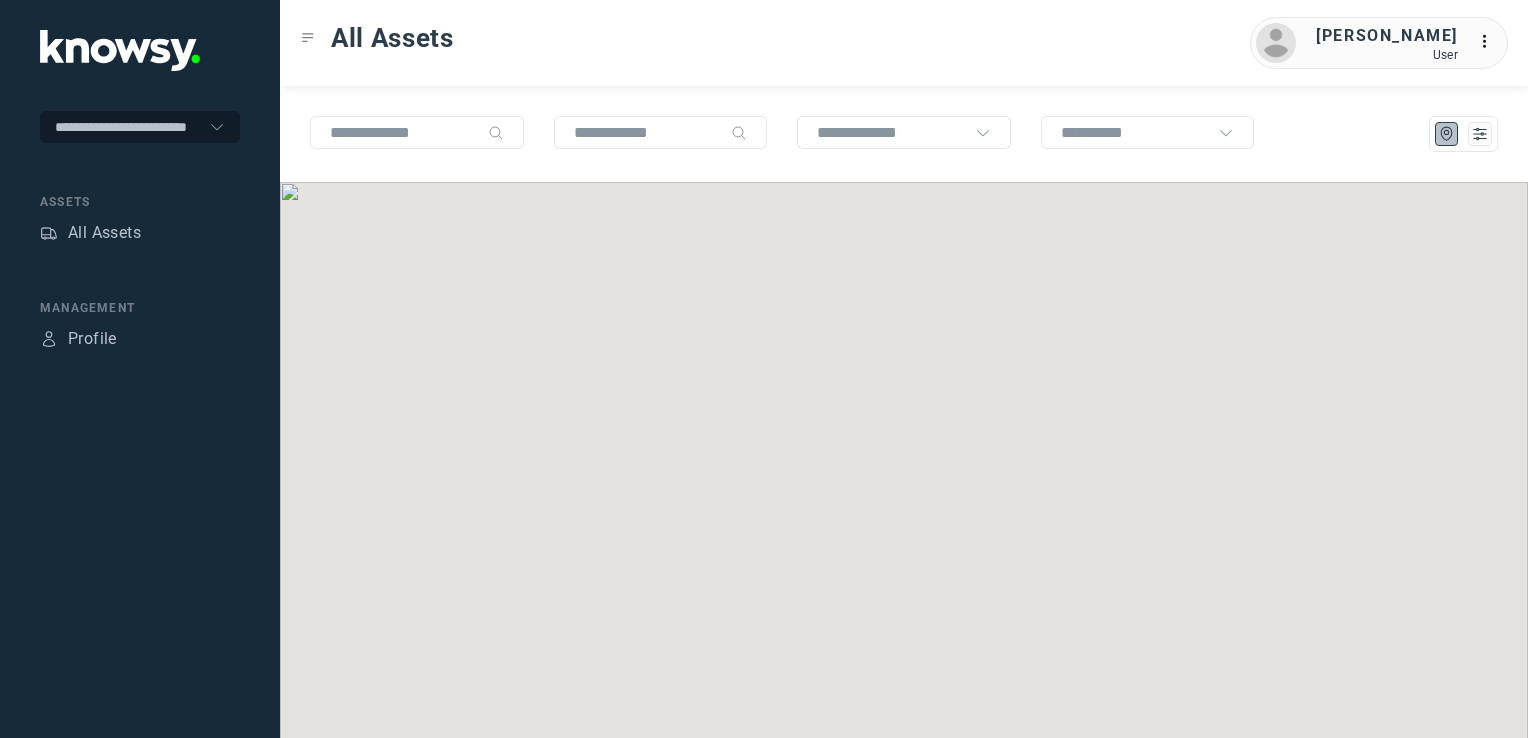 scroll, scrollTop: 0, scrollLeft: 0, axis: both 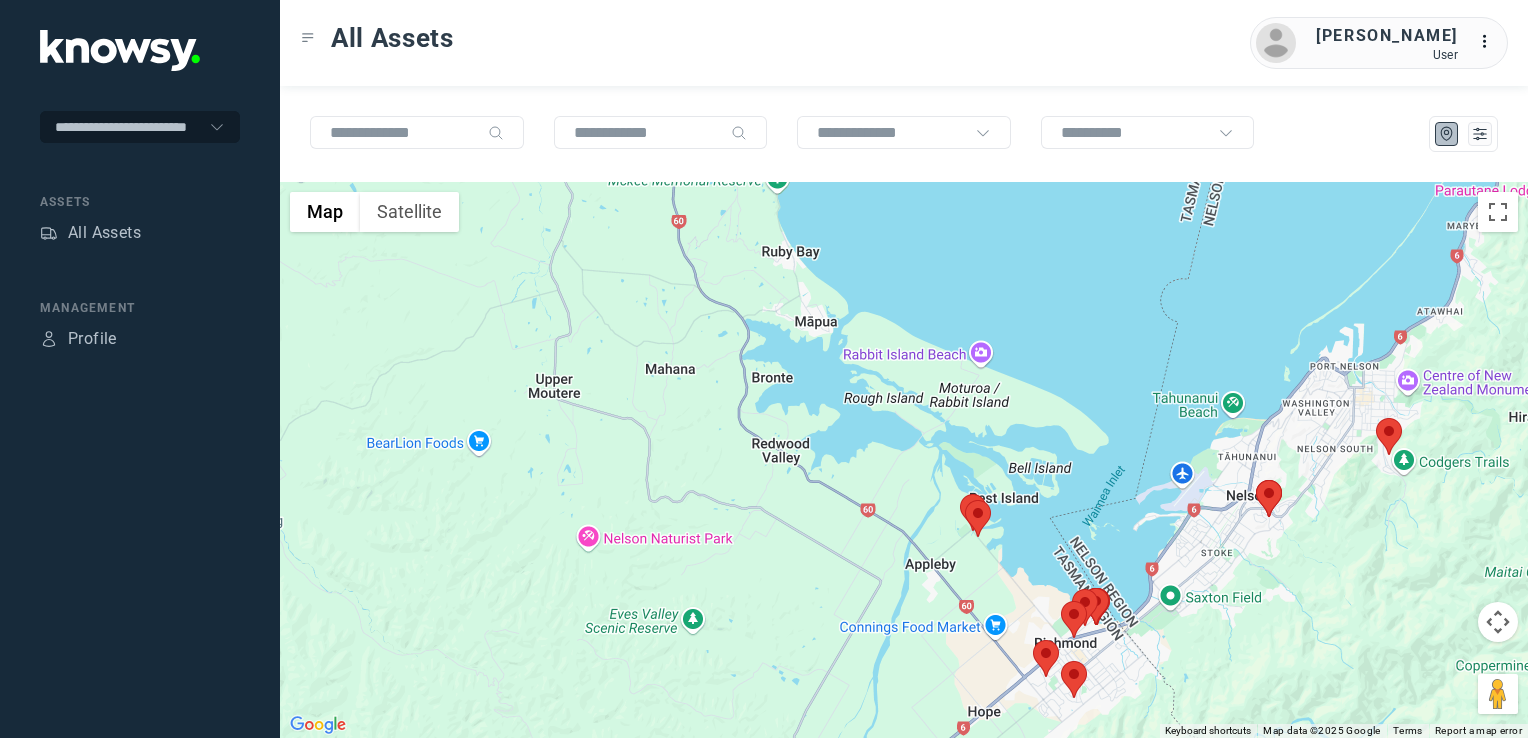 drag, startPoint x: 797, startPoint y: 411, endPoint x: 824, endPoint y: 501, distance: 93.96276 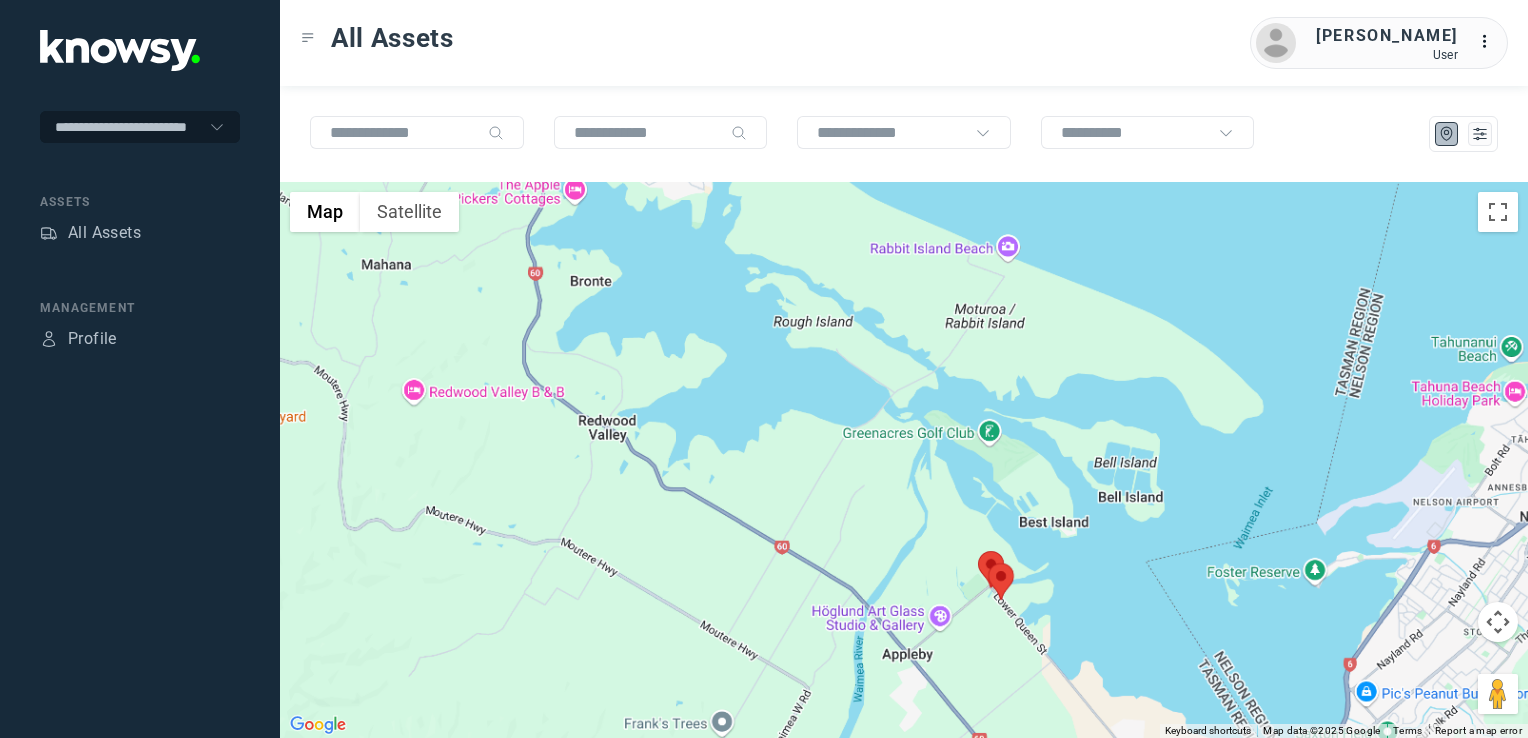 drag, startPoint x: 1003, startPoint y: 623, endPoint x: 968, endPoint y: 586, distance: 50.931328 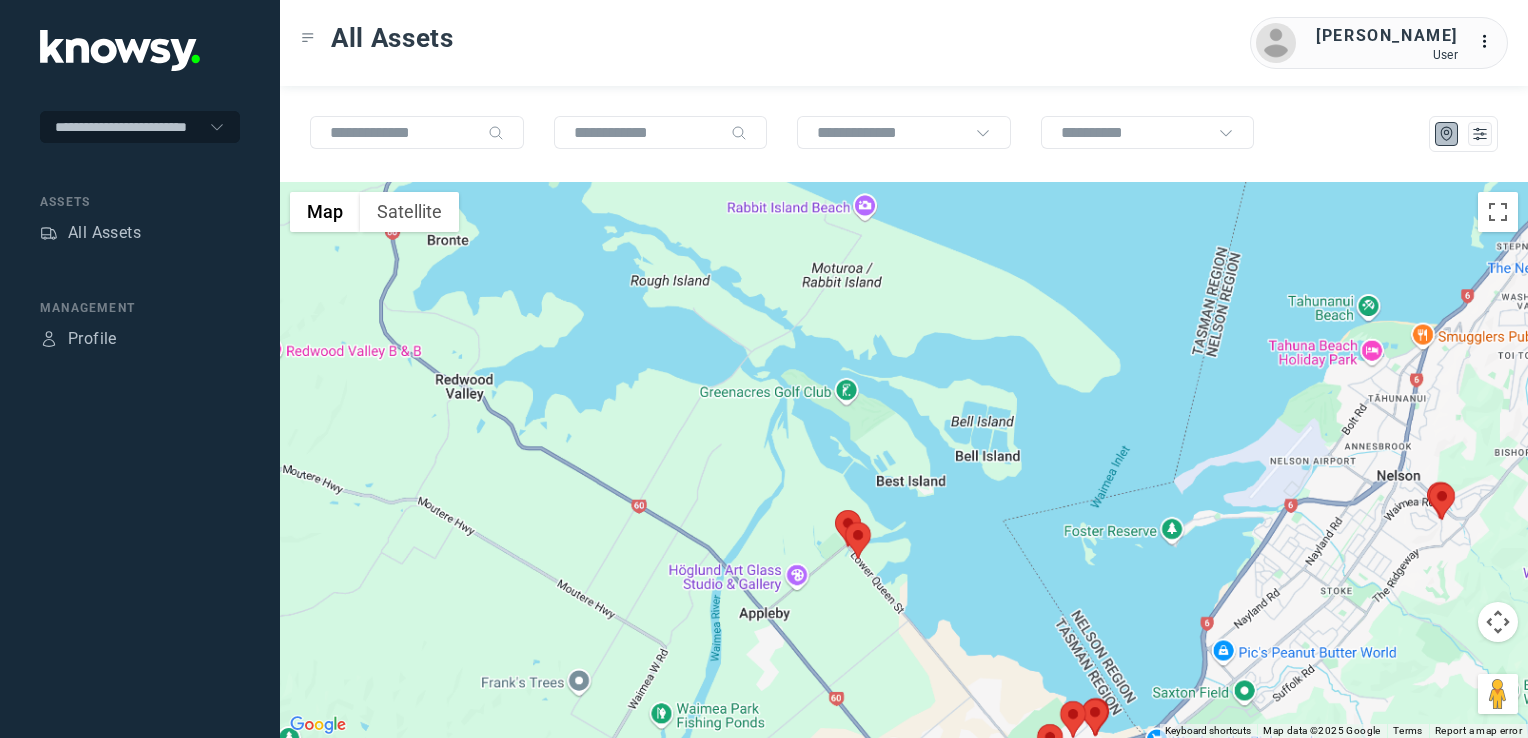 drag, startPoint x: 1250, startPoint y: 631, endPoint x: 1241, endPoint y: 625, distance: 10.816654 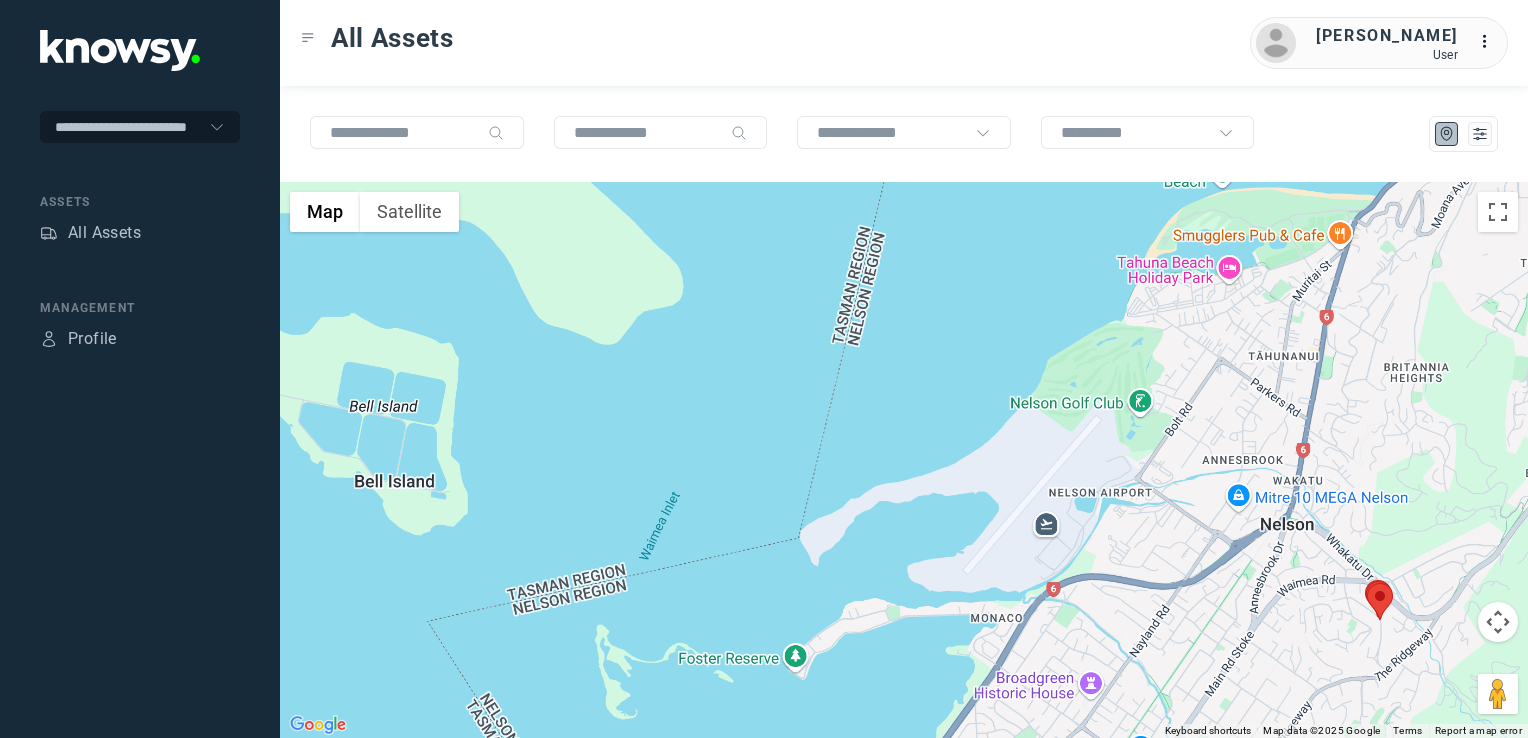 click on "To navigate, press the arrow keys." 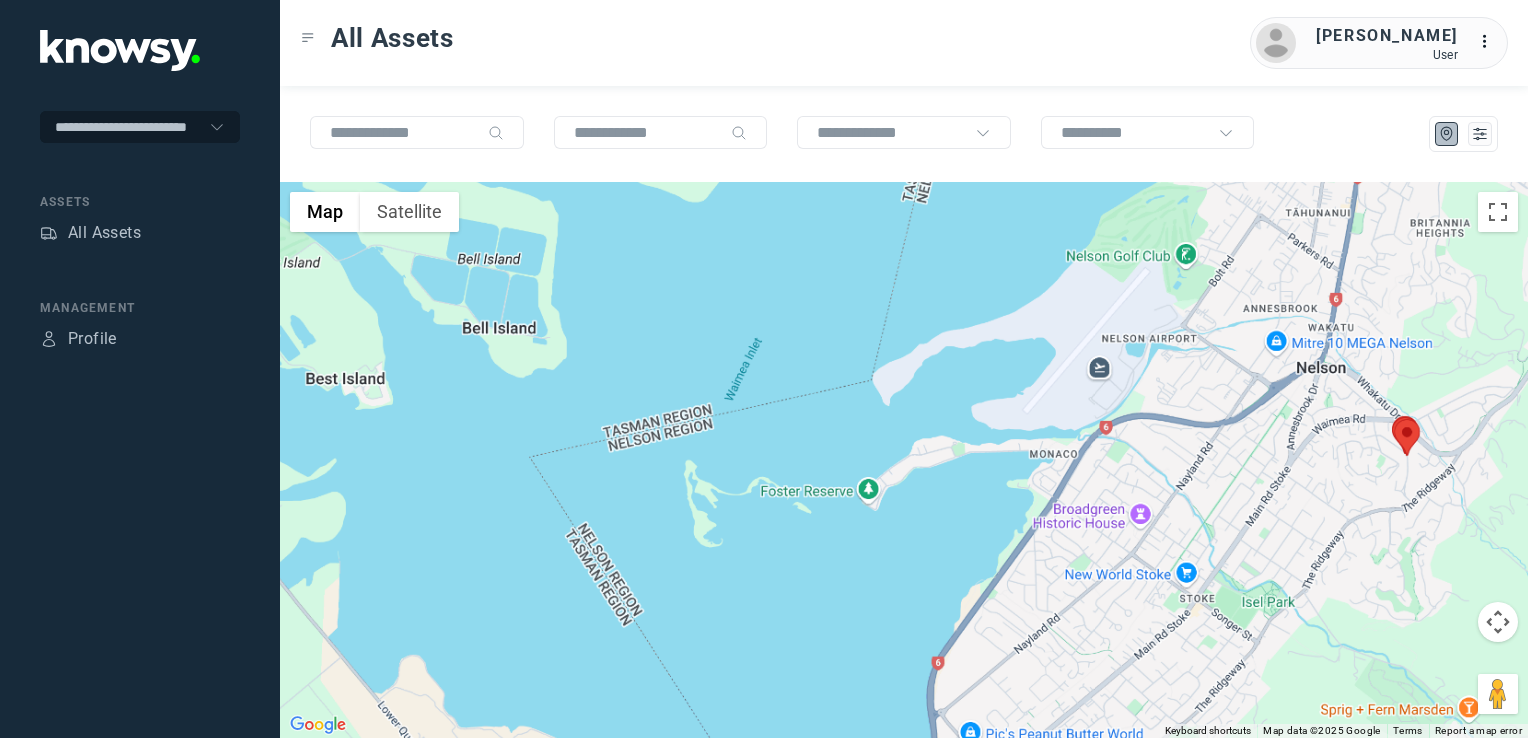 click on "To navigate, press the arrow keys." 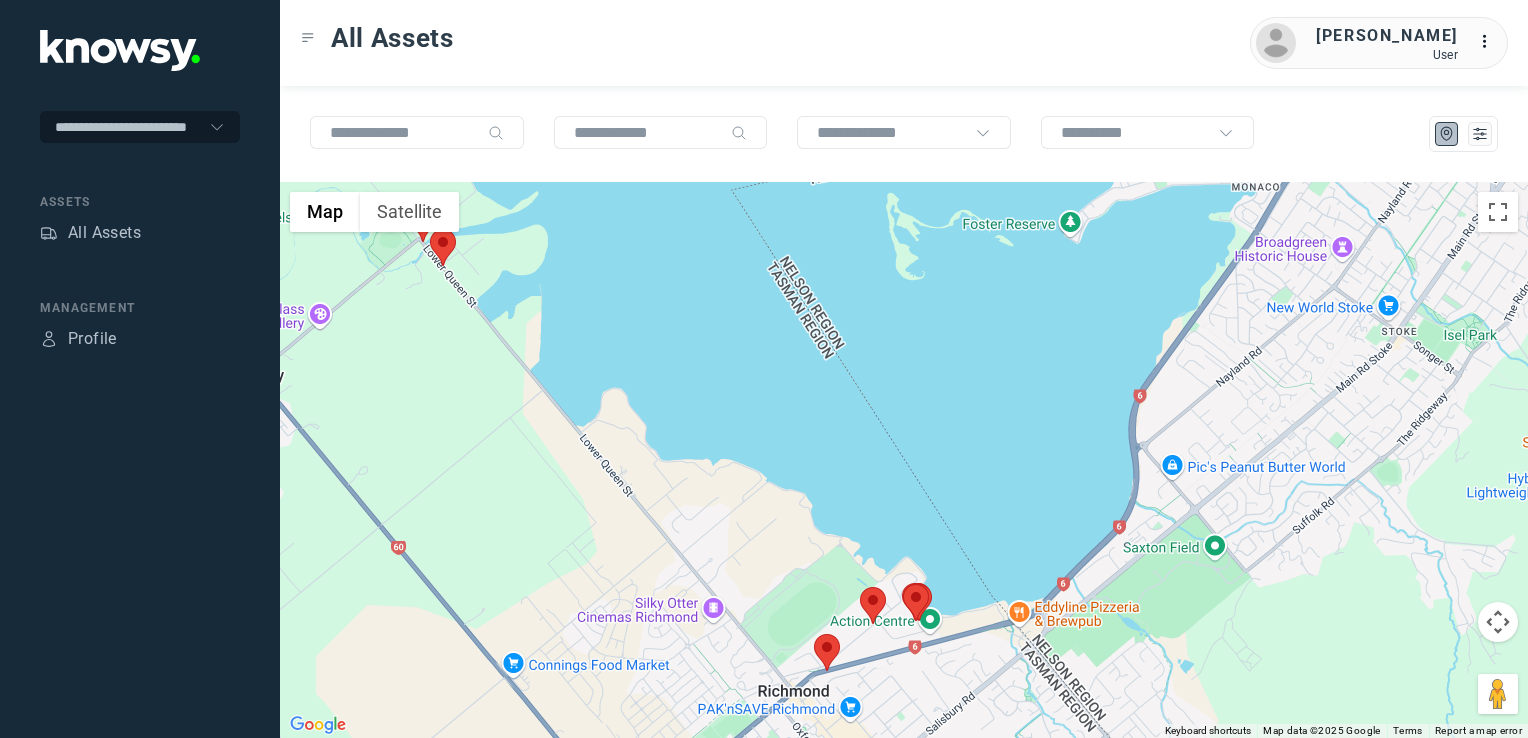 drag, startPoint x: 852, startPoint y: 546, endPoint x: 884, endPoint y: 500, distance: 56.0357 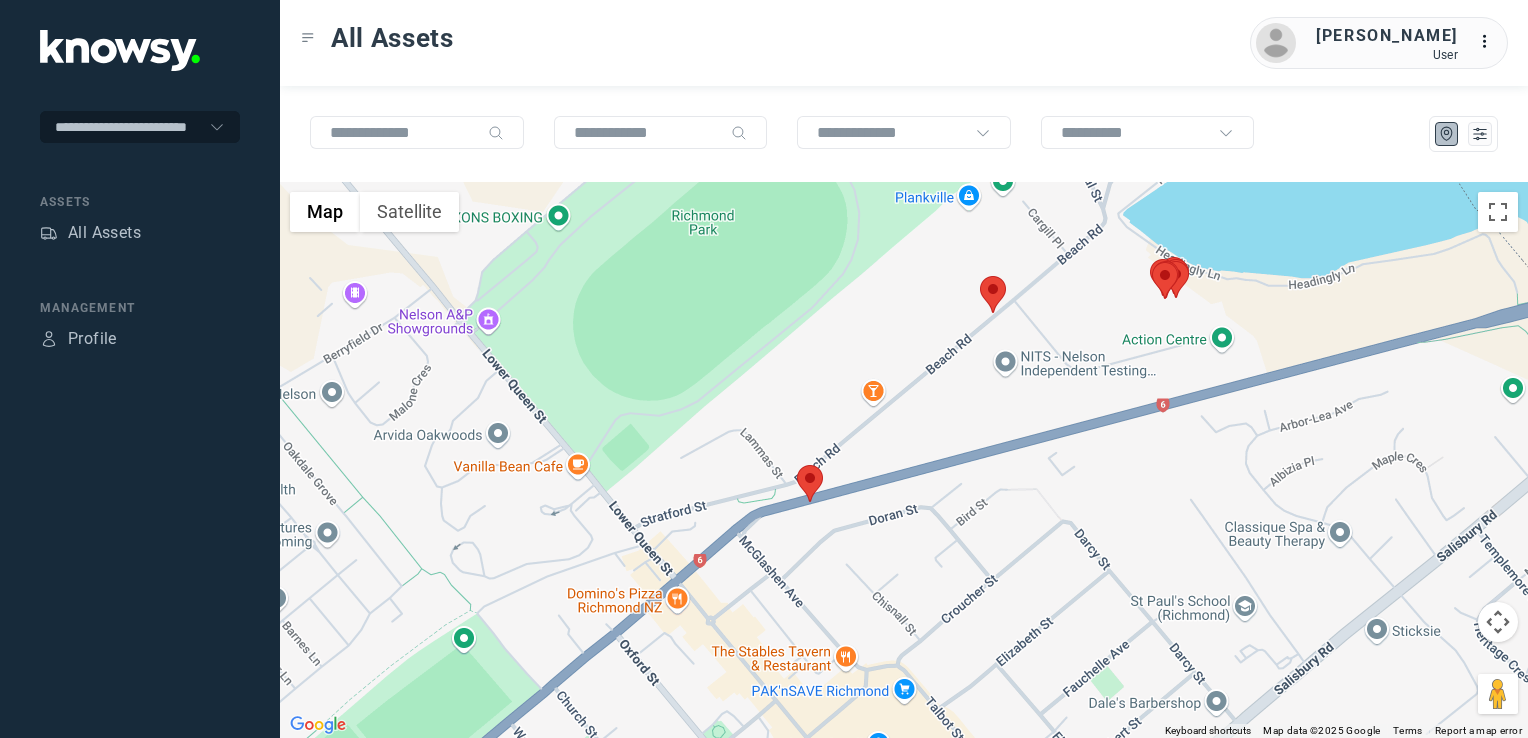 click 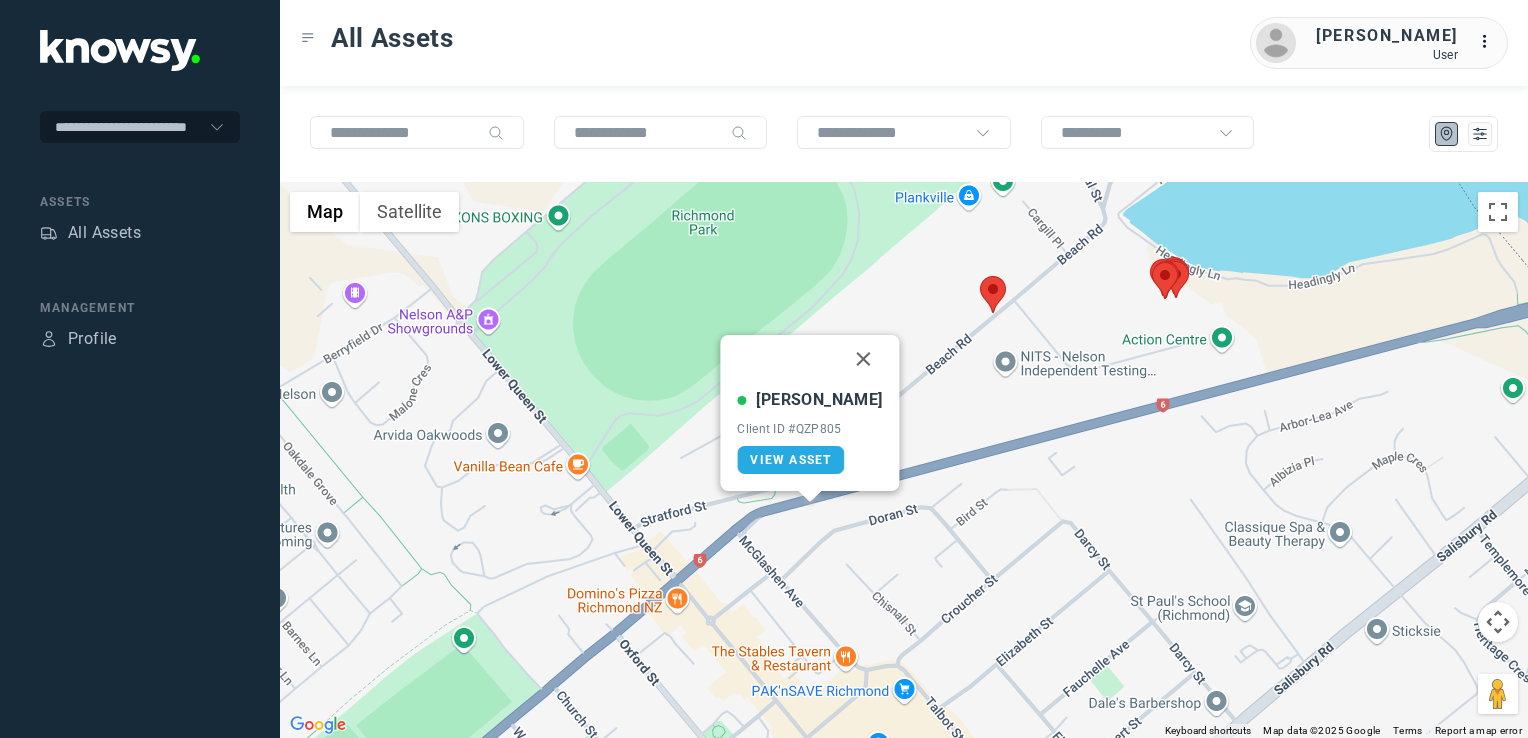 click 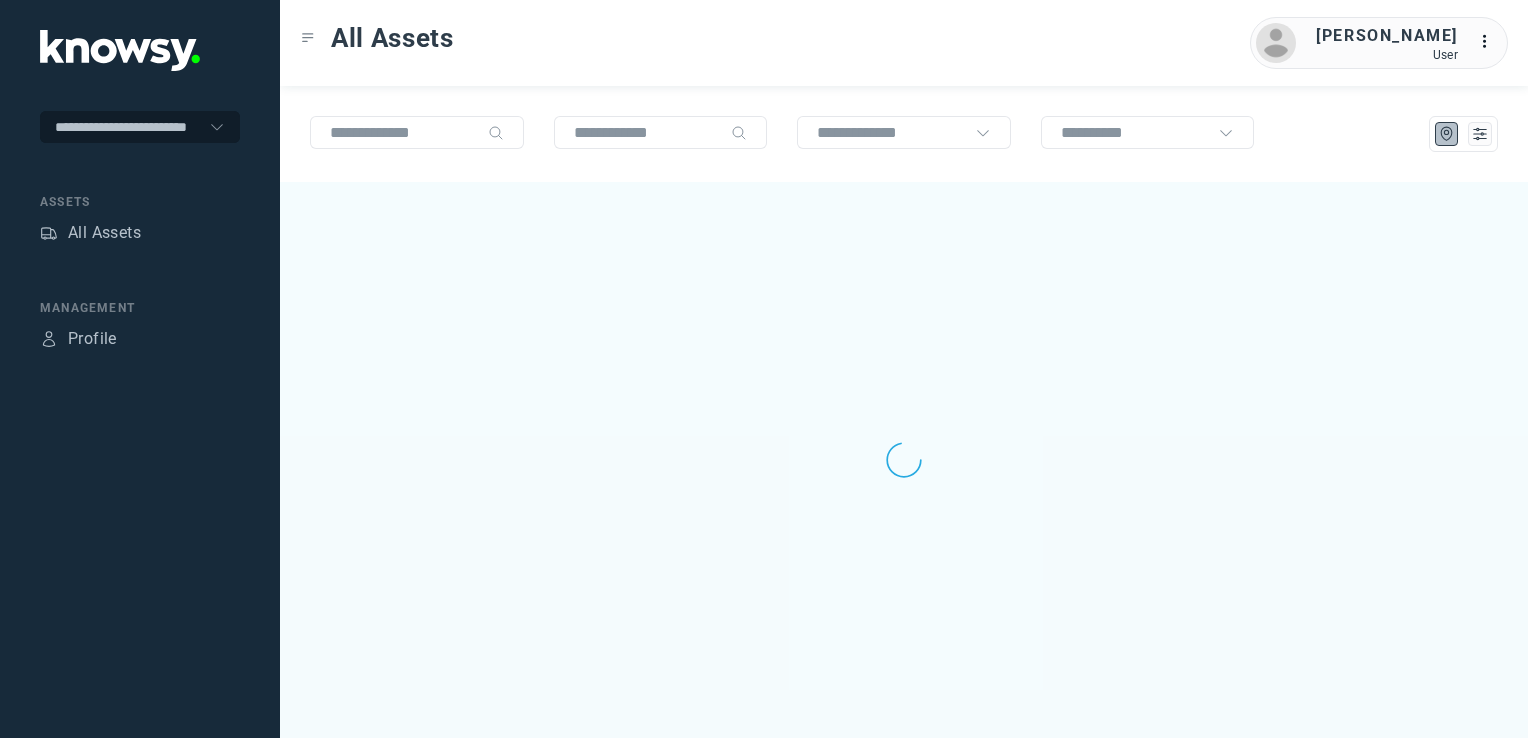 scroll, scrollTop: 0, scrollLeft: 0, axis: both 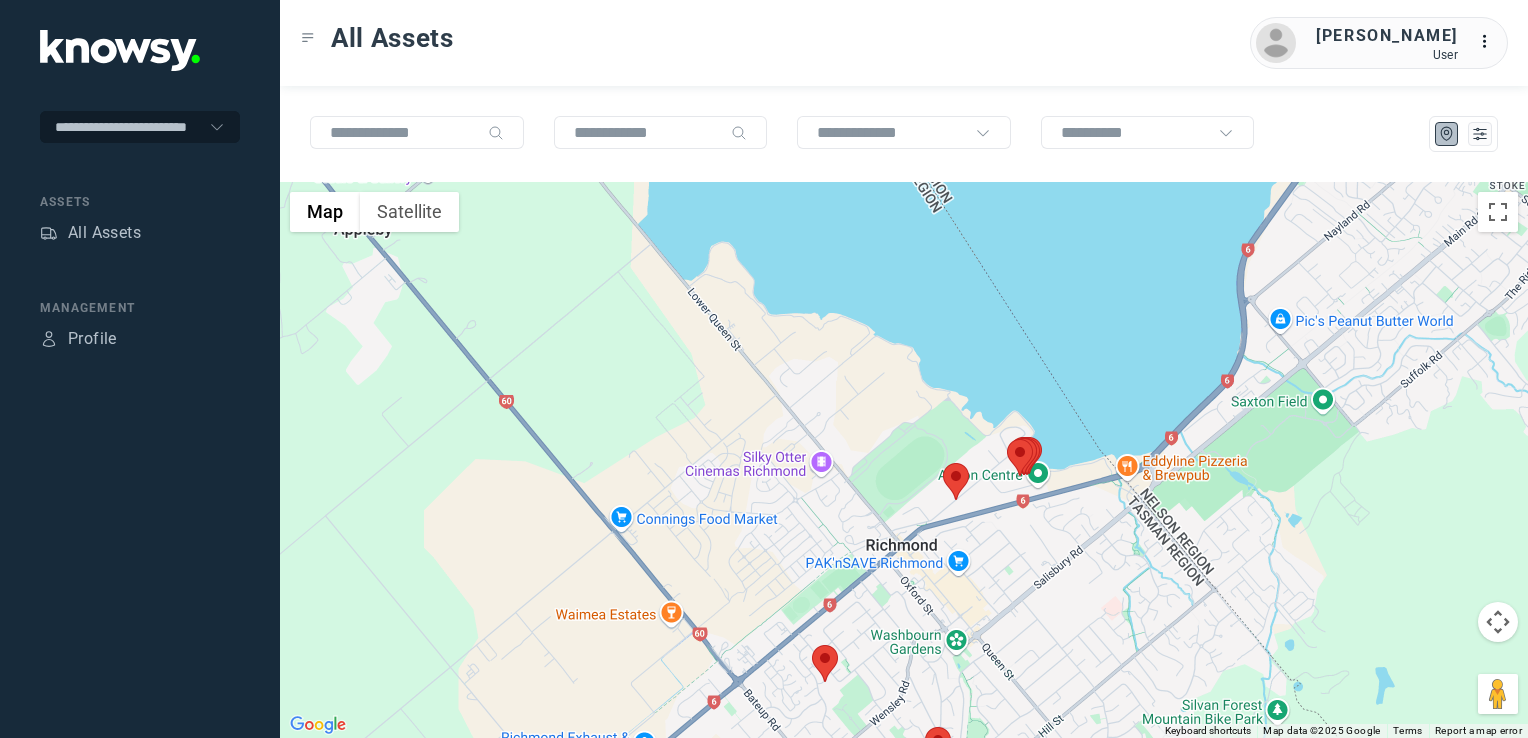 click 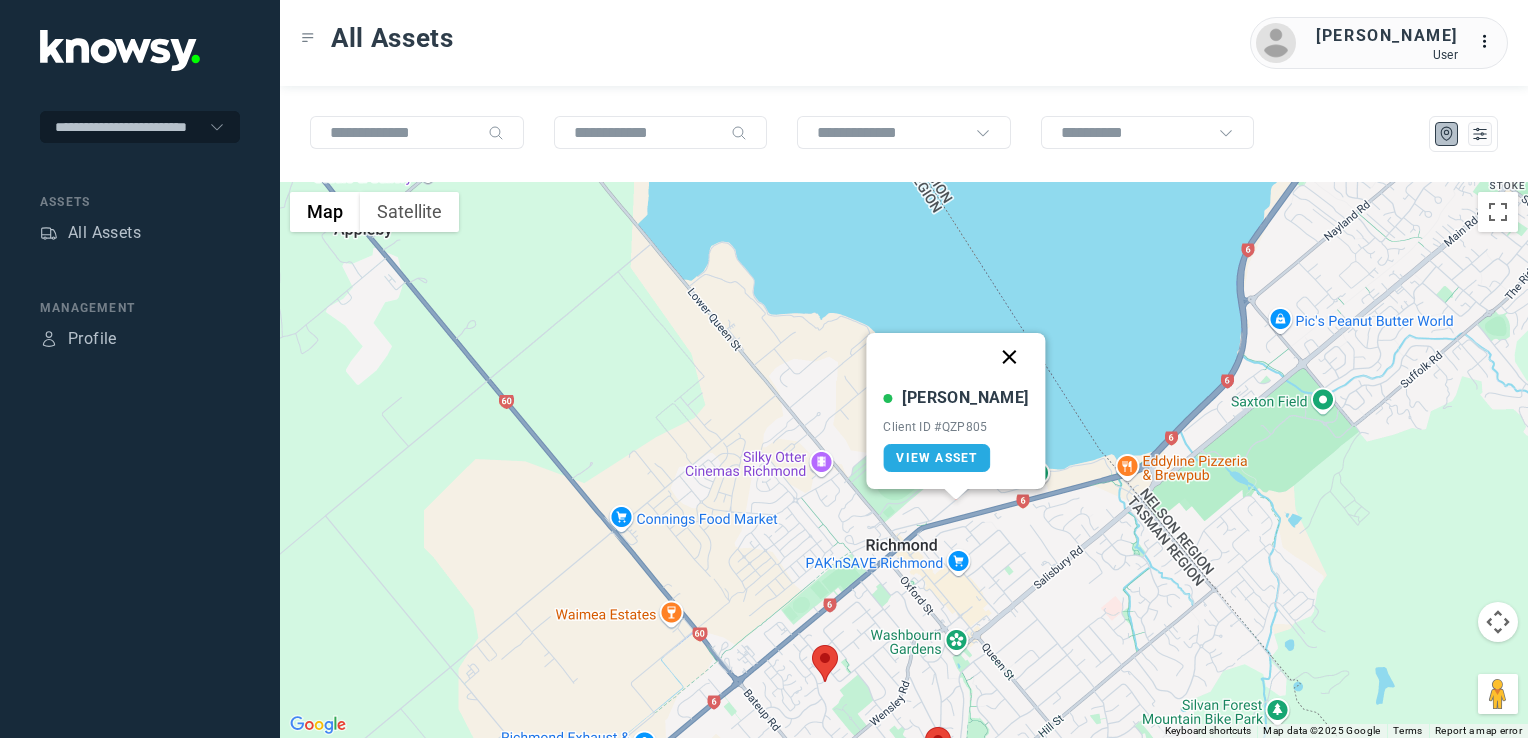 click 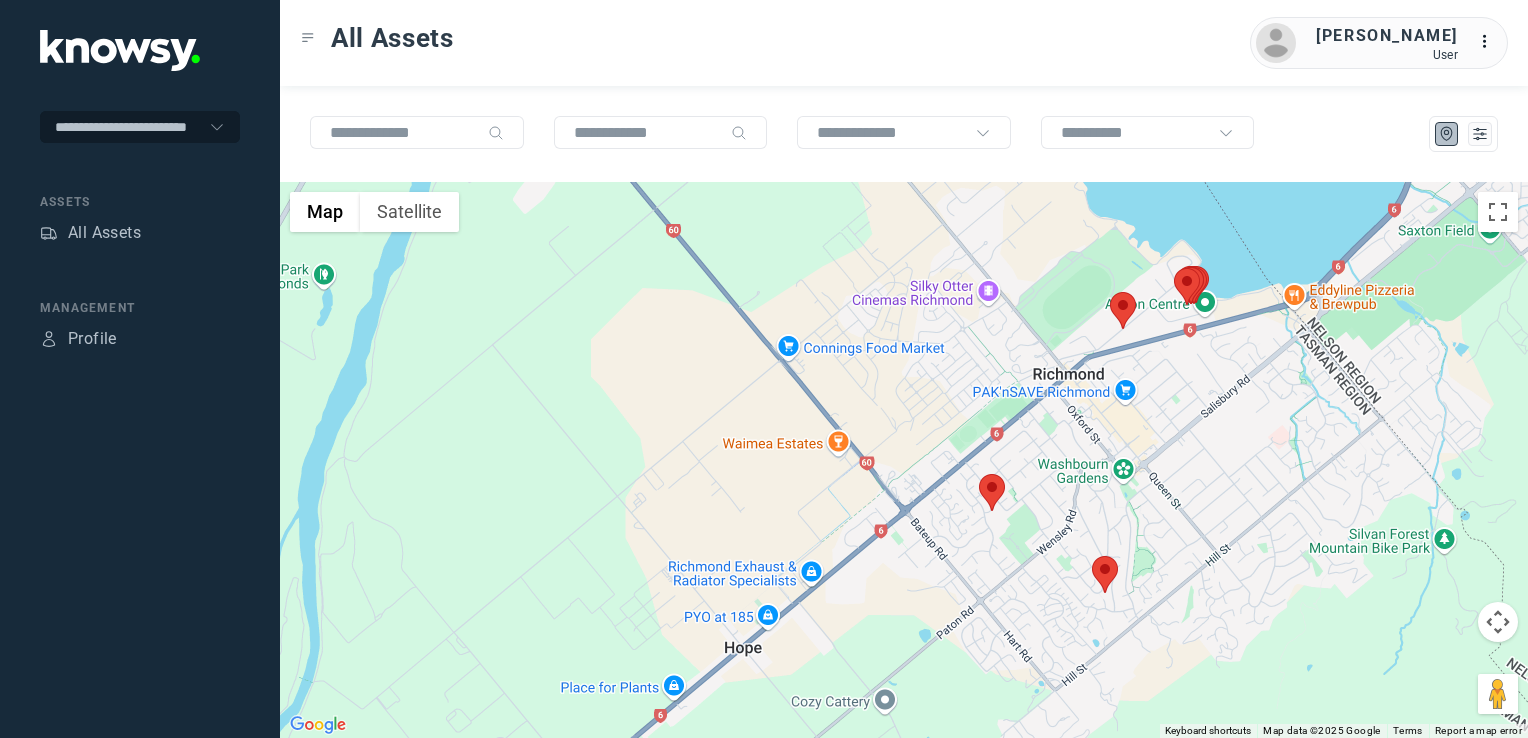 click 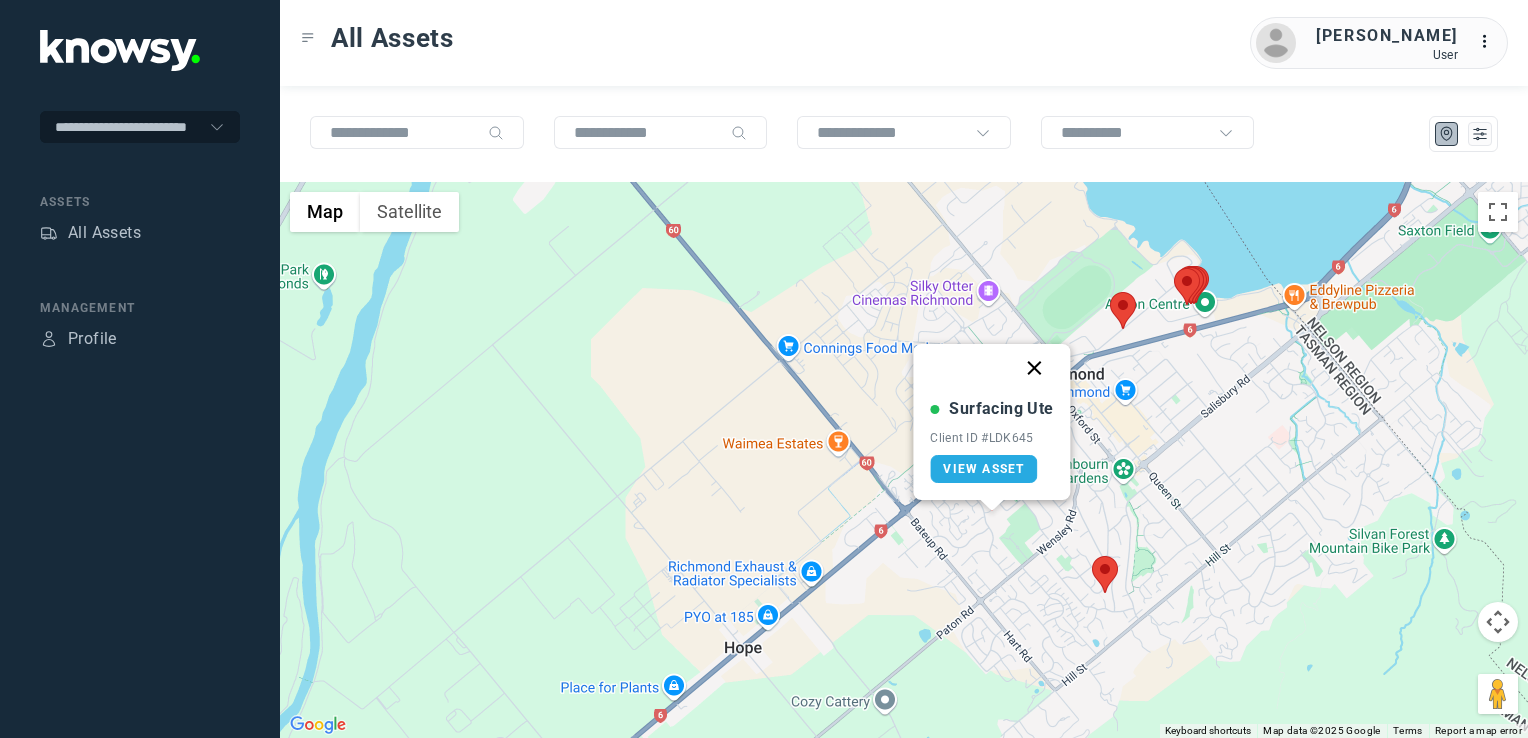 click 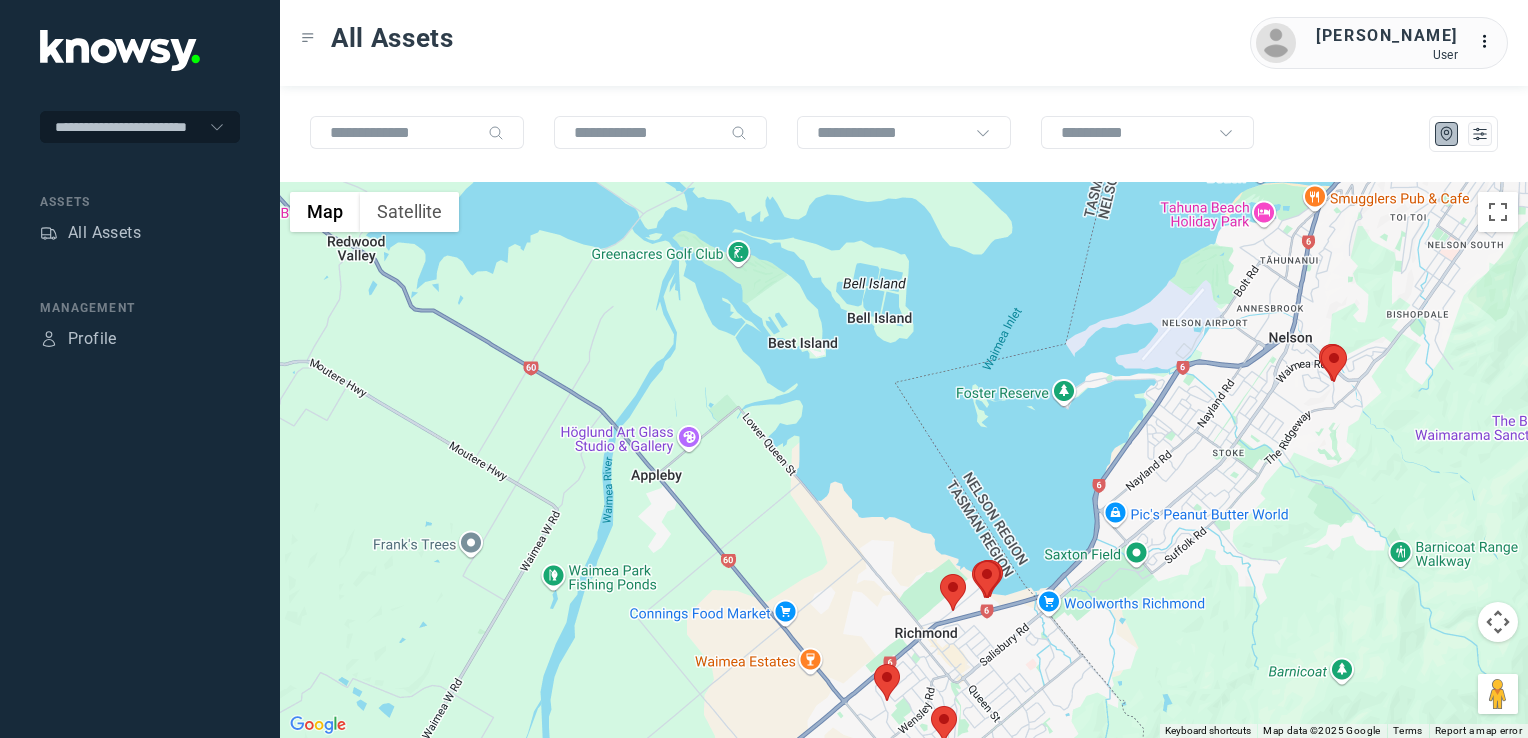 drag, startPoint x: 1236, startPoint y: 542, endPoint x: 961, endPoint y: 776, distance: 361.0831 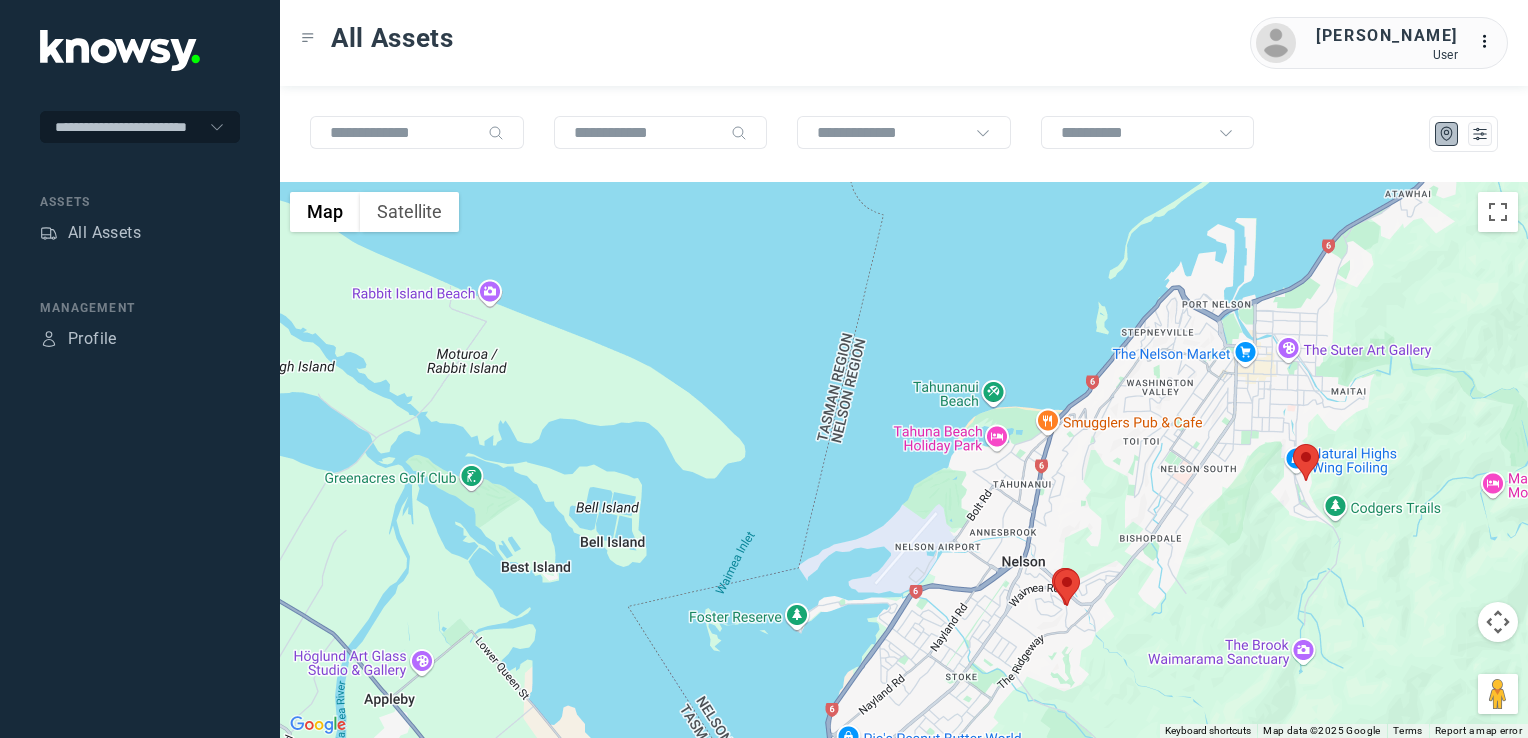 drag, startPoint x: 1125, startPoint y: 562, endPoint x: 1009, endPoint y: 646, distance: 143.22011 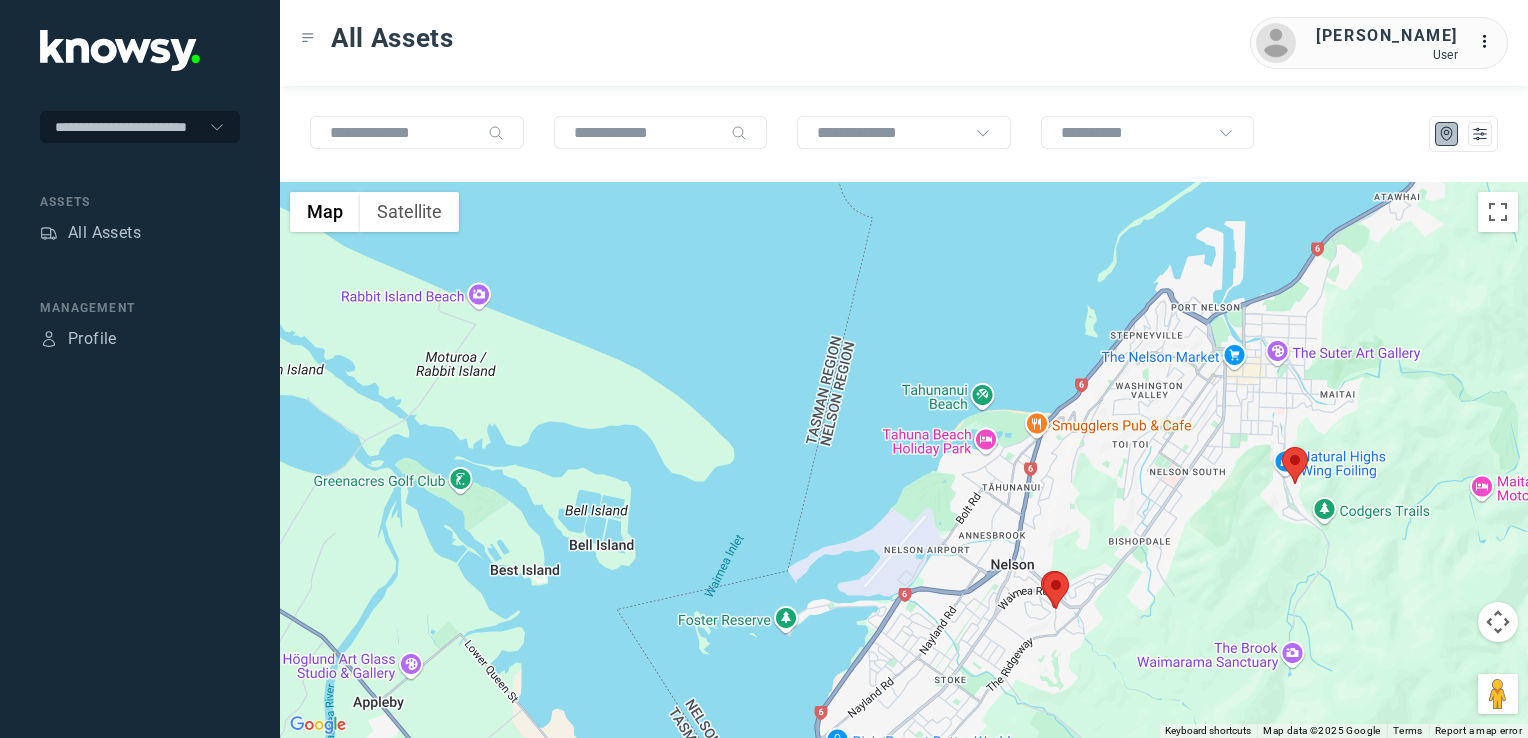 drag, startPoint x: 1206, startPoint y: 515, endPoint x: 1126, endPoint y: 606, distance: 121.16518 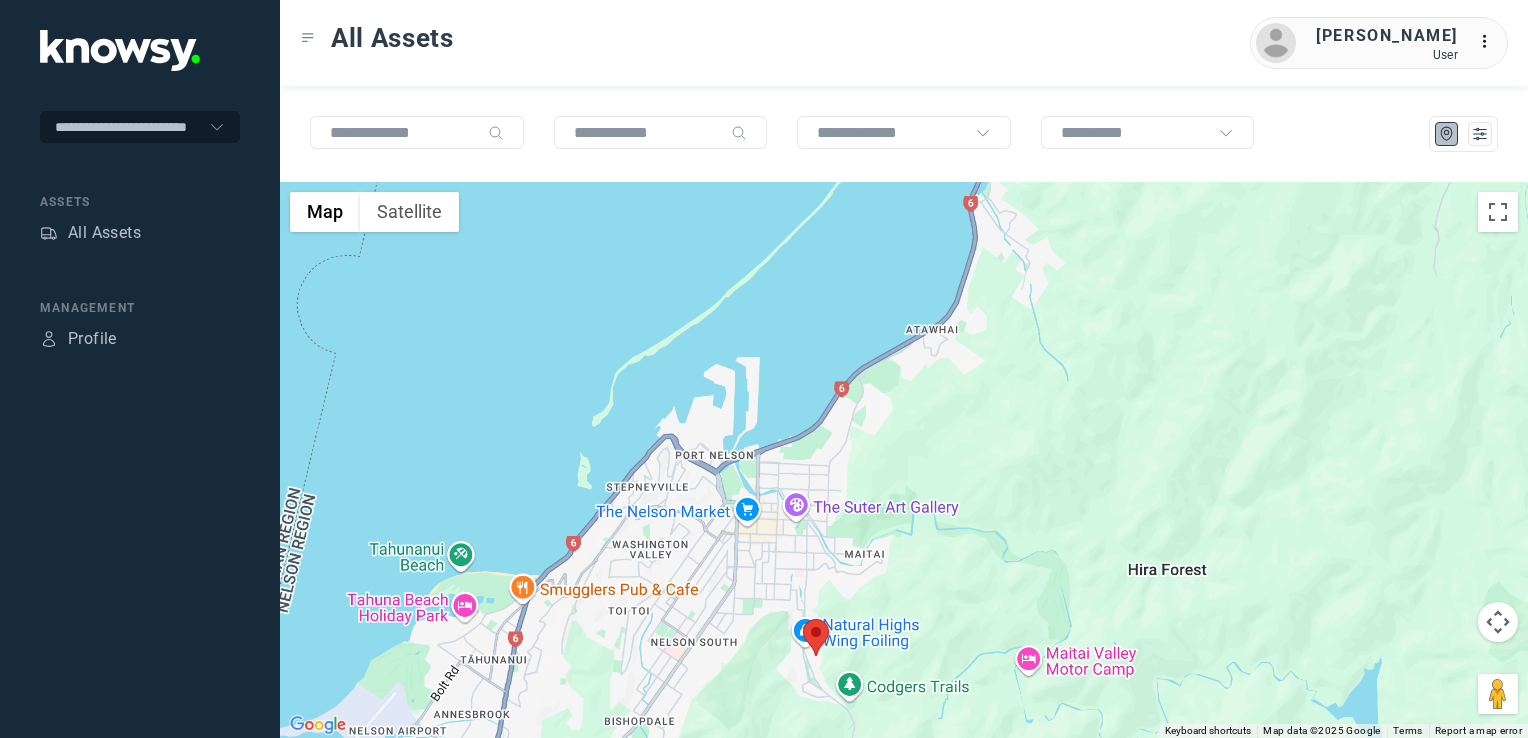 click on "To navigate, press the arrow keys." 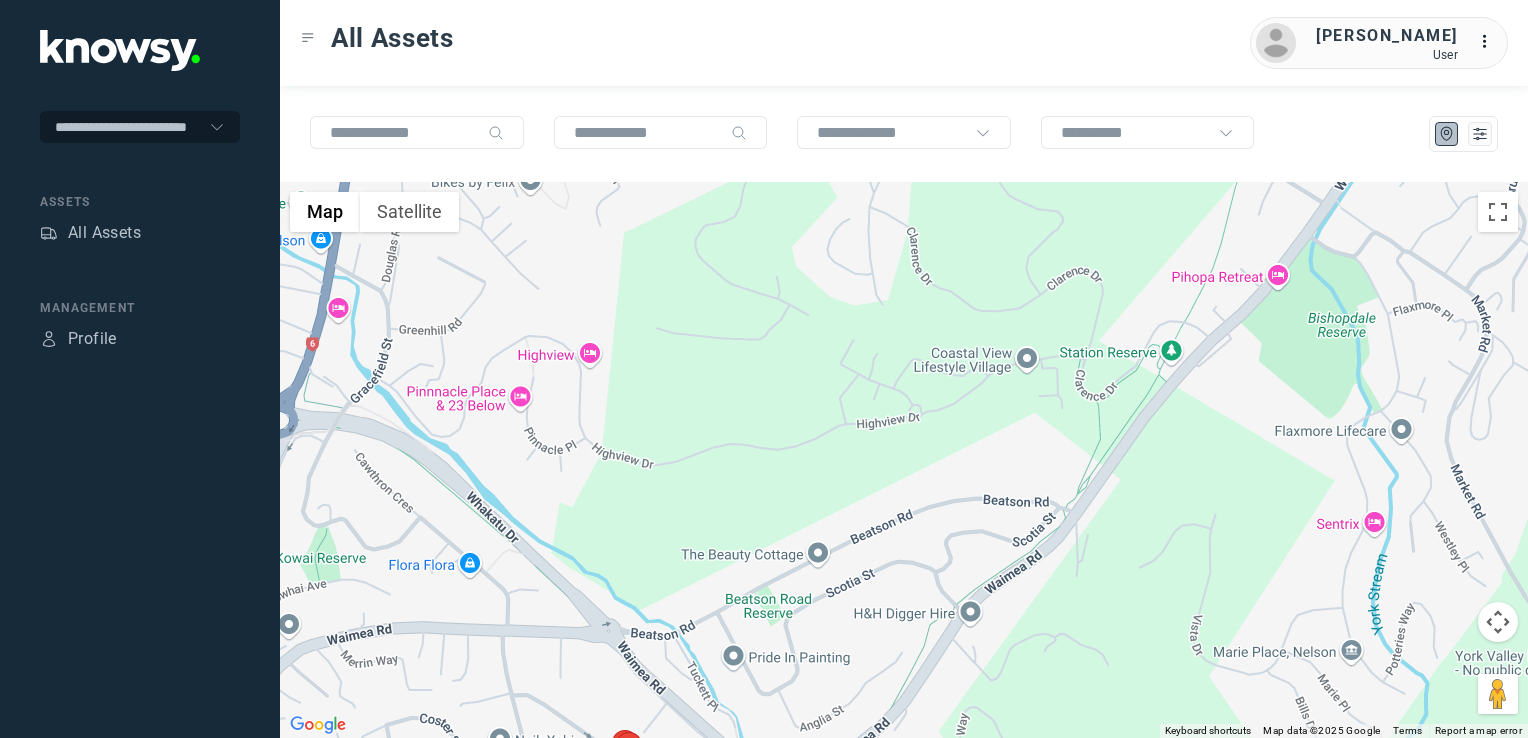 drag, startPoint x: 636, startPoint y: 574, endPoint x: 648, endPoint y: 536, distance: 39.849716 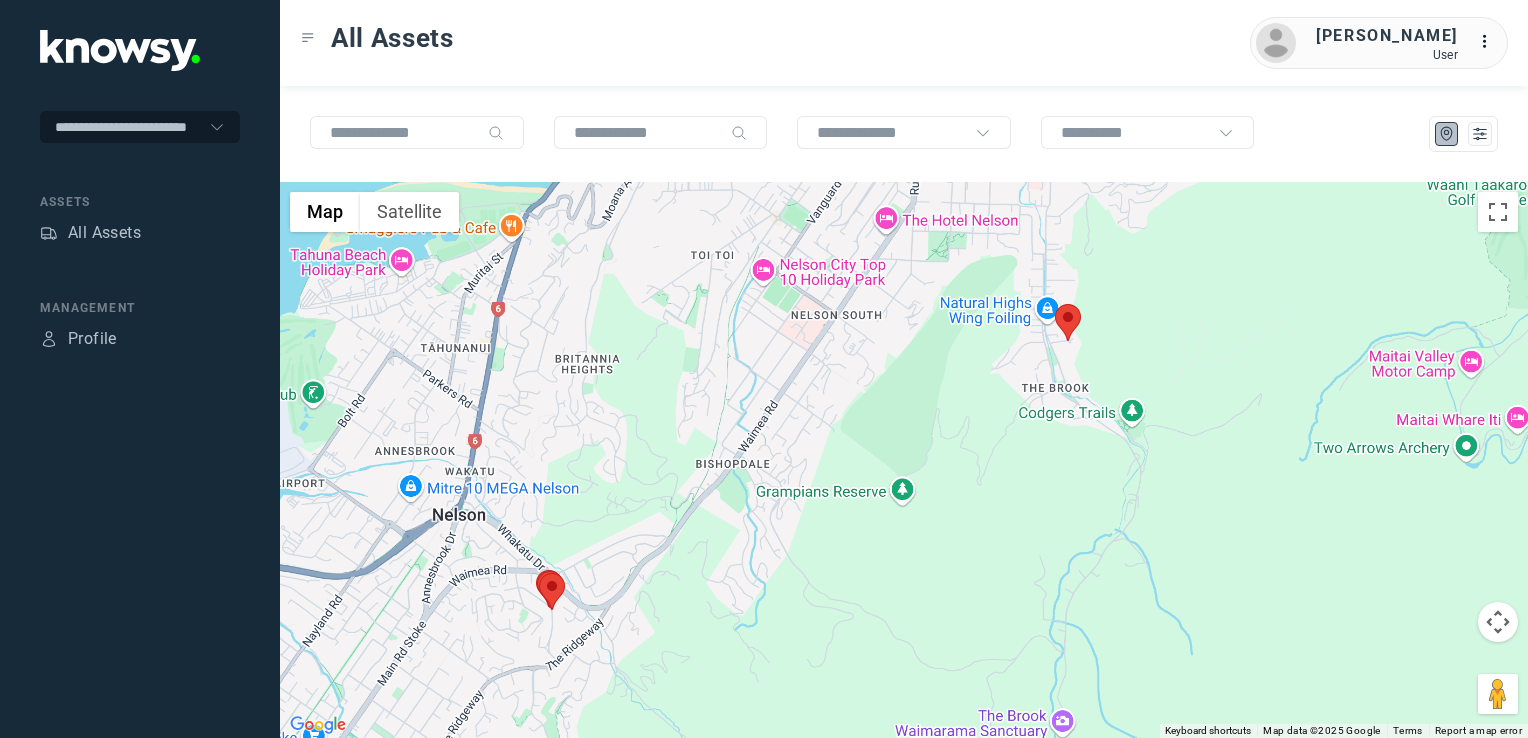 drag, startPoint x: 496, startPoint y: 594, endPoint x: 665, endPoint y: 503, distance: 191.9427 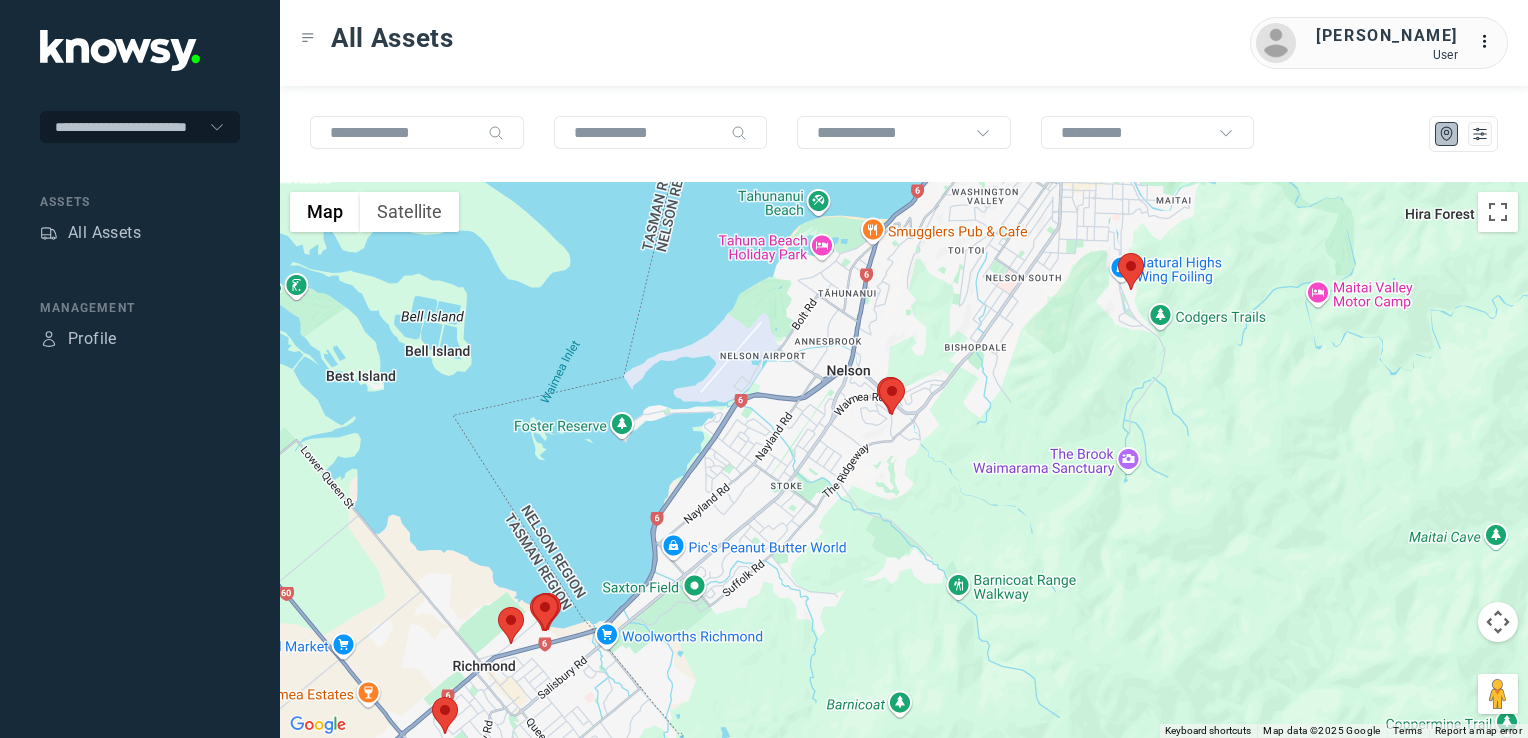 drag, startPoint x: 574, startPoint y: 577, endPoint x: 598, endPoint y: 560, distance: 29.410883 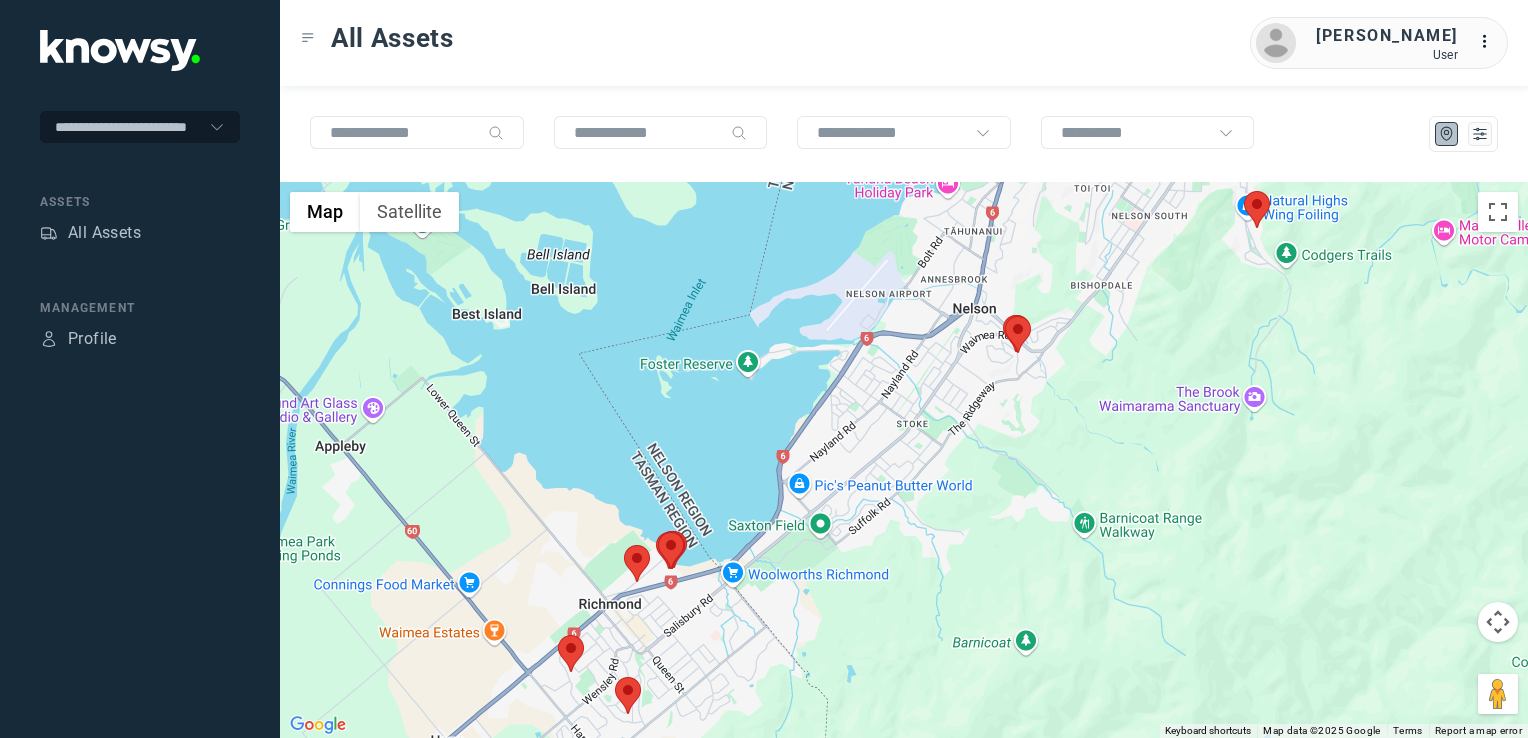 drag, startPoint x: 628, startPoint y: 578, endPoint x: 708, endPoint y: 560, distance: 82 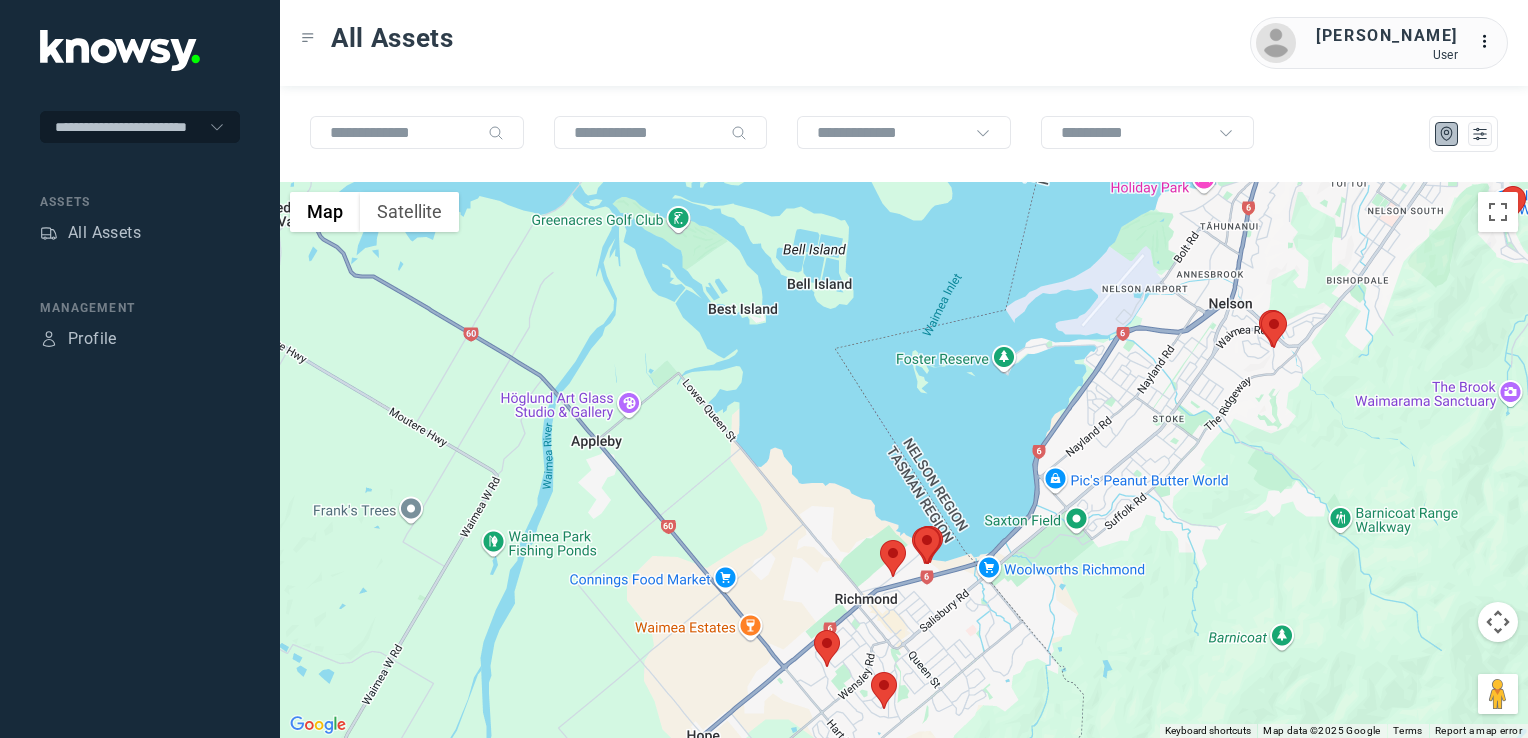 drag, startPoint x: 685, startPoint y: 563, endPoint x: 745, endPoint y: 618, distance: 81.394104 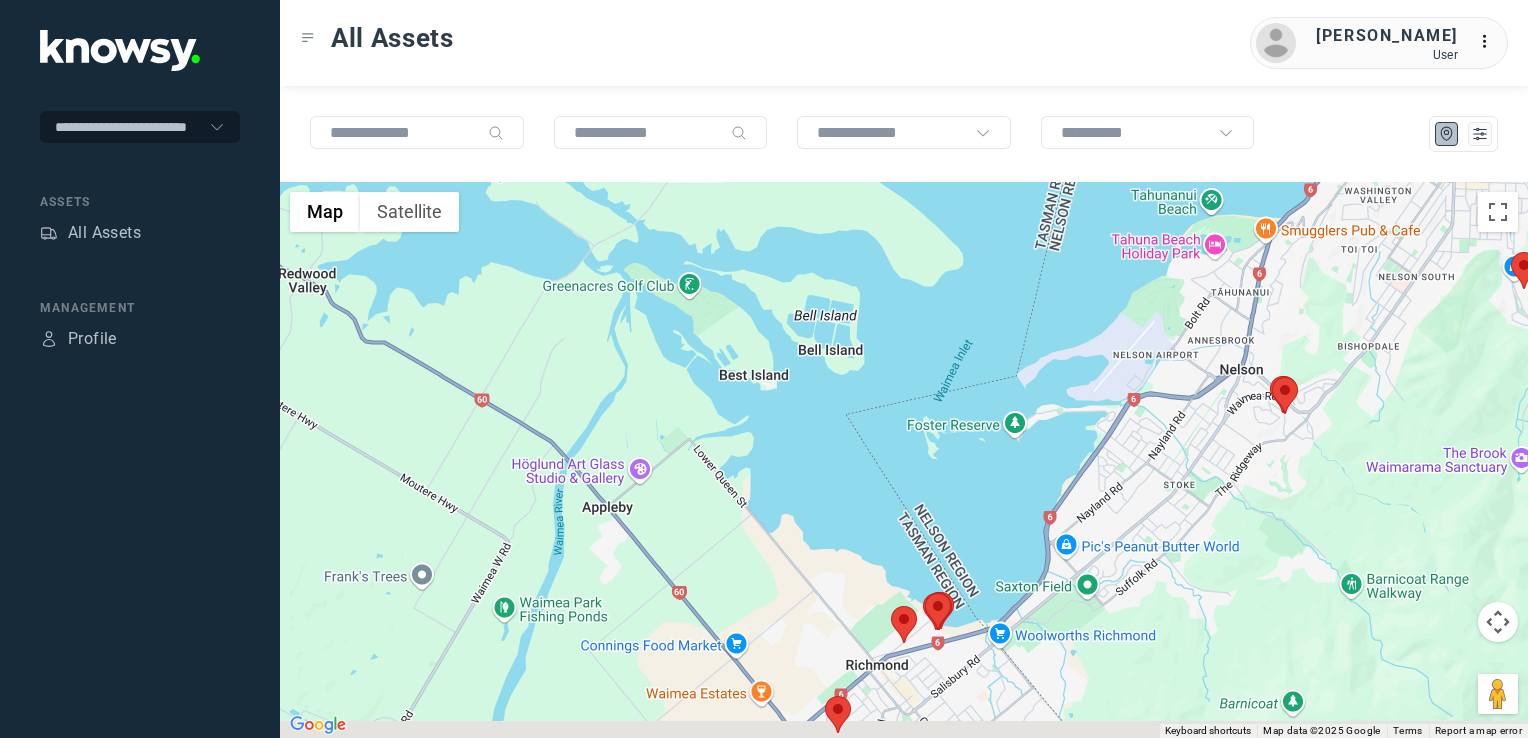 drag, startPoint x: 720, startPoint y: 609, endPoint x: 708, endPoint y: 505, distance: 104.69002 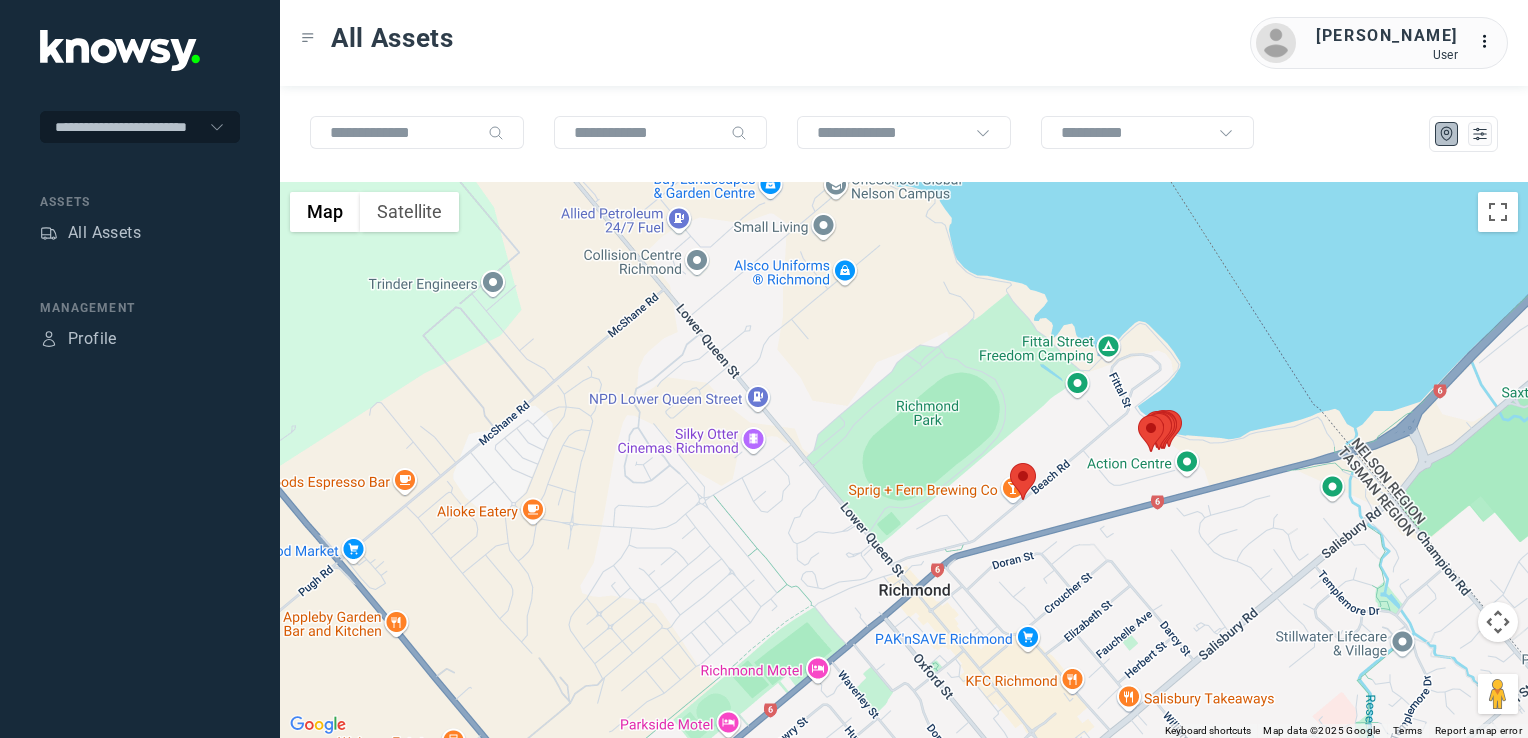 drag, startPoint x: 773, startPoint y: 463, endPoint x: 760, endPoint y: 408, distance: 56.515484 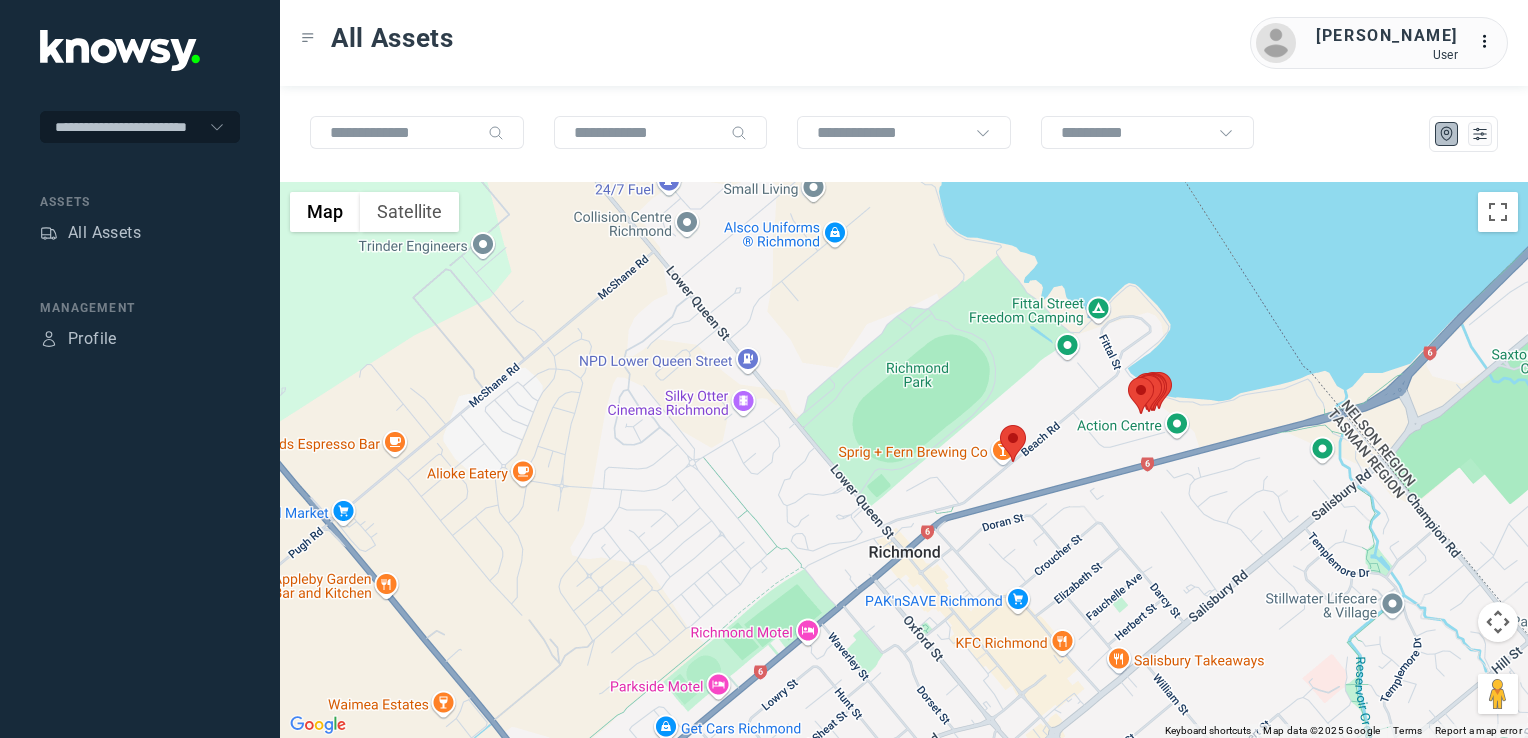 drag, startPoint x: 627, startPoint y: 570, endPoint x: 468, endPoint y: 650, distance: 177.99158 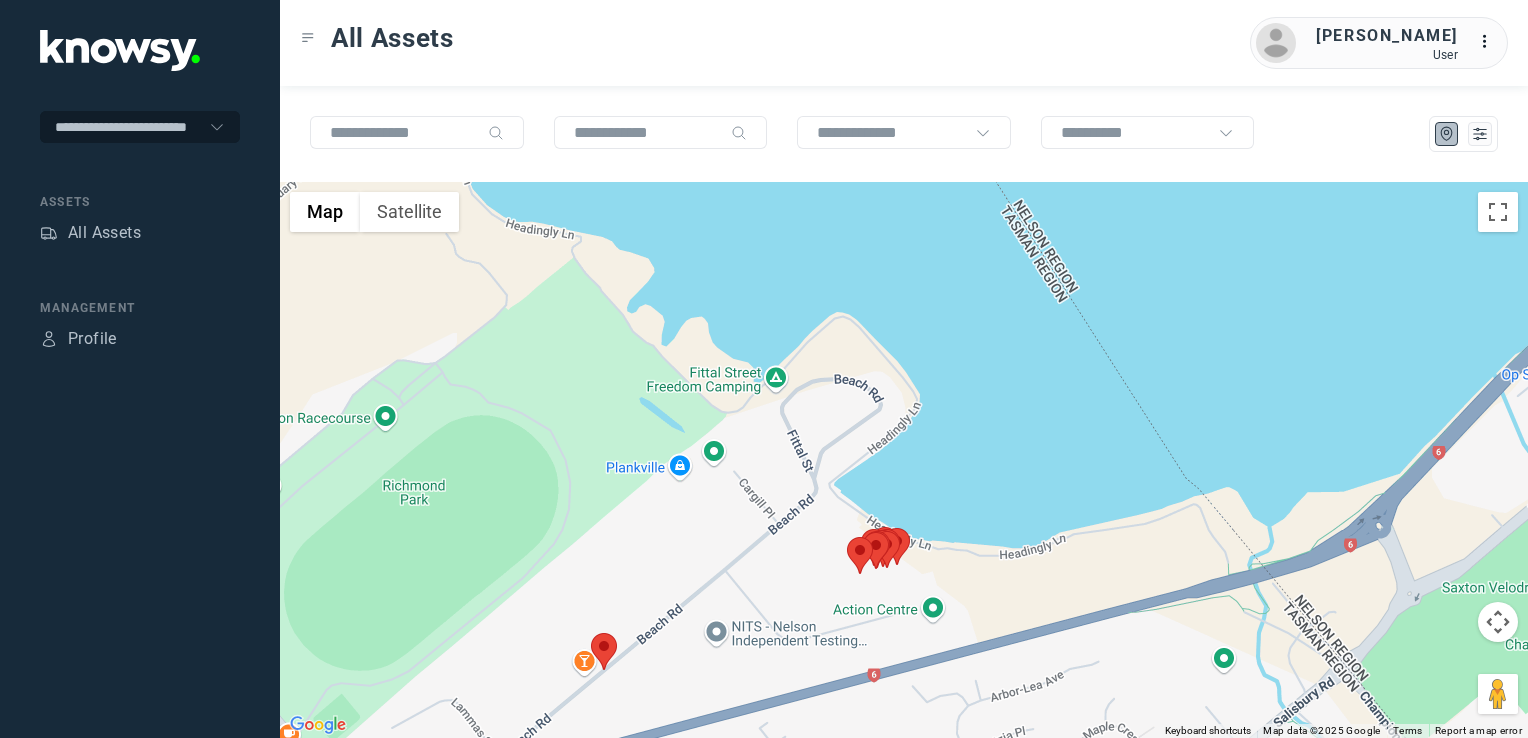 drag, startPoint x: 943, startPoint y: 544, endPoint x: 854, endPoint y: 577, distance: 94.92102 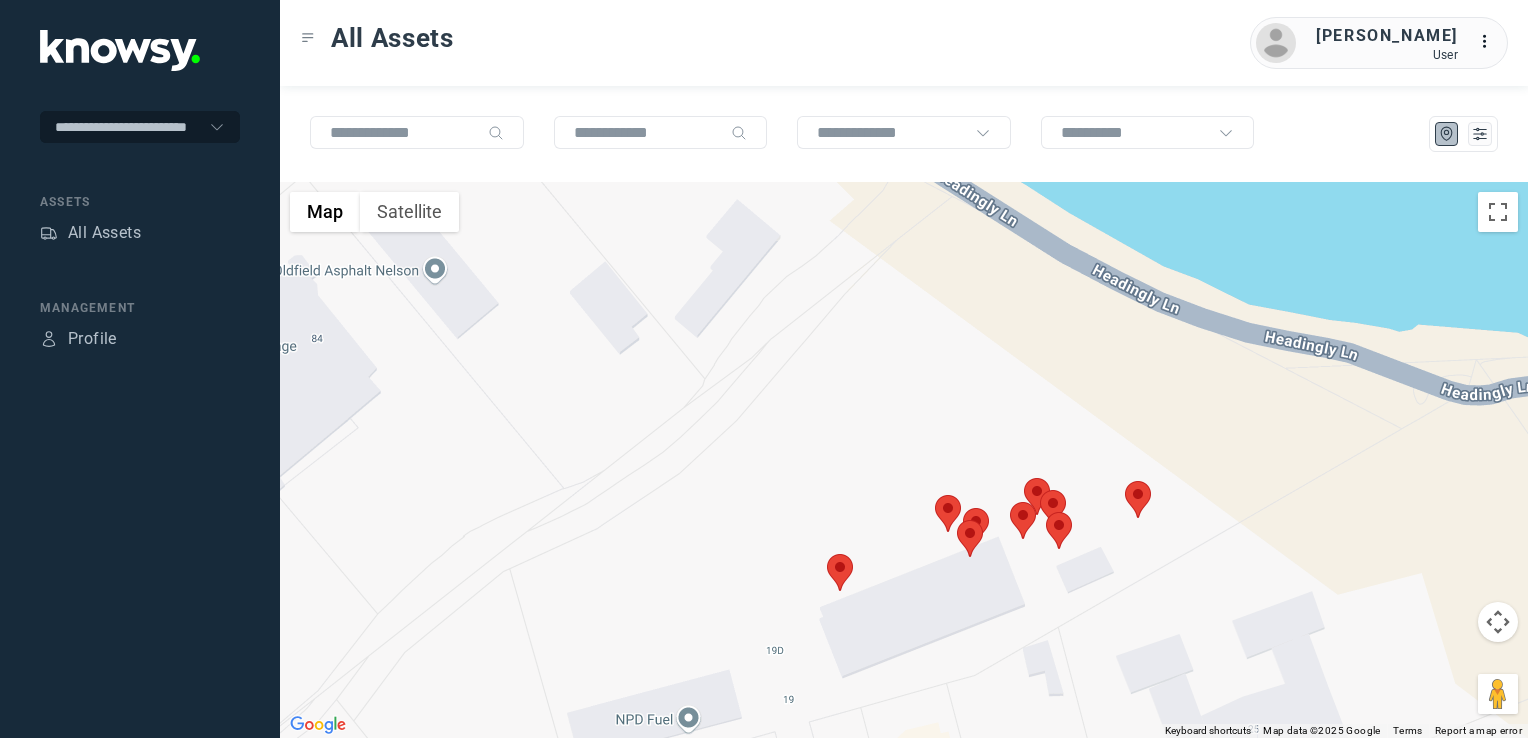 click 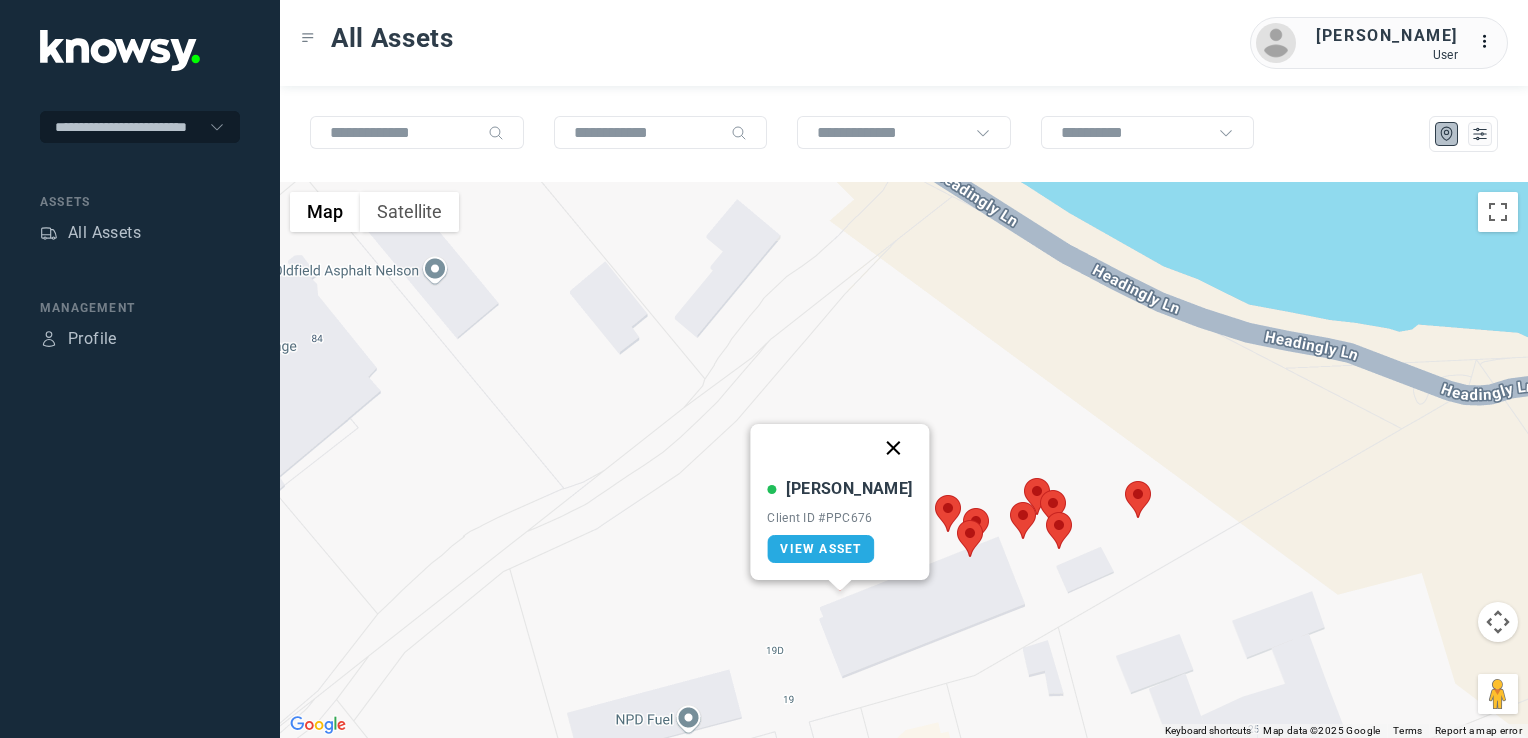 click 